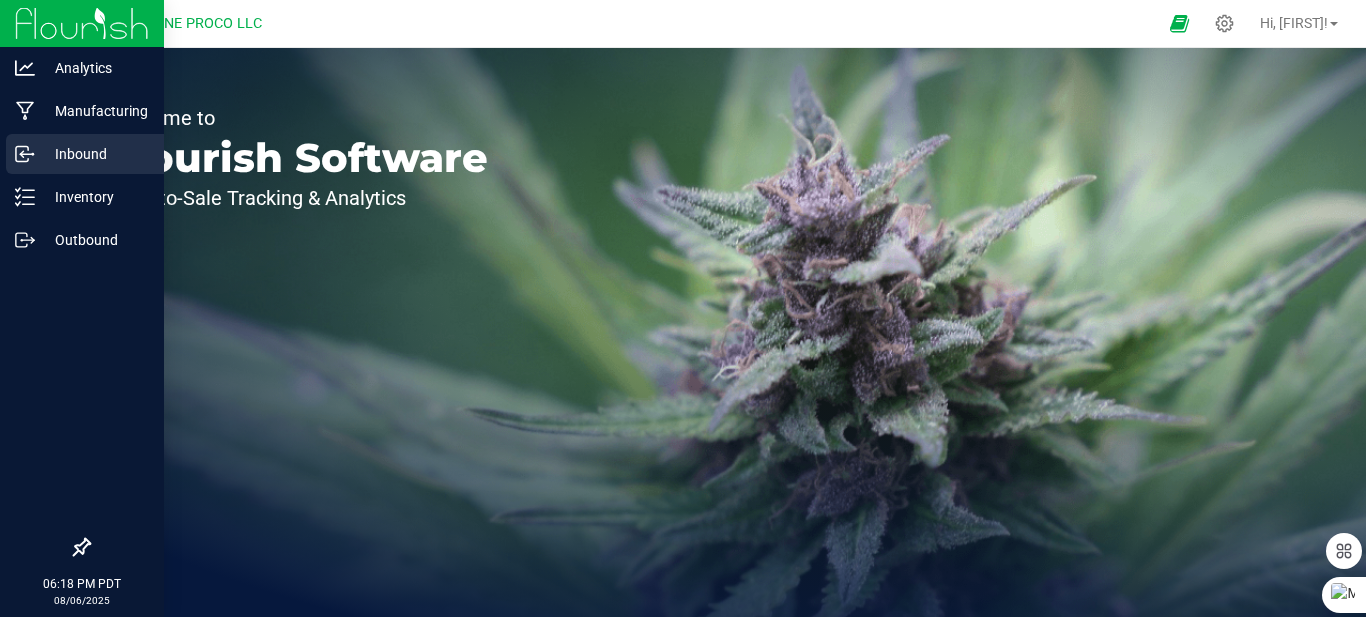 scroll, scrollTop: 0, scrollLeft: 0, axis: both 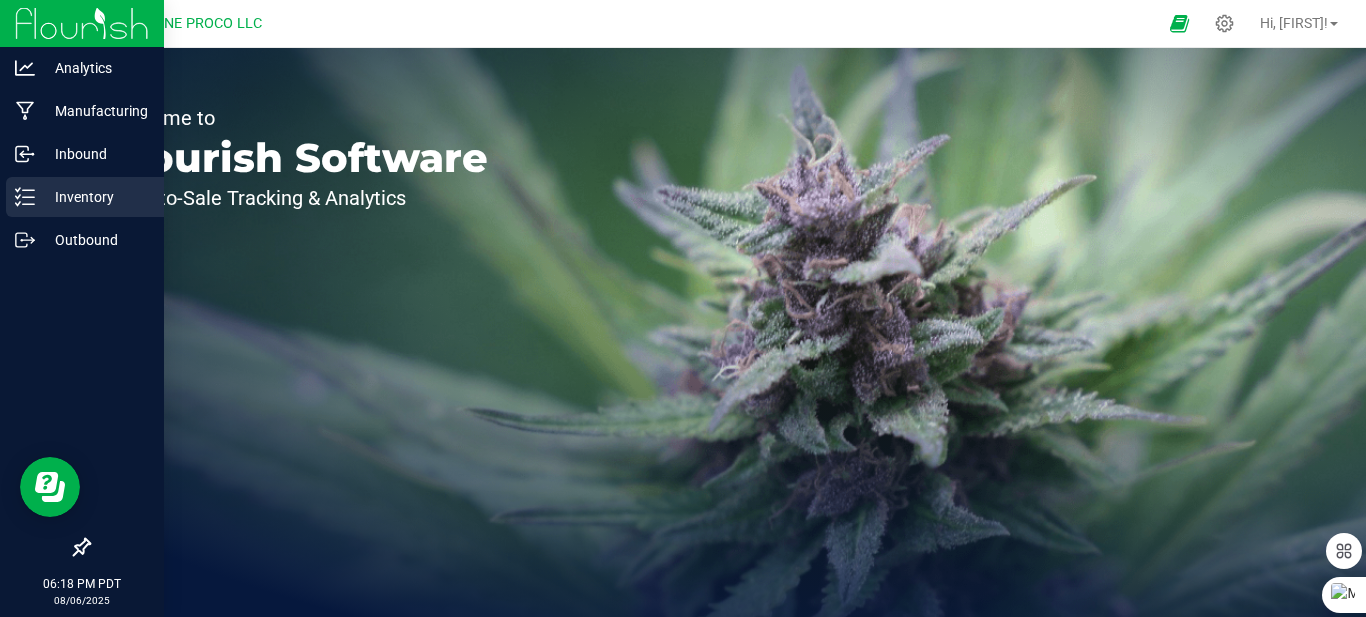 click on "Inventory" at bounding box center [95, 197] 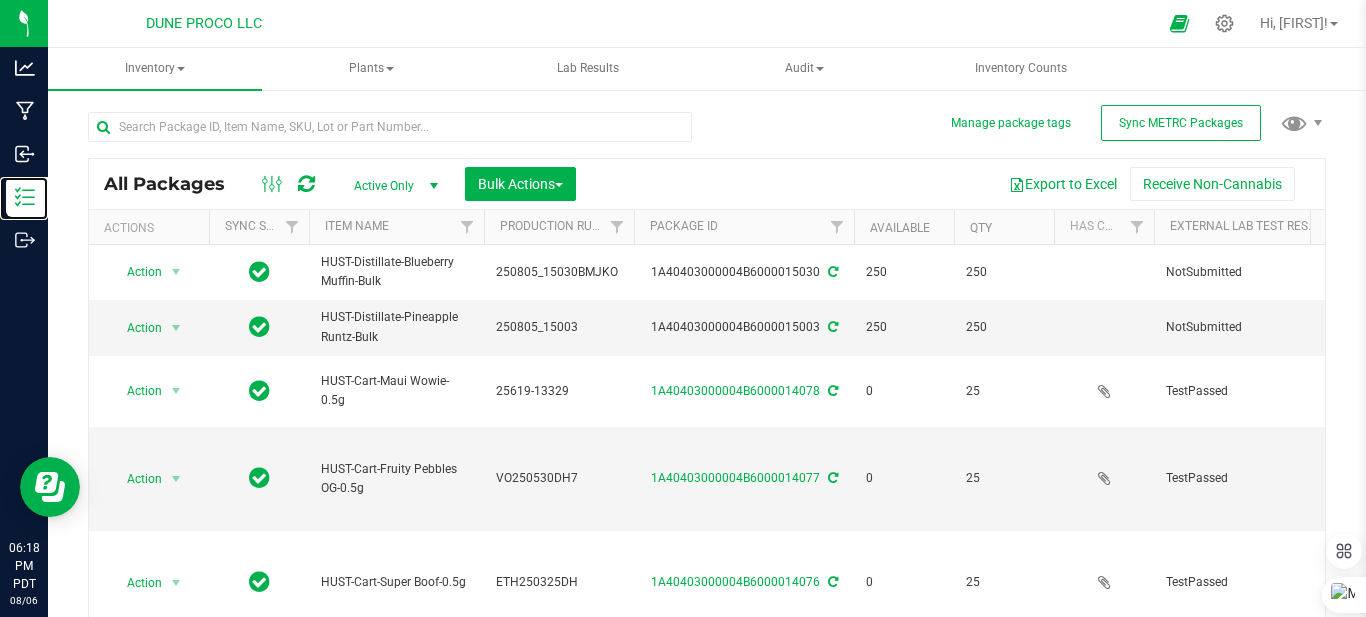 scroll, scrollTop: 1374, scrollLeft: 0, axis: vertical 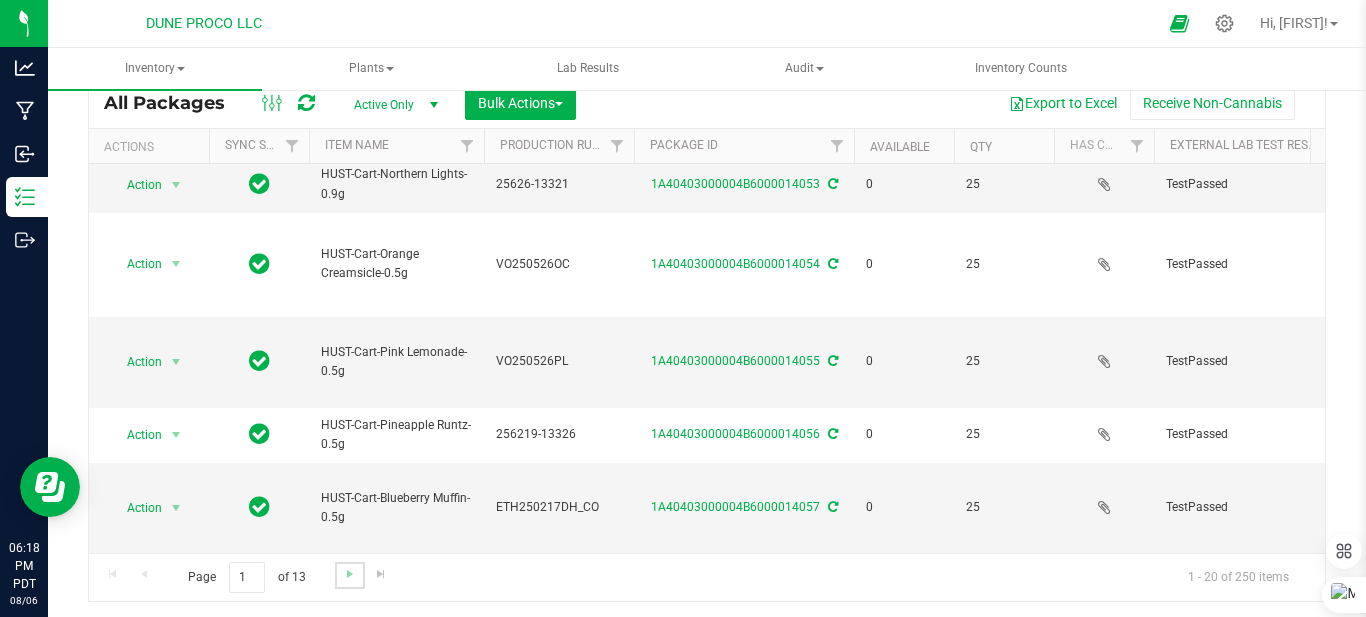 click at bounding box center [349, 575] 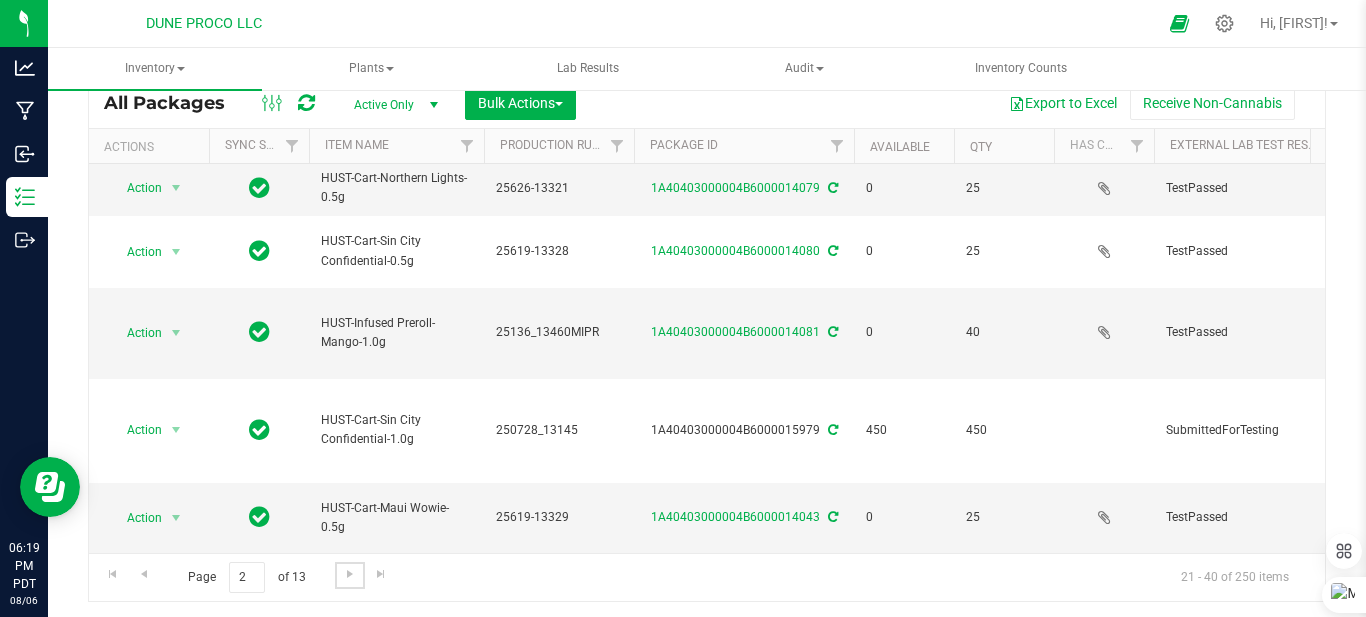 scroll, scrollTop: 1334, scrollLeft: 0, axis: vertical 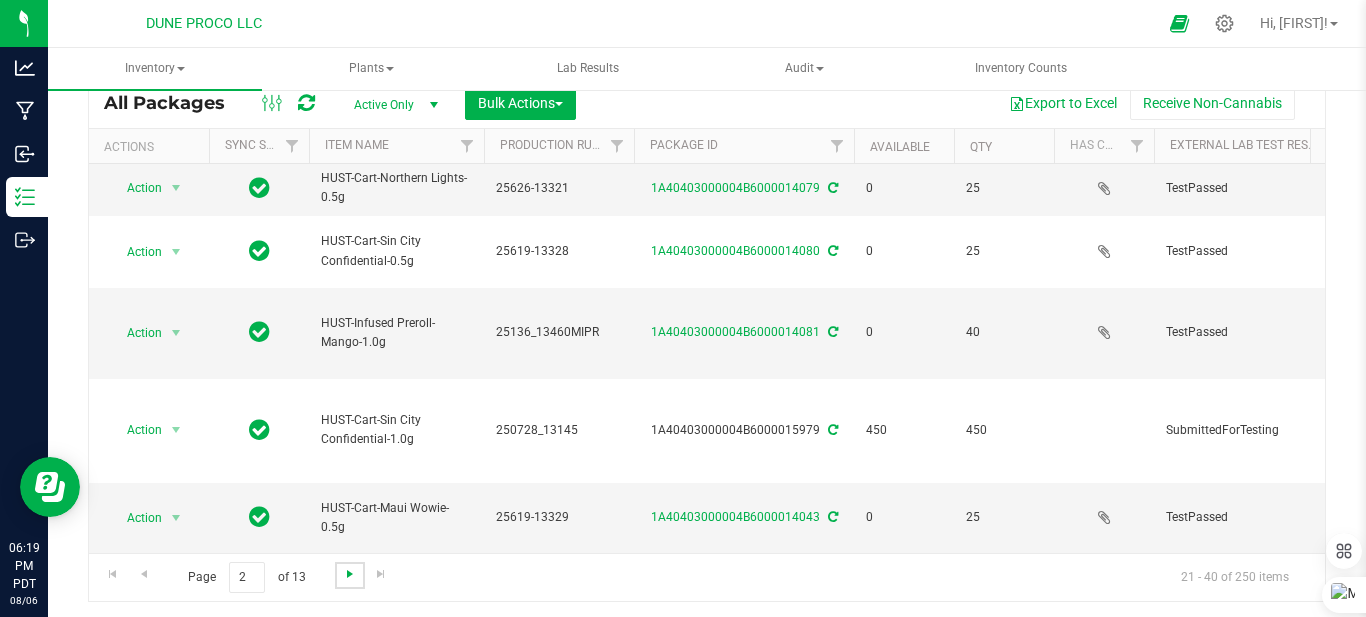 click at bounding box center (350, 574) 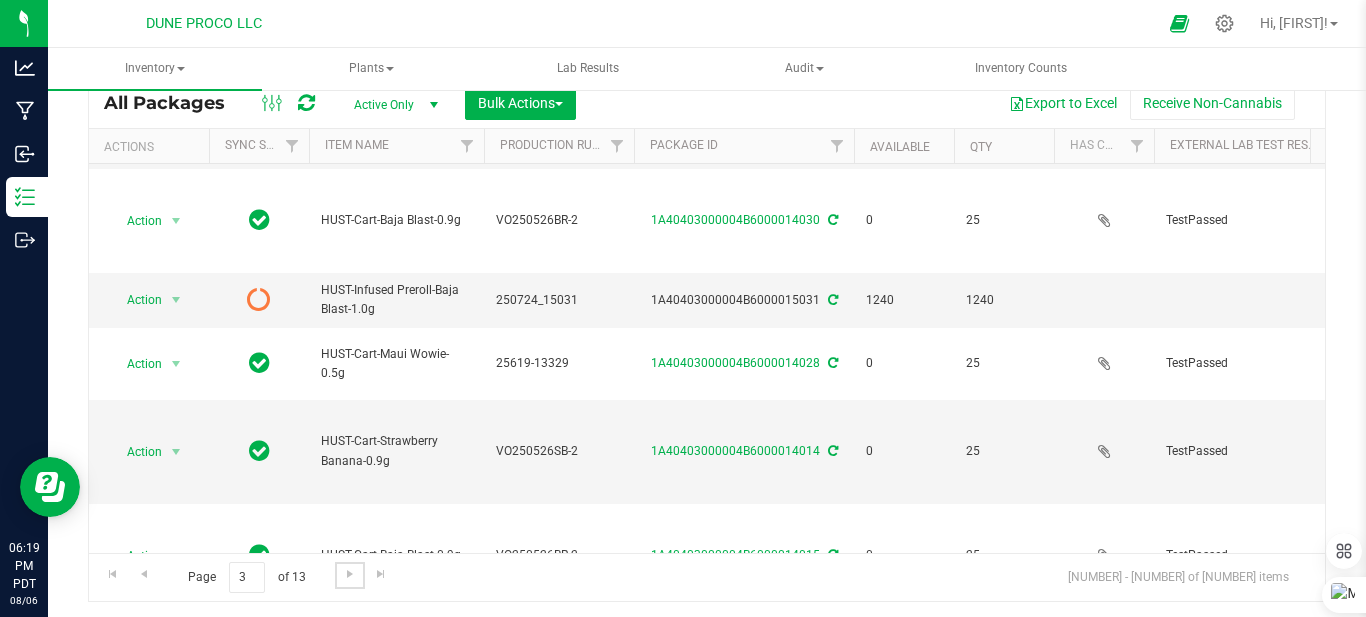 scroll, scrollTop: 200, scrollLeft: 0, axis: vertical 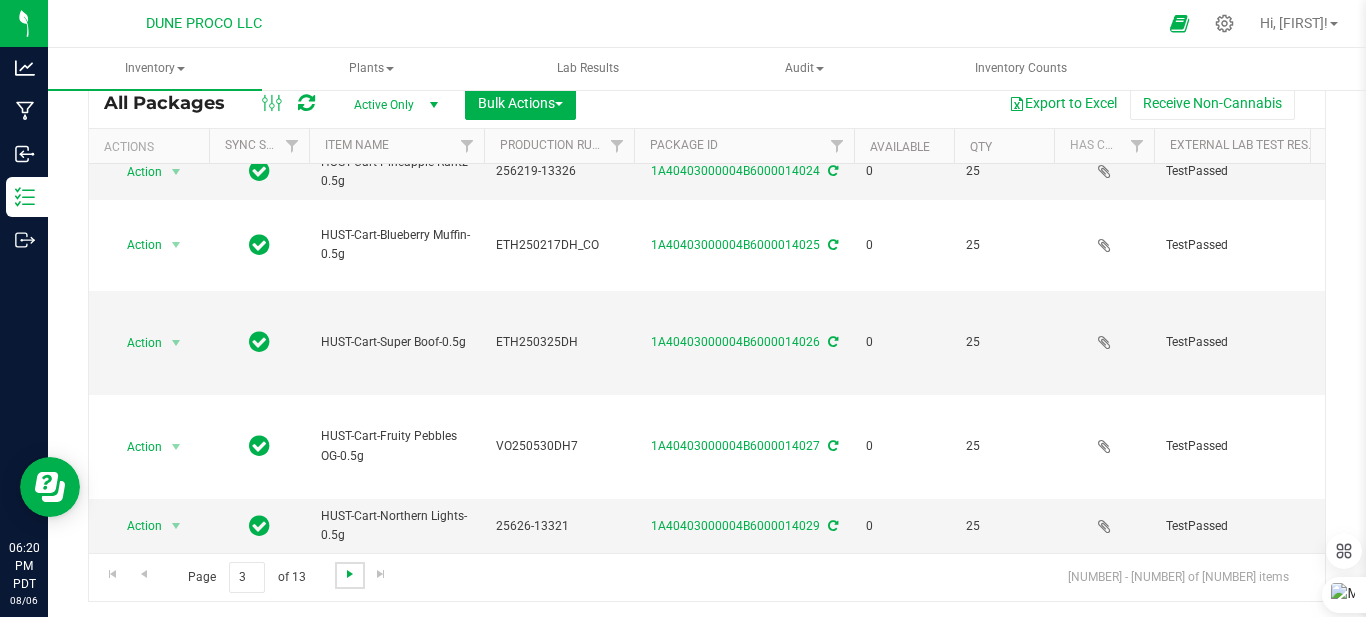 click at bounding box center [350, 574] 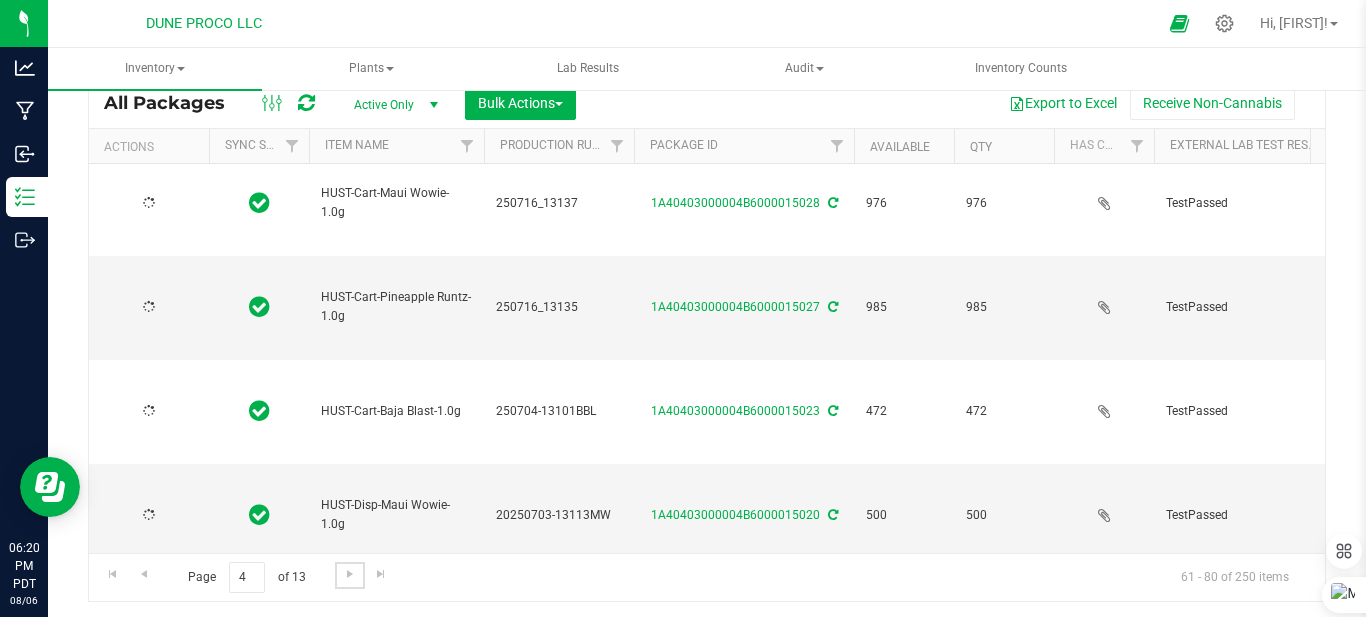 type on "2025-06-13" 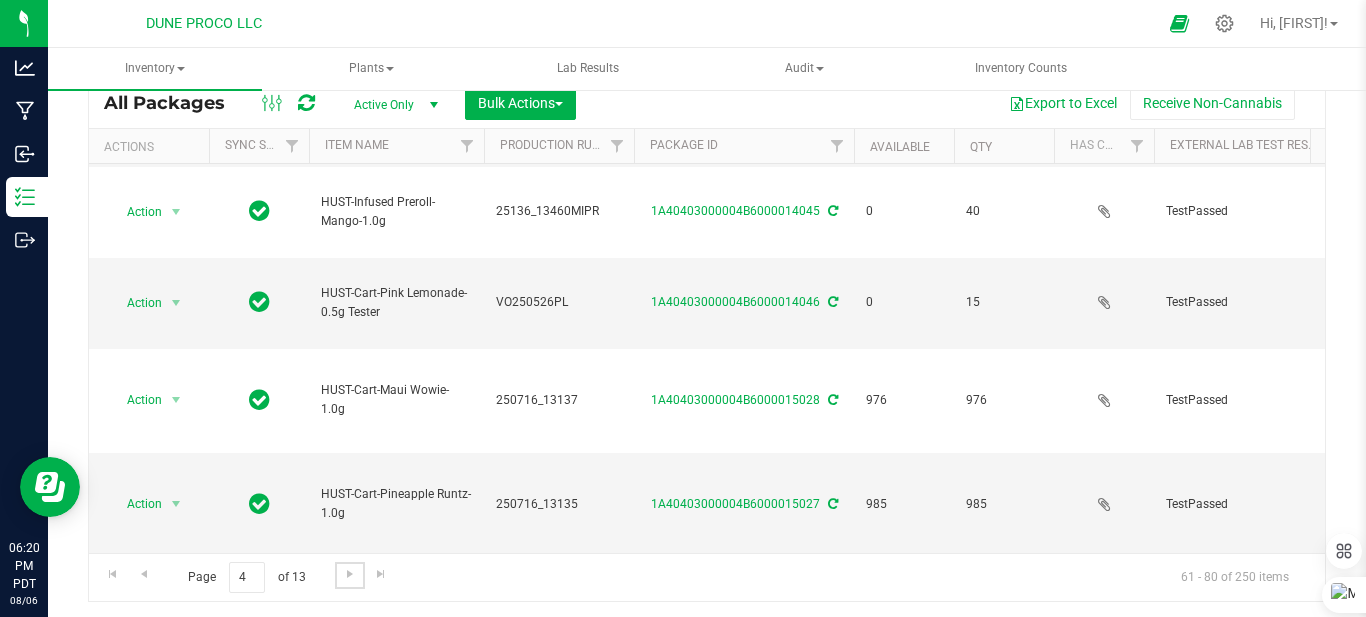 scroll, scrollTop: 1448, scrollLeft: 0, axis: vertical 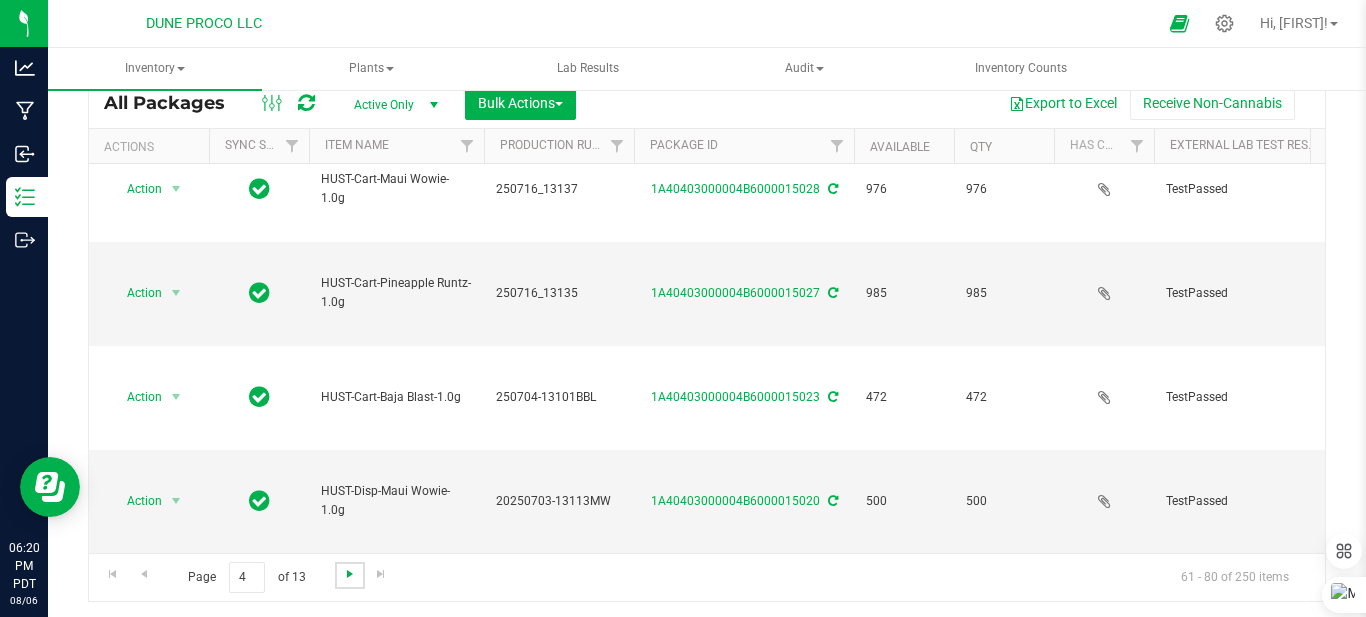 click at bounding box center [350, 574] 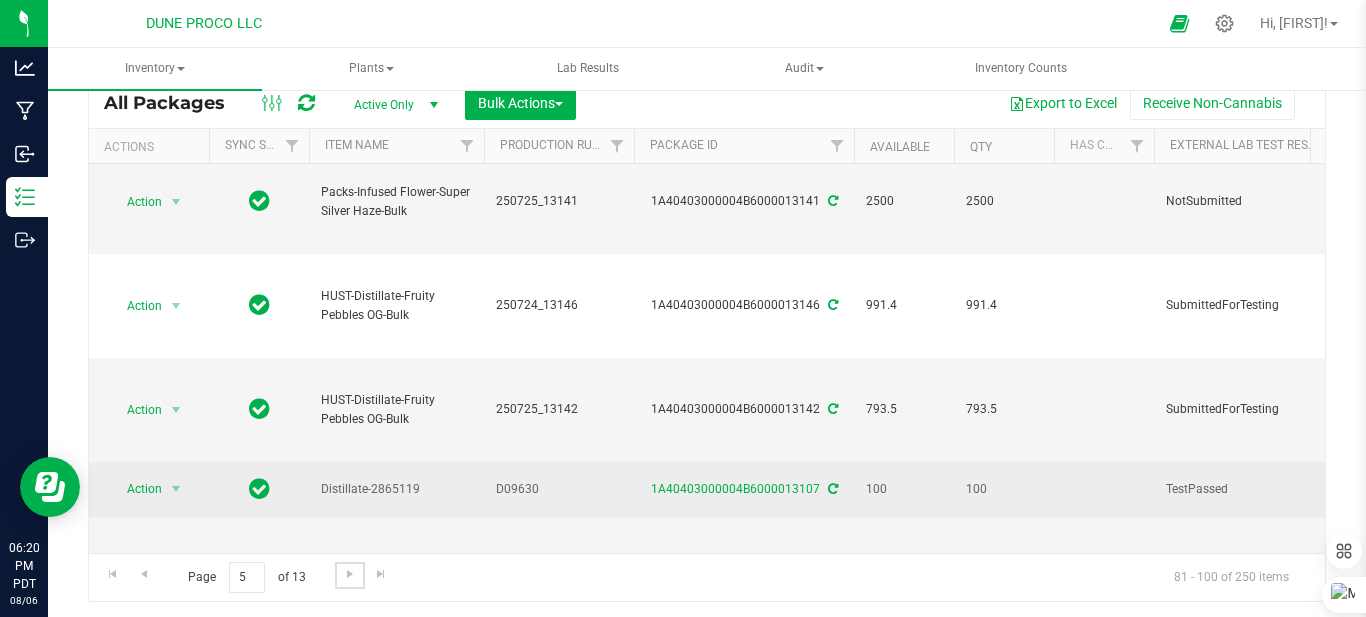 scroll, scrollTop: 1511, scrollLeft: 0, axis: vertical 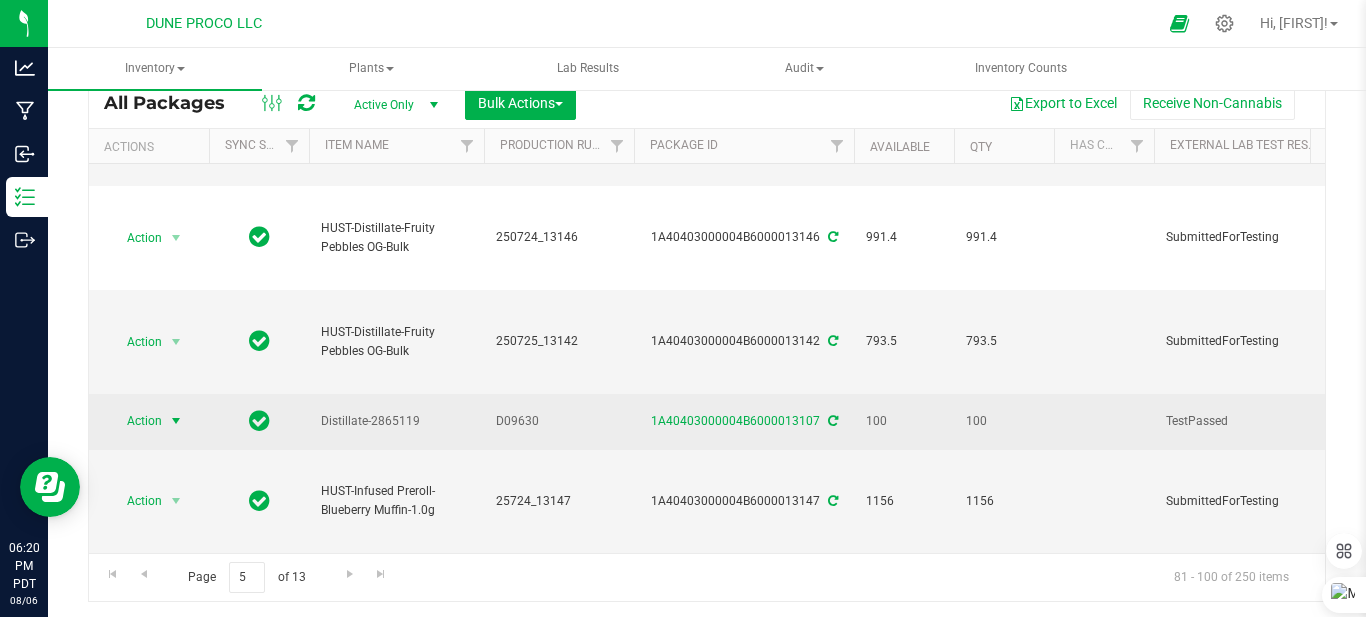 click at bounding box center (176, 421) 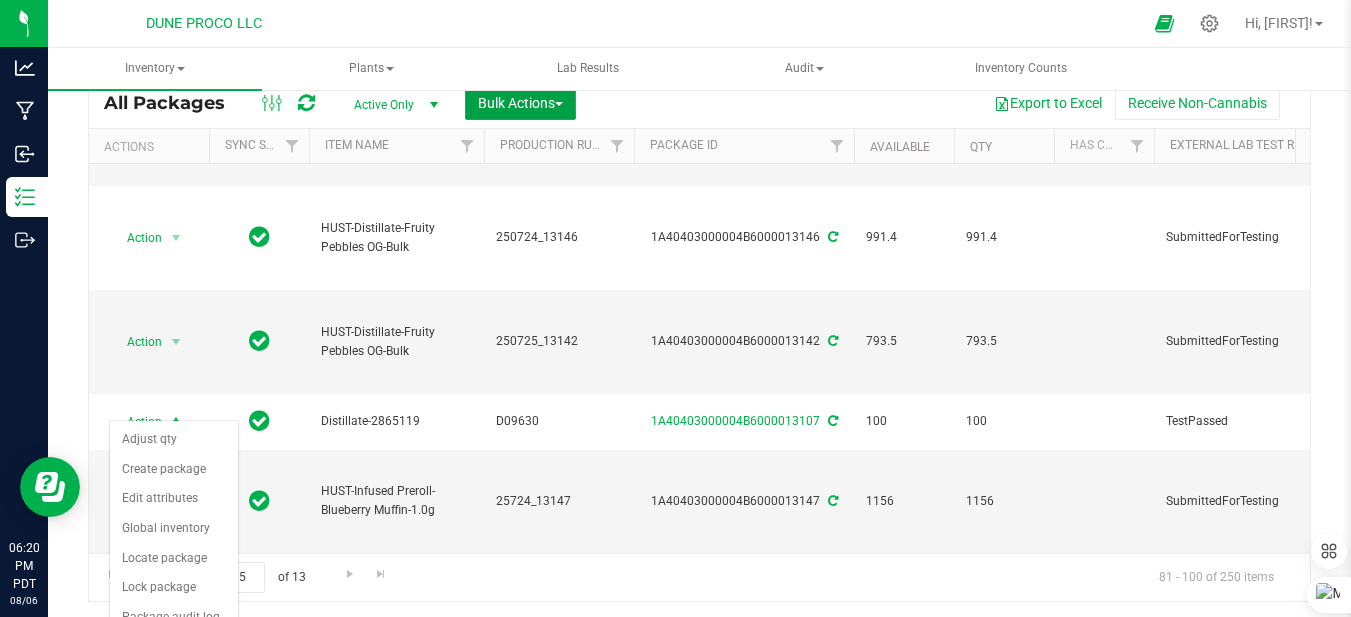 click on "Bulk Actions" at bounding box center [520, 103] 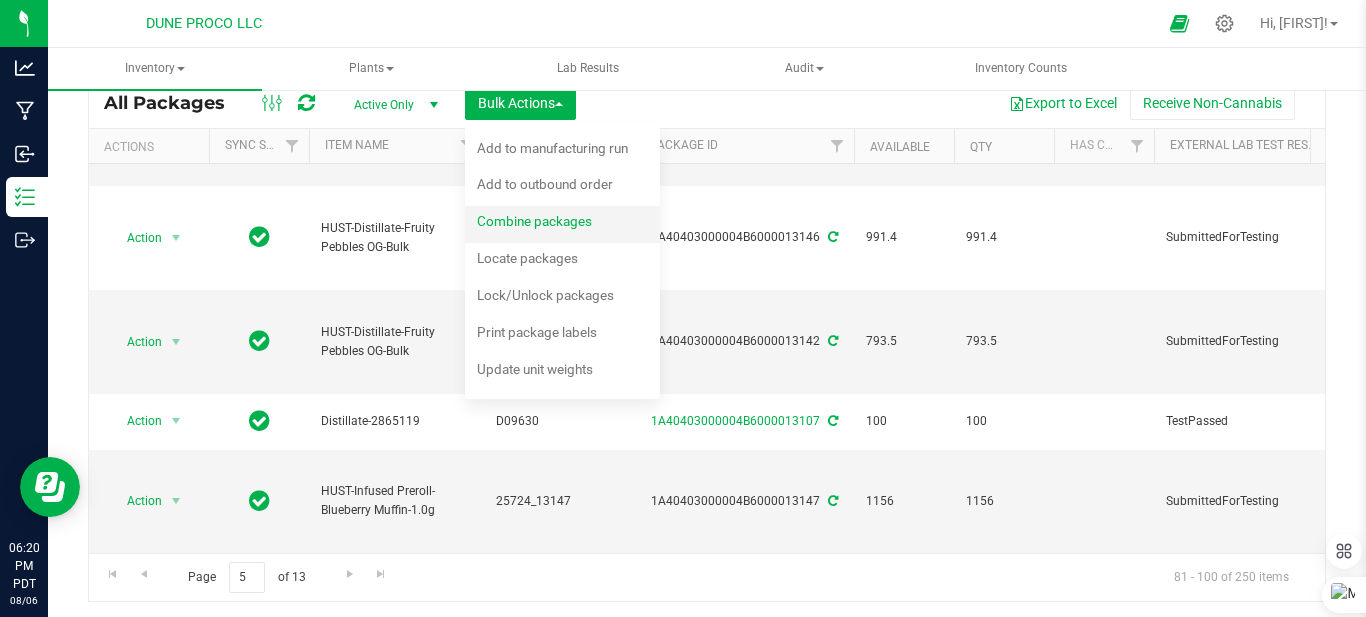 click on "Combine packages" at bounding box center (534, 221) 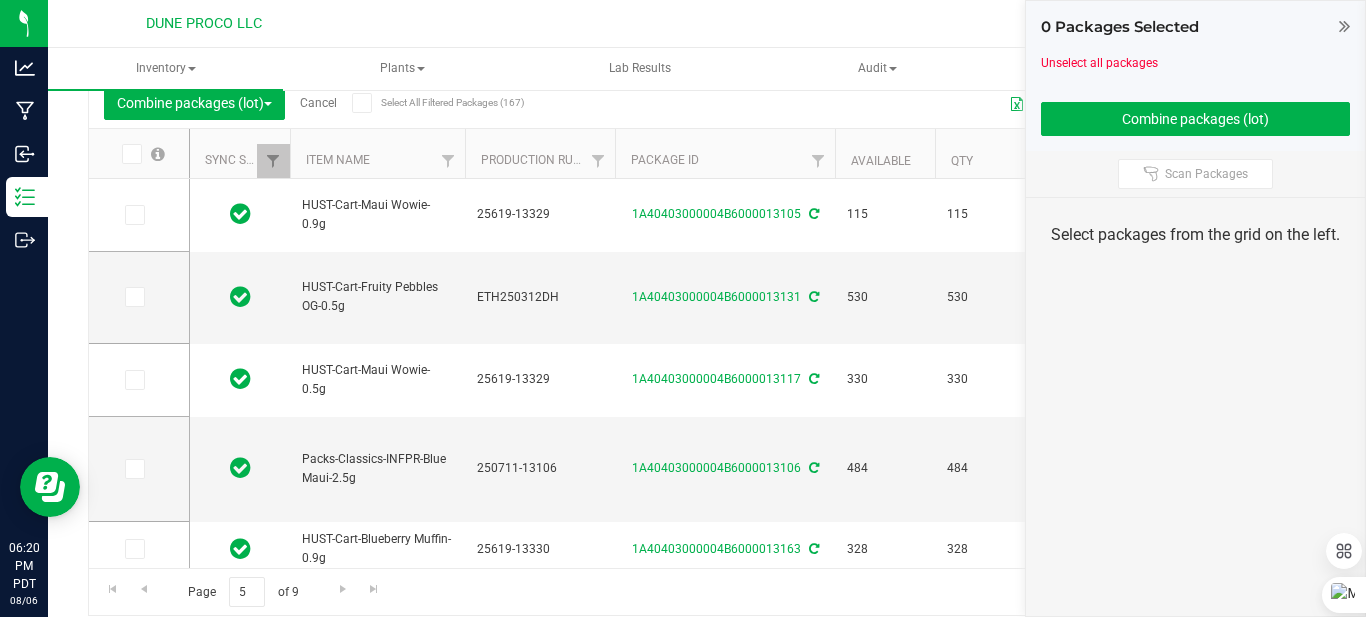 type on "2025-06-12" 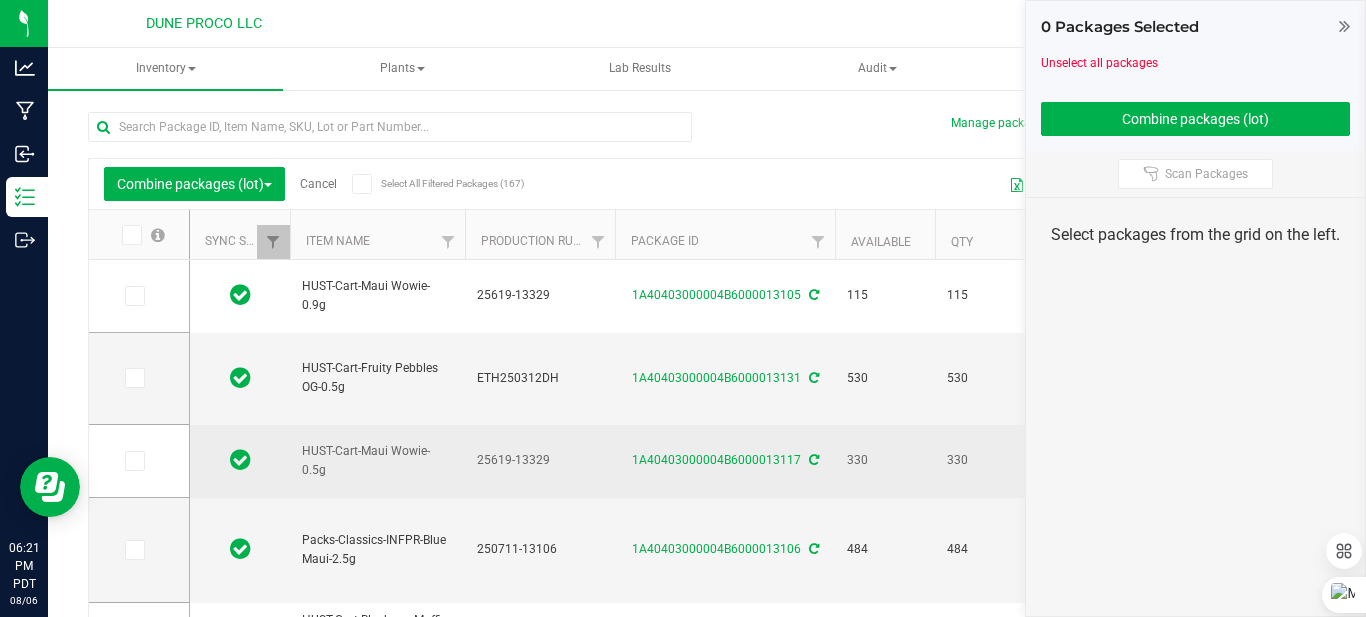scroll, scrollTop: 261, scrollLeft: 0, axis: vertical 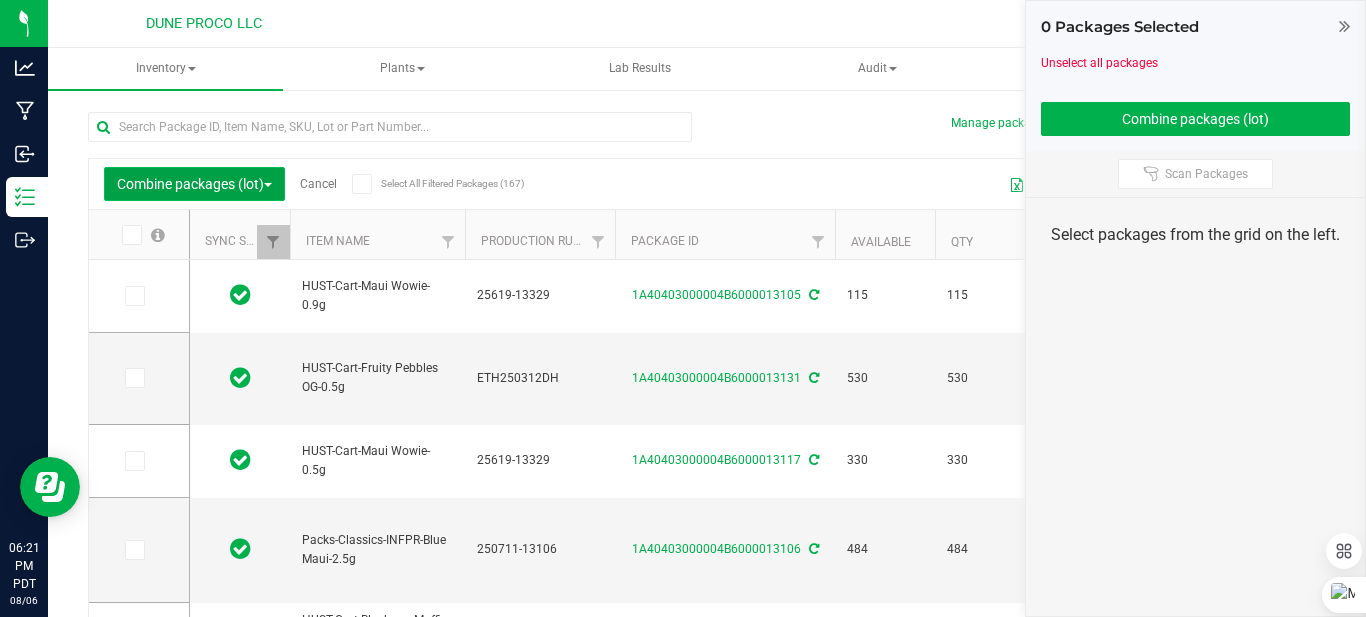 click on "Combine packages (lot)" at bounding box center [194, 184] 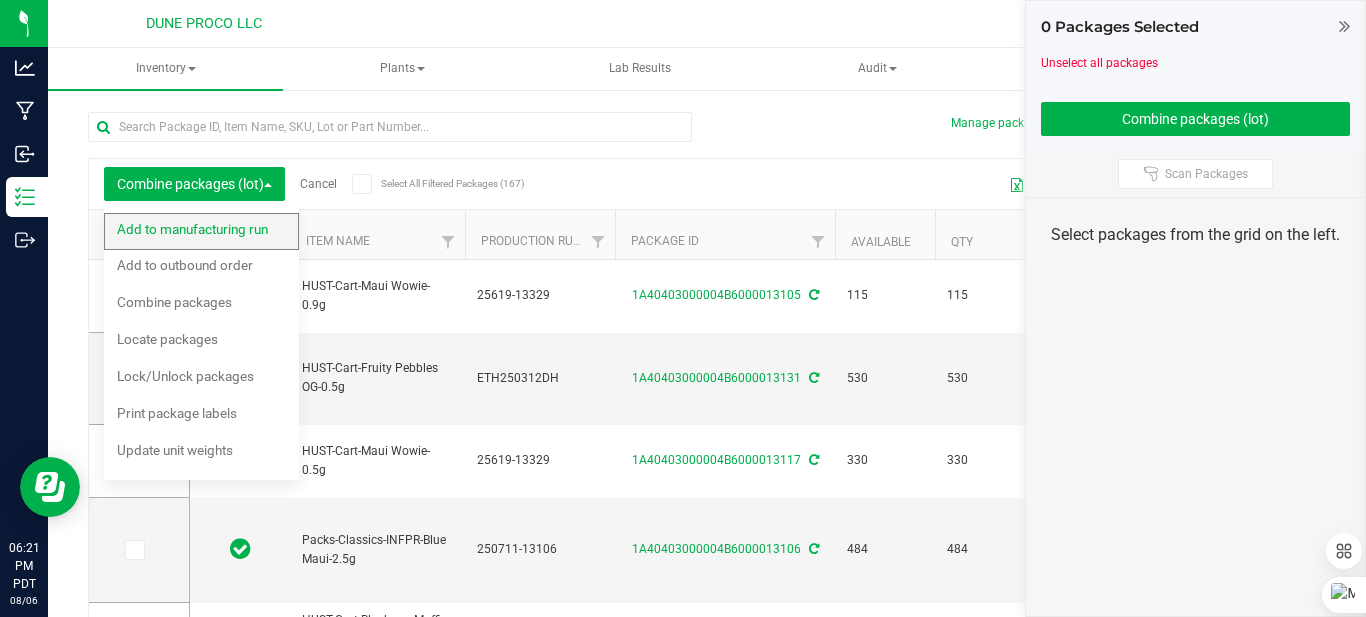 click on "Add to manufacturing run" at bounding box center [192, 229] 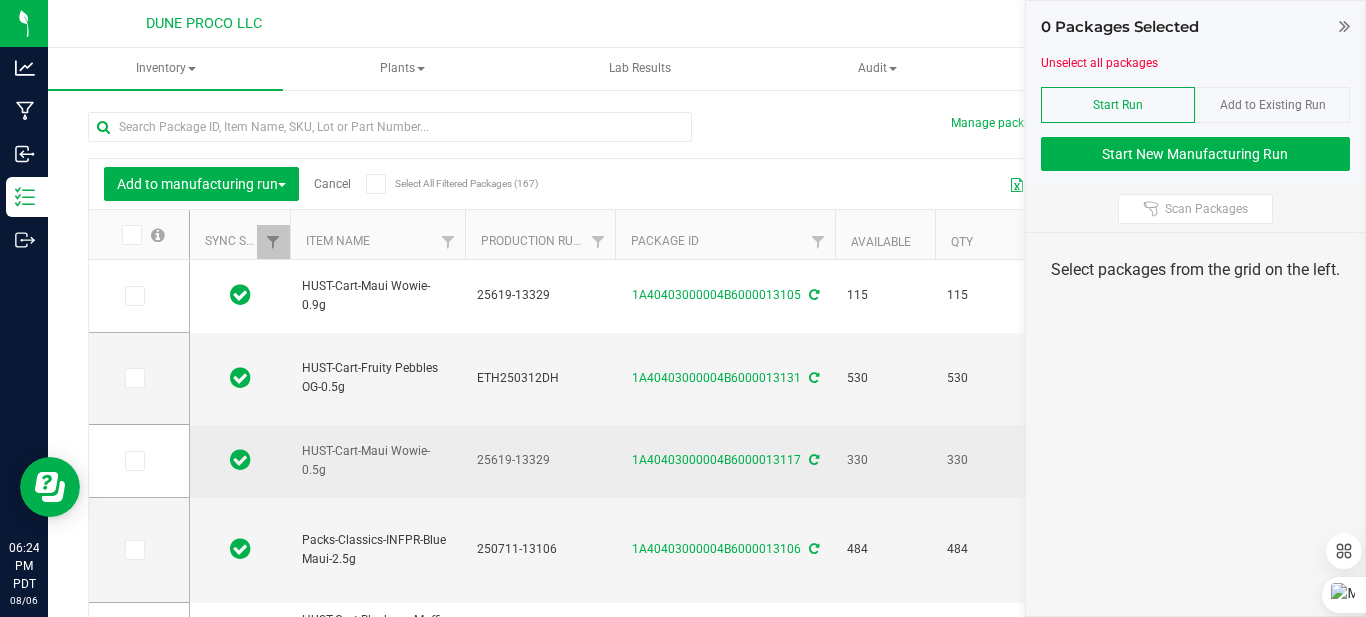 scroll, scrollTop: 93, scrollLeft: 0, axis: vertical 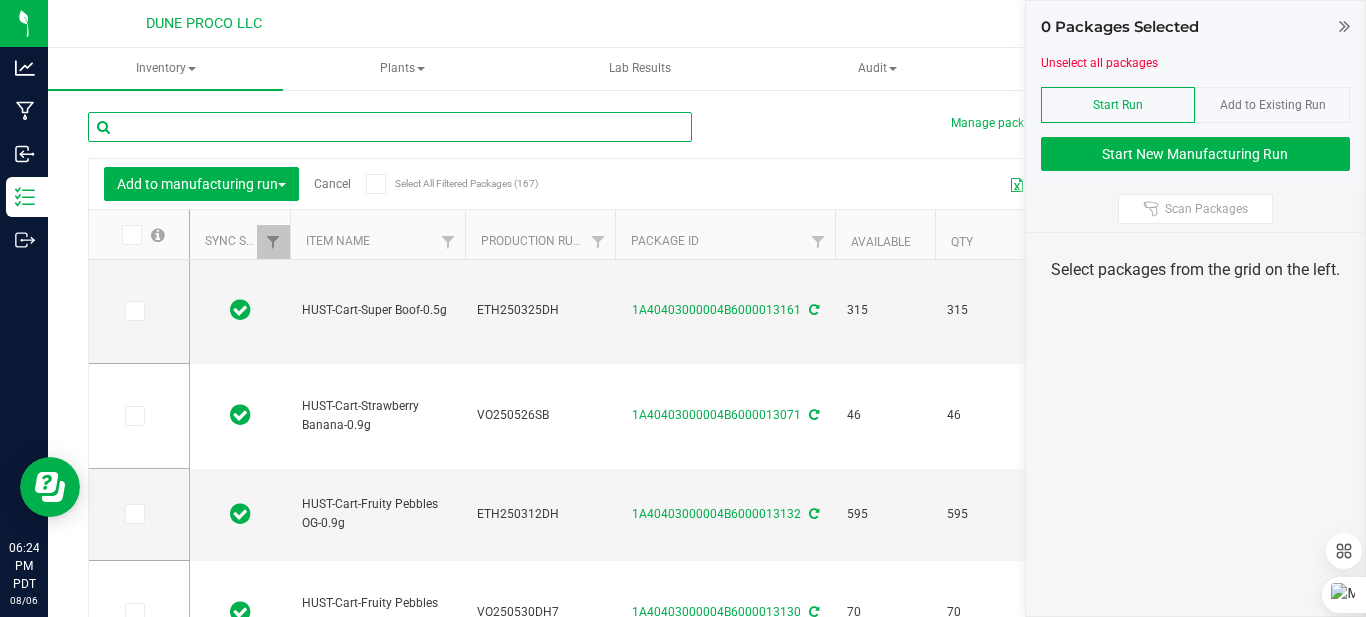 click at bounding box center [390, 127] 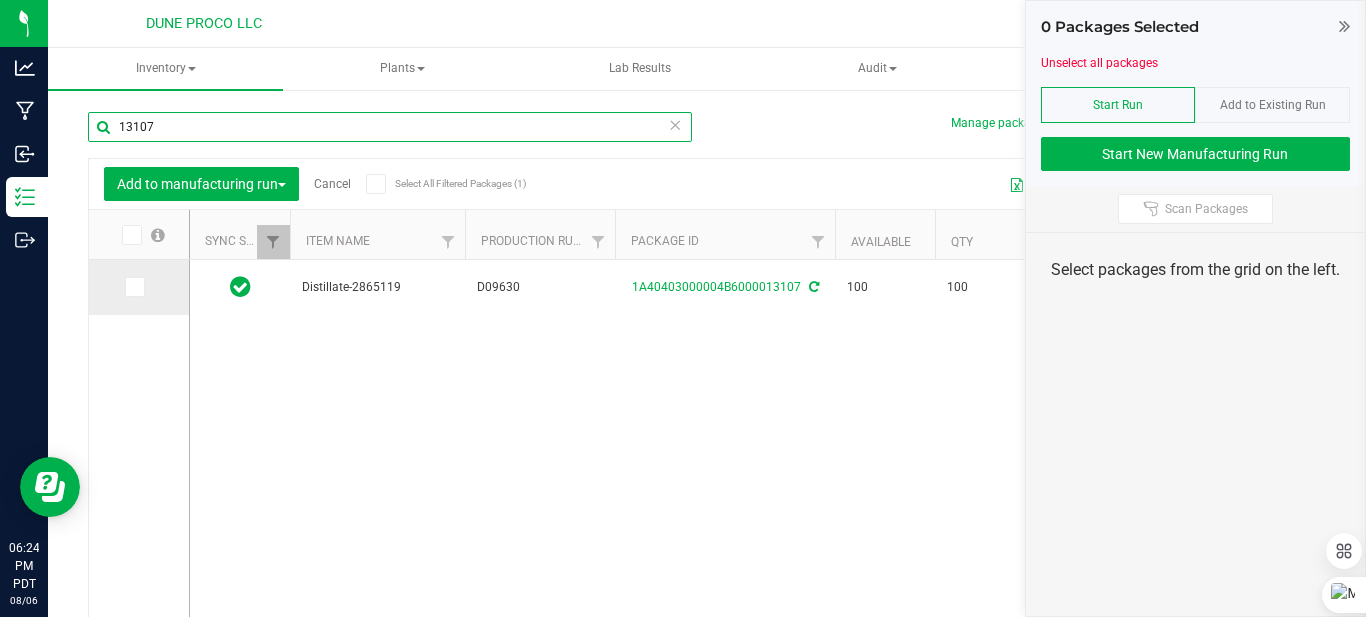 type on "13107" 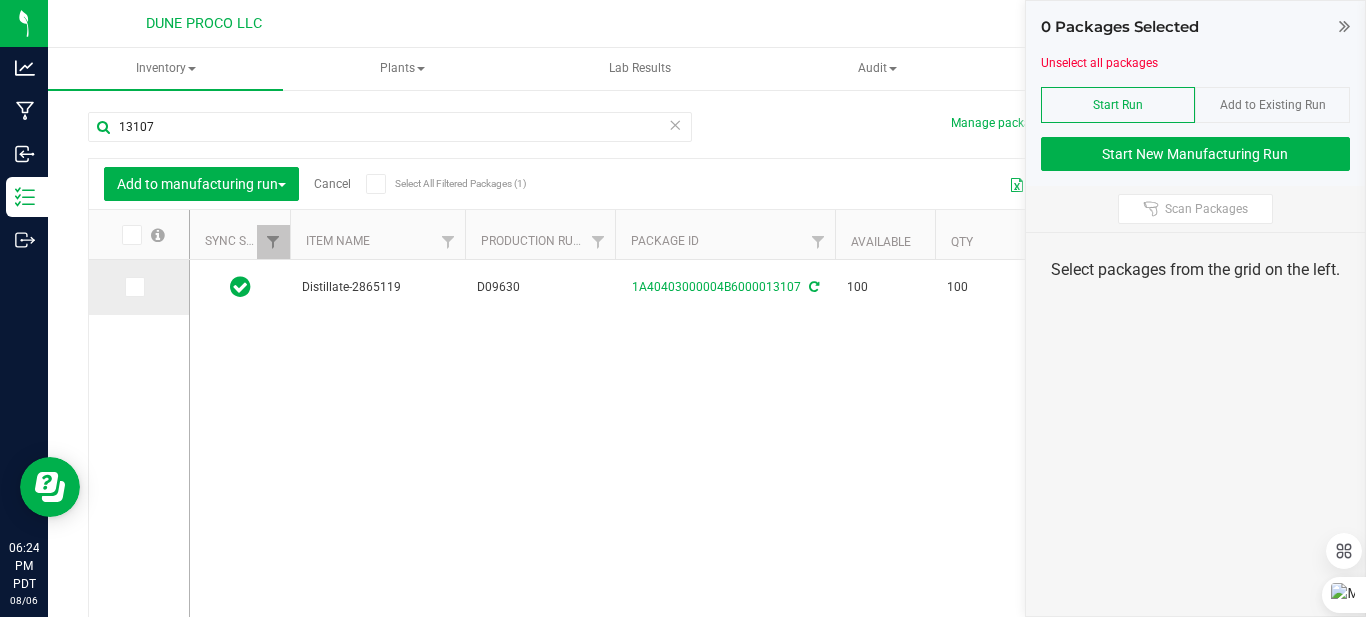 click at bounding box center (133, 287) 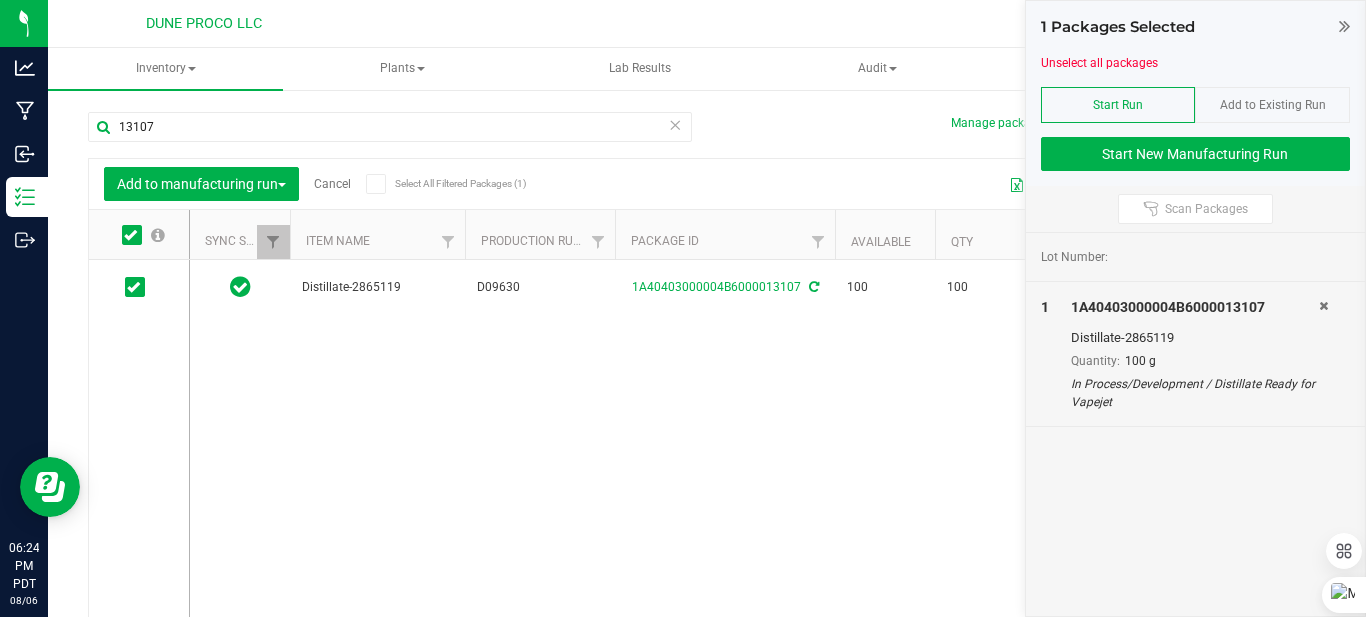 click at bounding box center [675, 124] 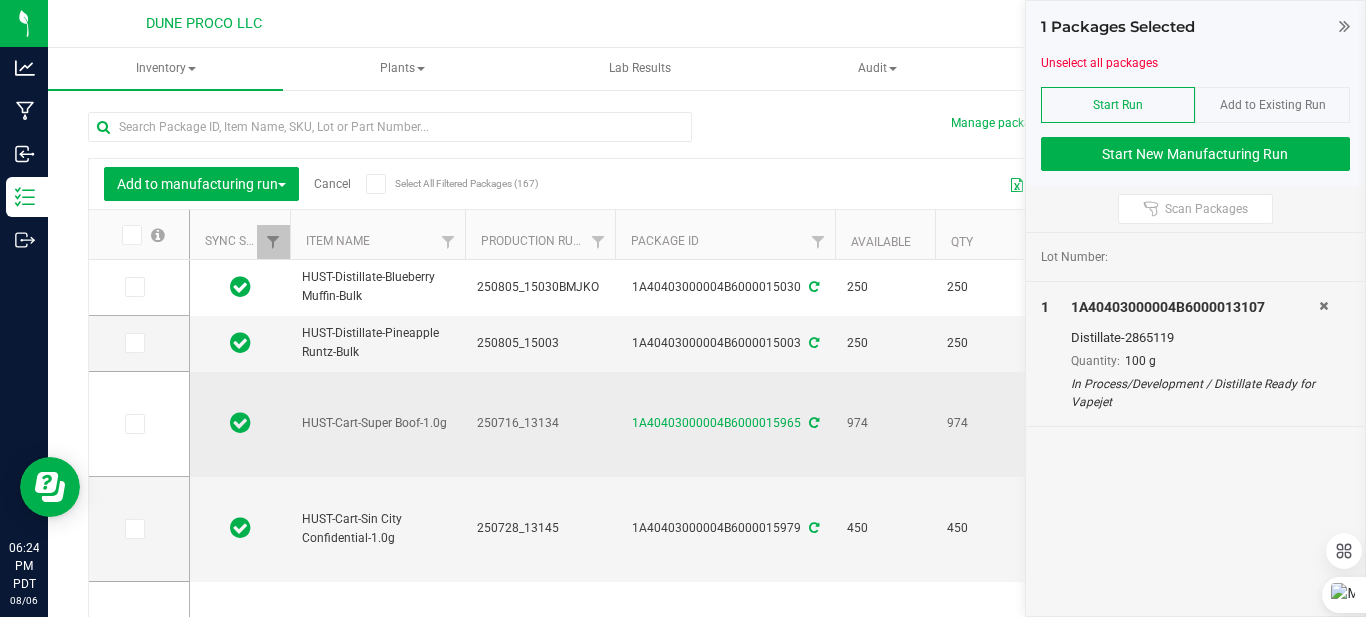scroll, scrollTop: 438, scrollLeft: 0, axis: vertical 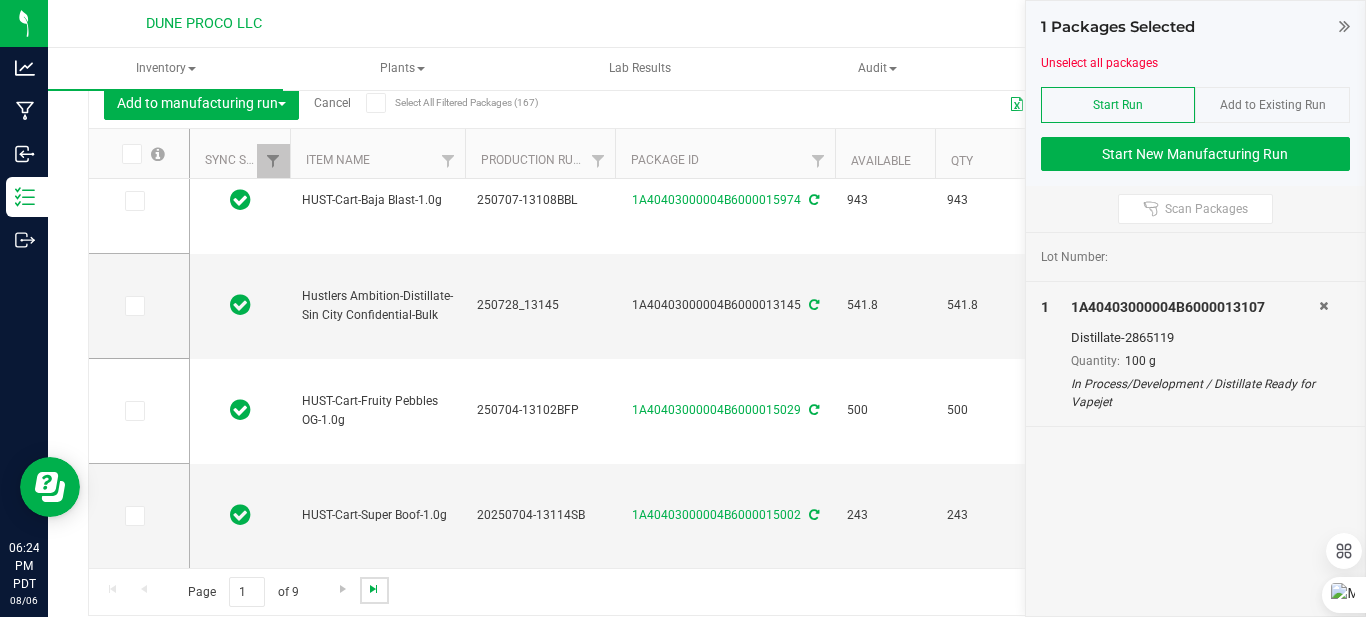 click at bounding box center [374, 589] 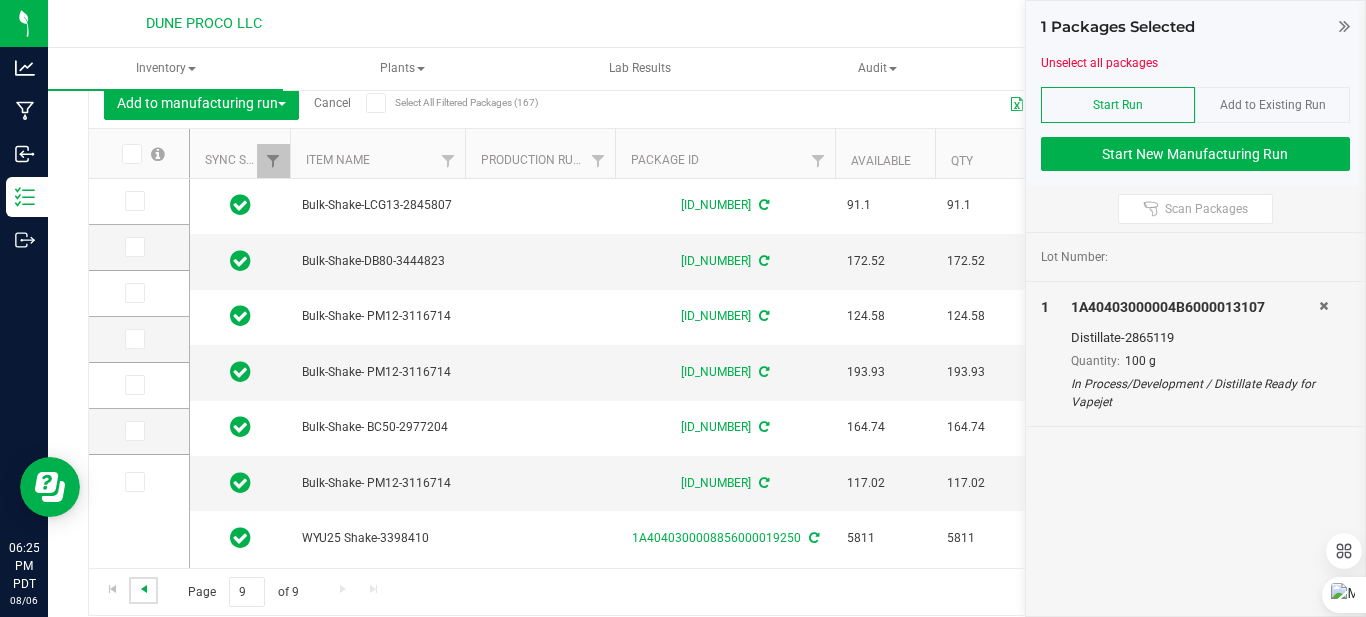 click at bounding box center [144, 589] 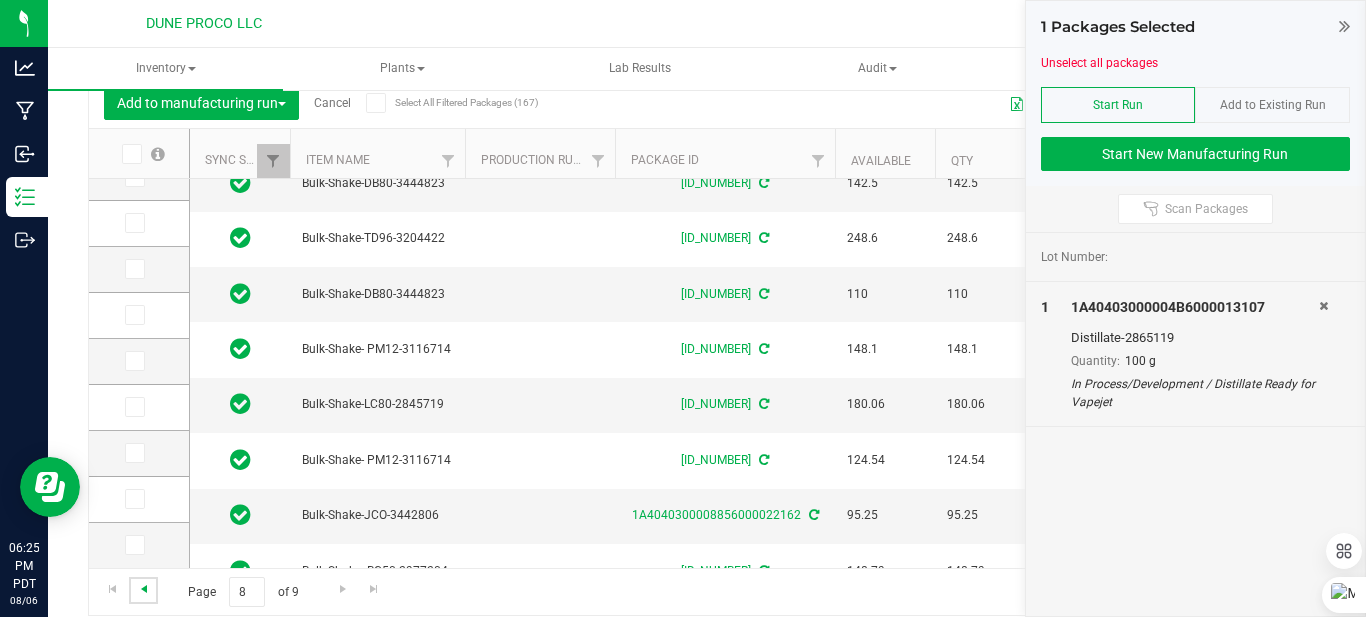 click at bounding box center [144, 589] 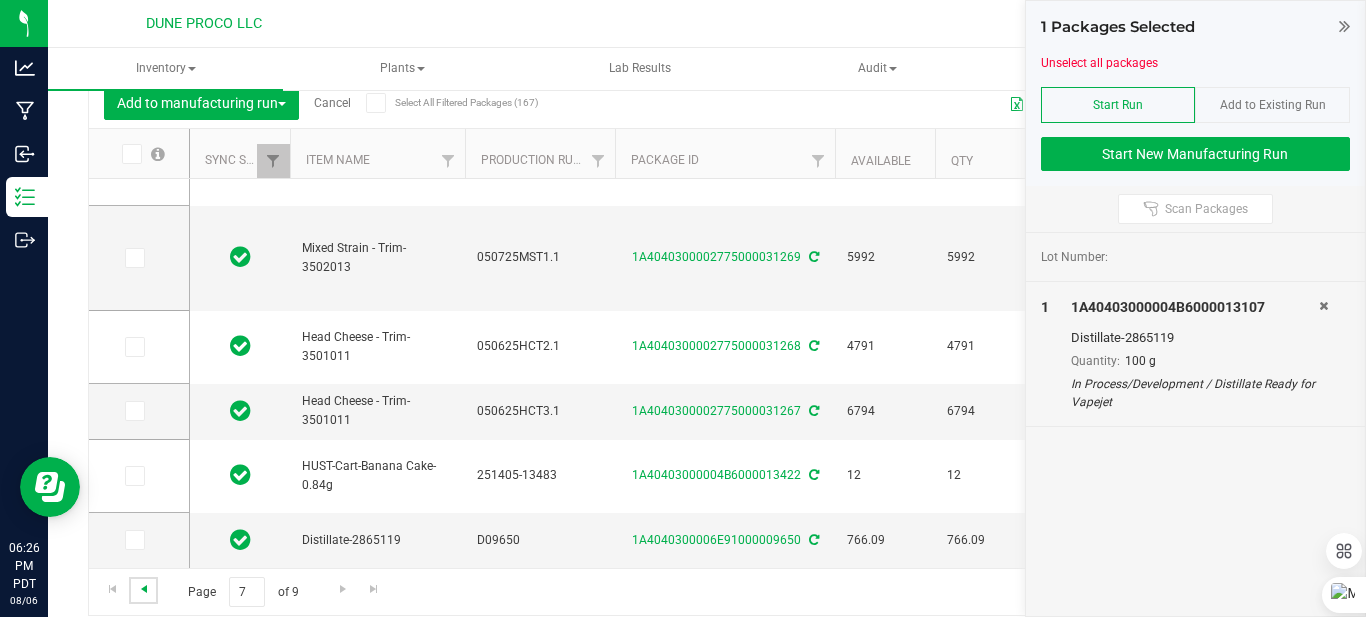 click at bounding box center (144, 589) 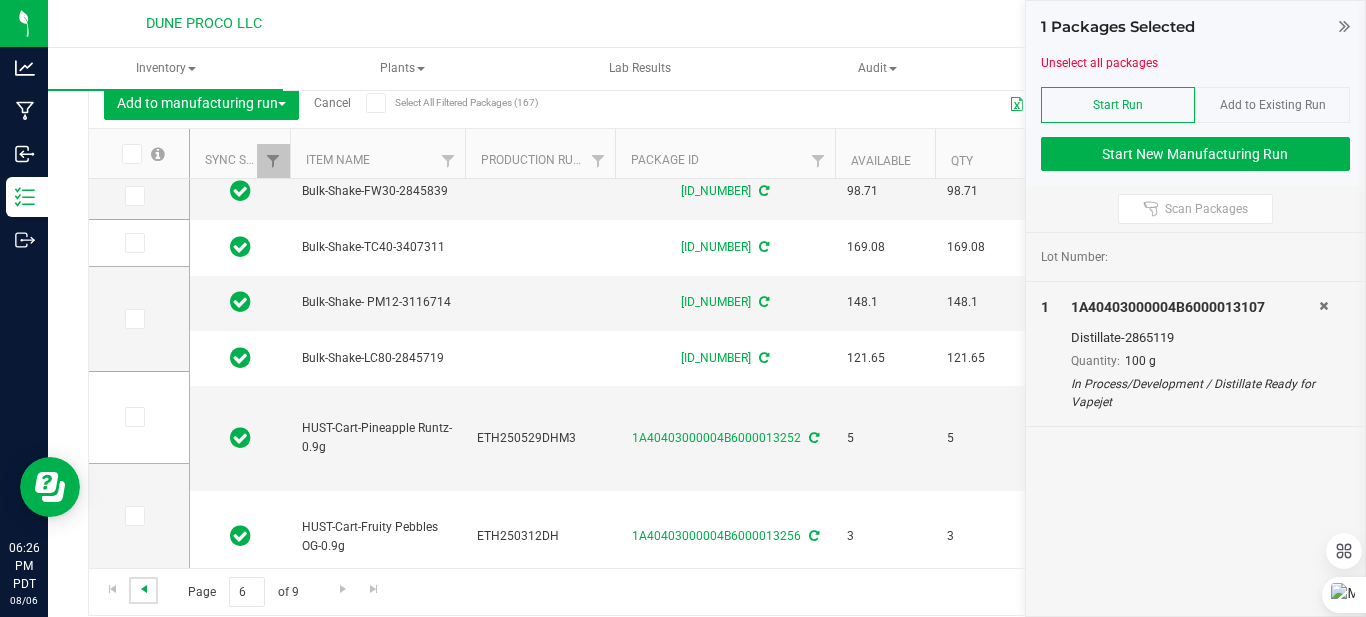 click at bounding box center [144, 589] 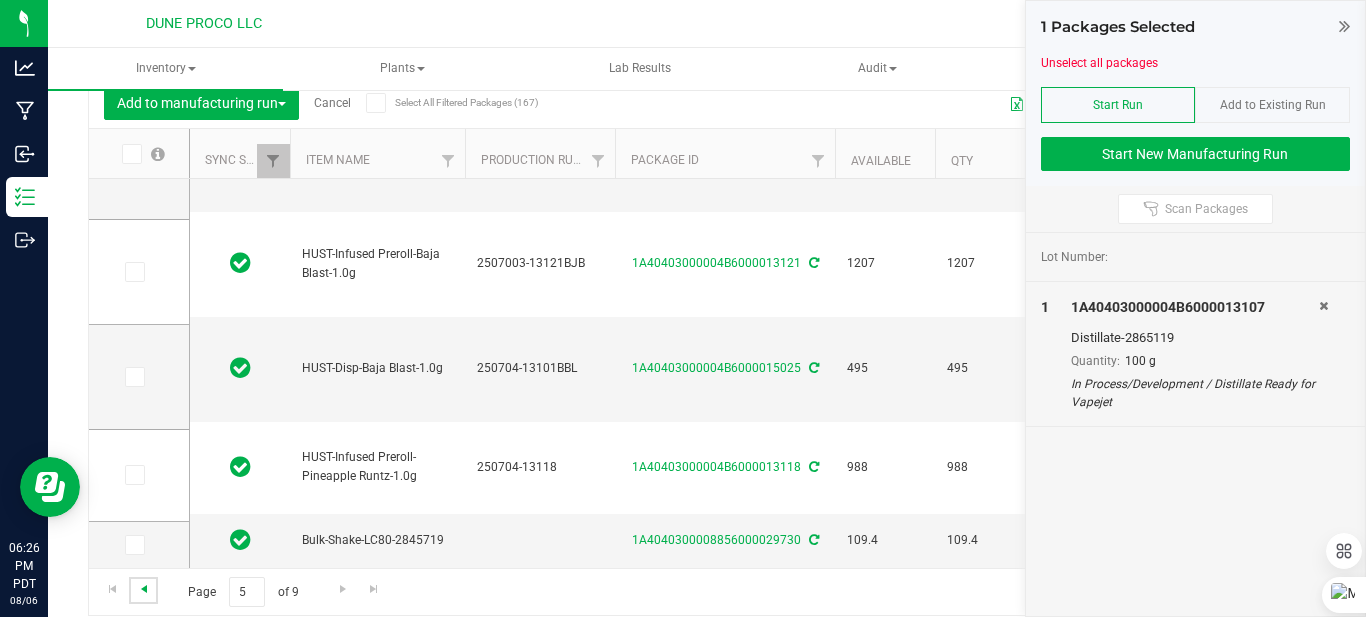 click at bounding box center [144, 589] 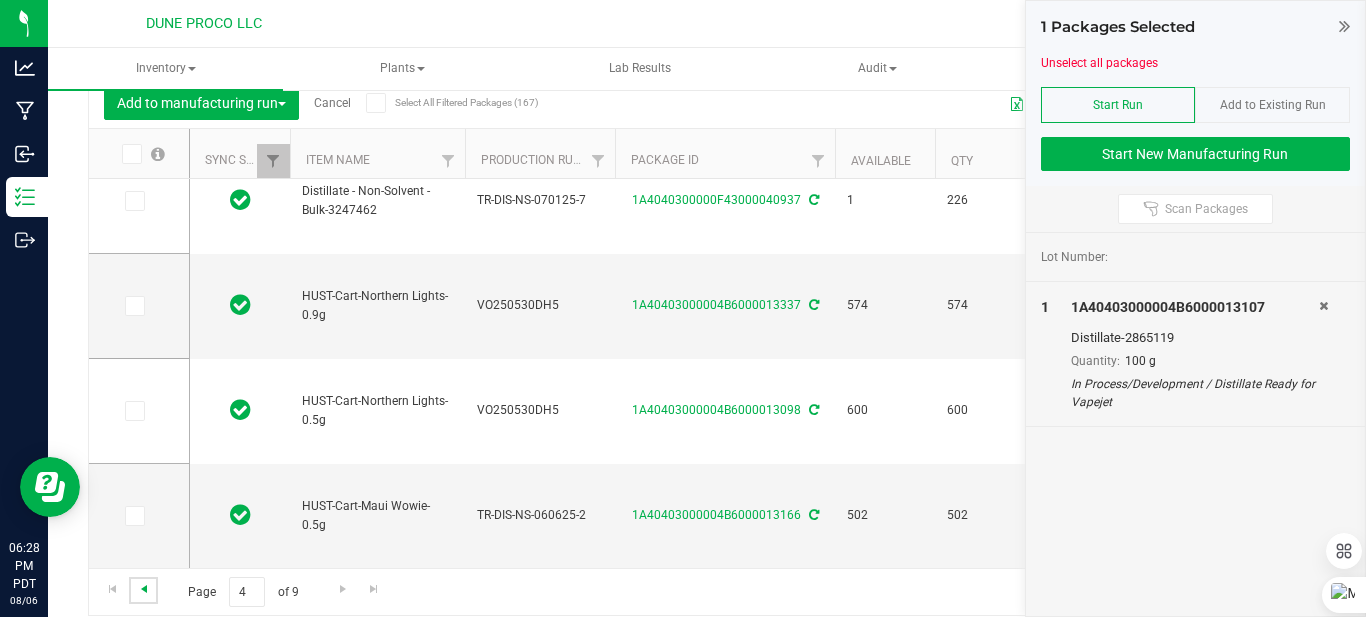 click at bounding box center [144, 589] 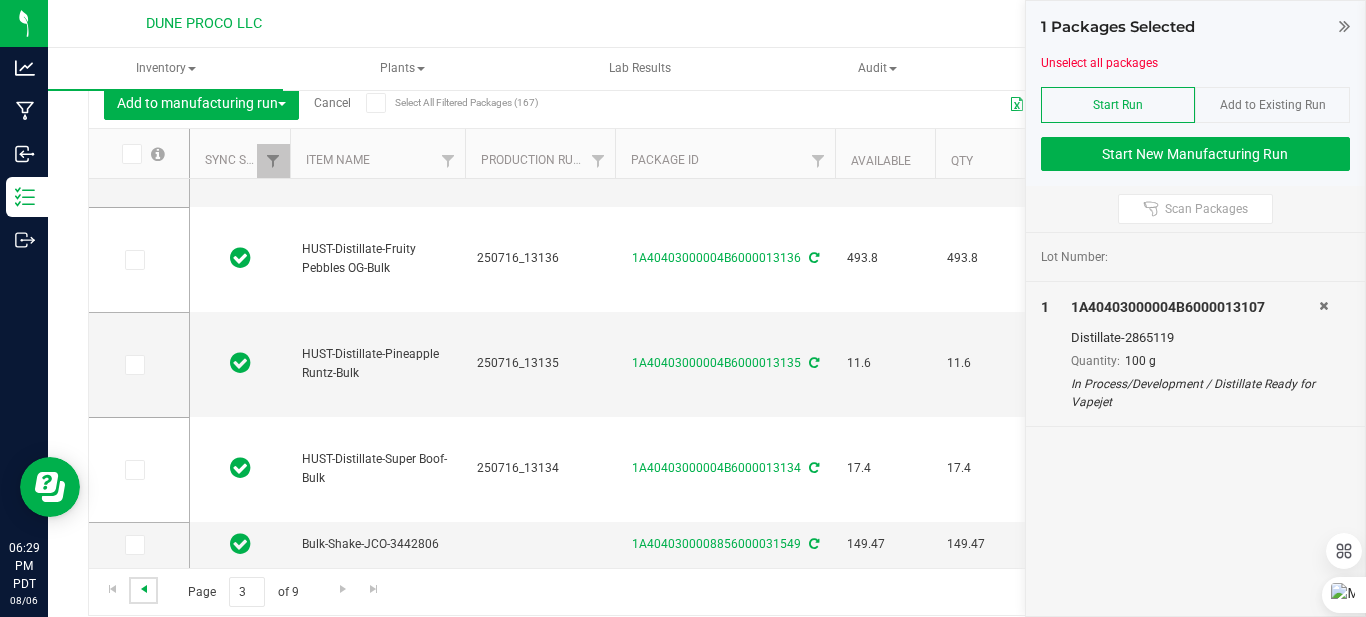 click at bounding box center [144, 589] 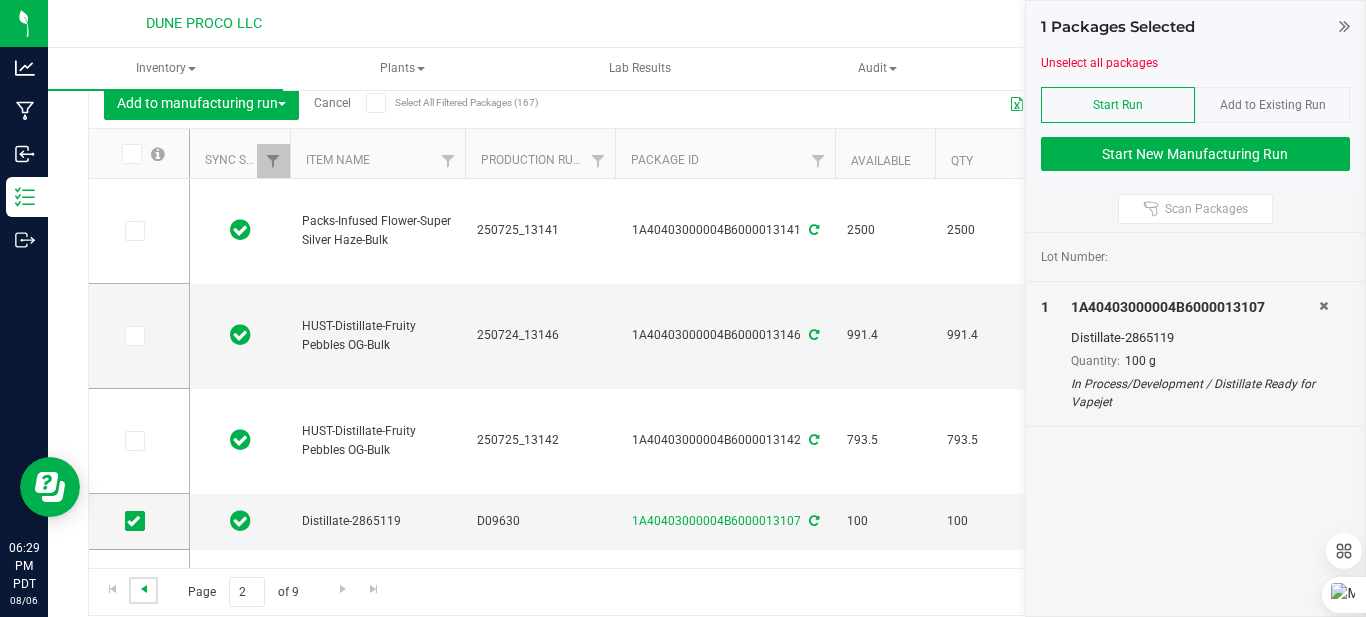 click at bounding box center [144, 589] 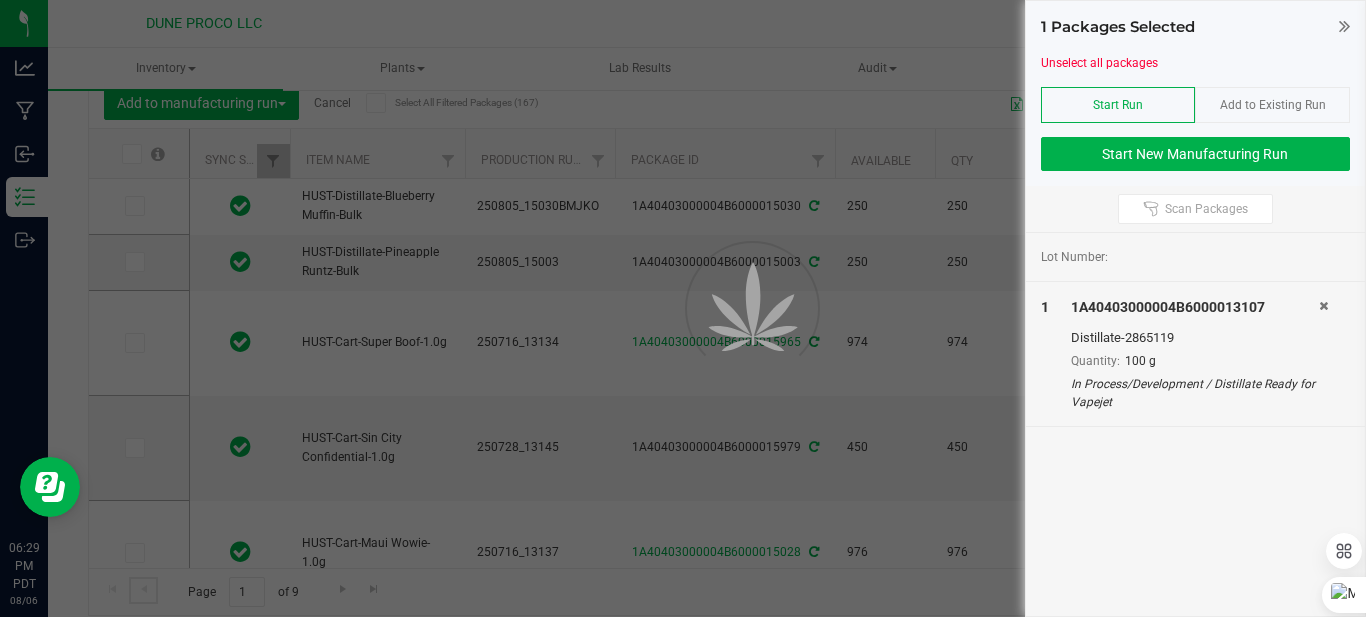 type on "2025-07-16" 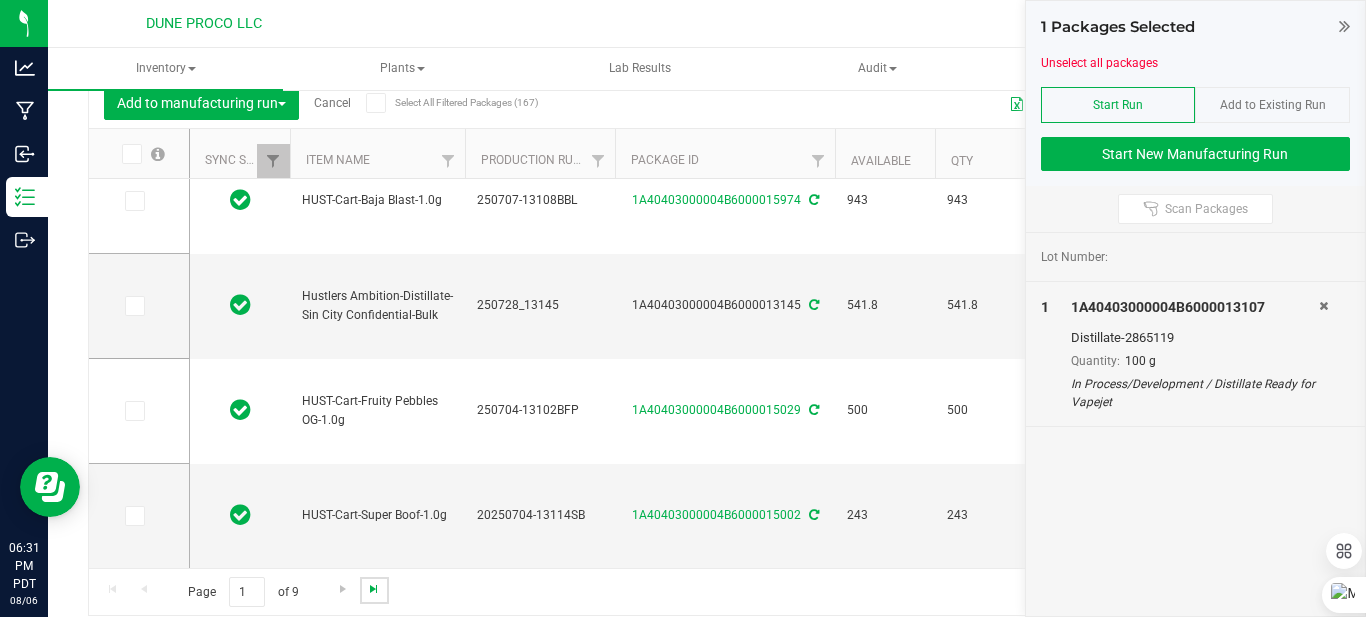 click at bounding box center (374, 589) 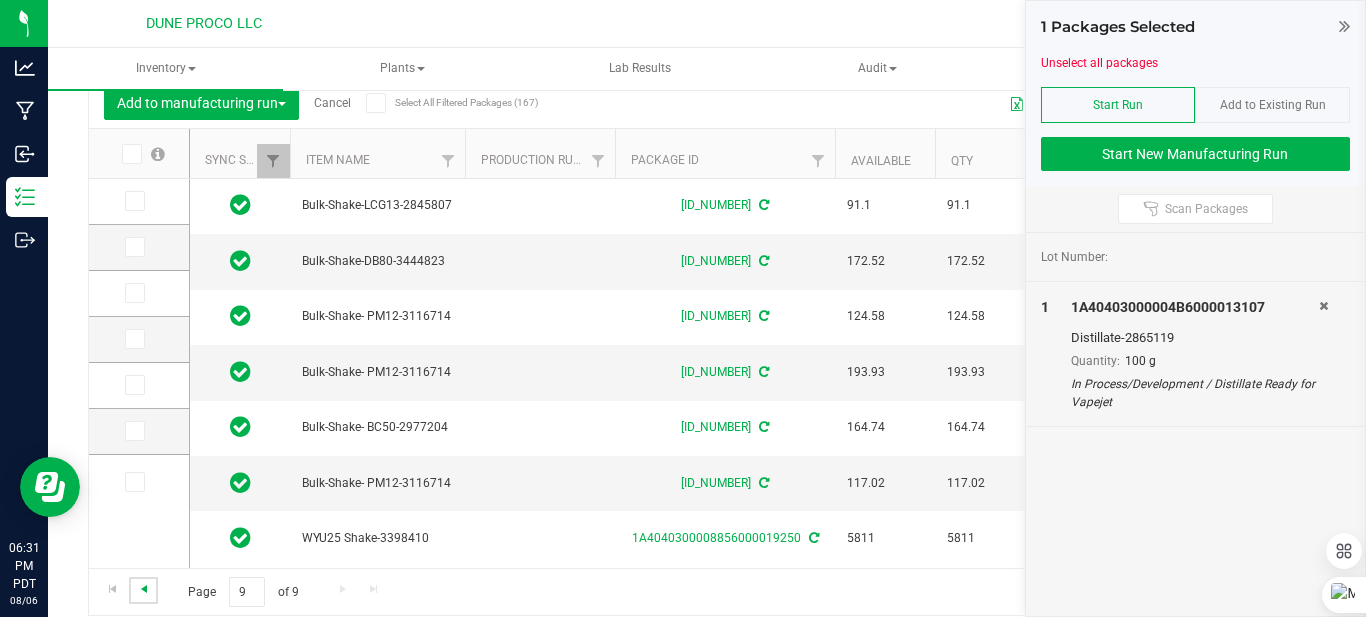 click at bounding box center (144, 589) 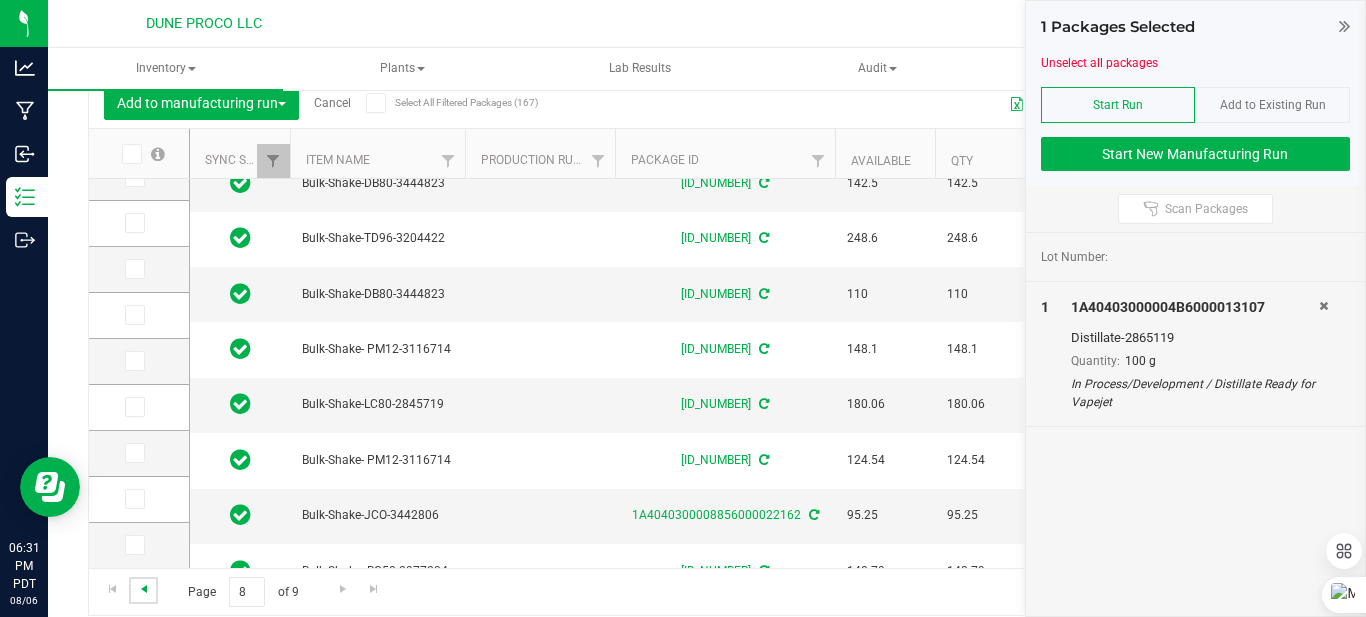 click at bounding box center (144, 589) 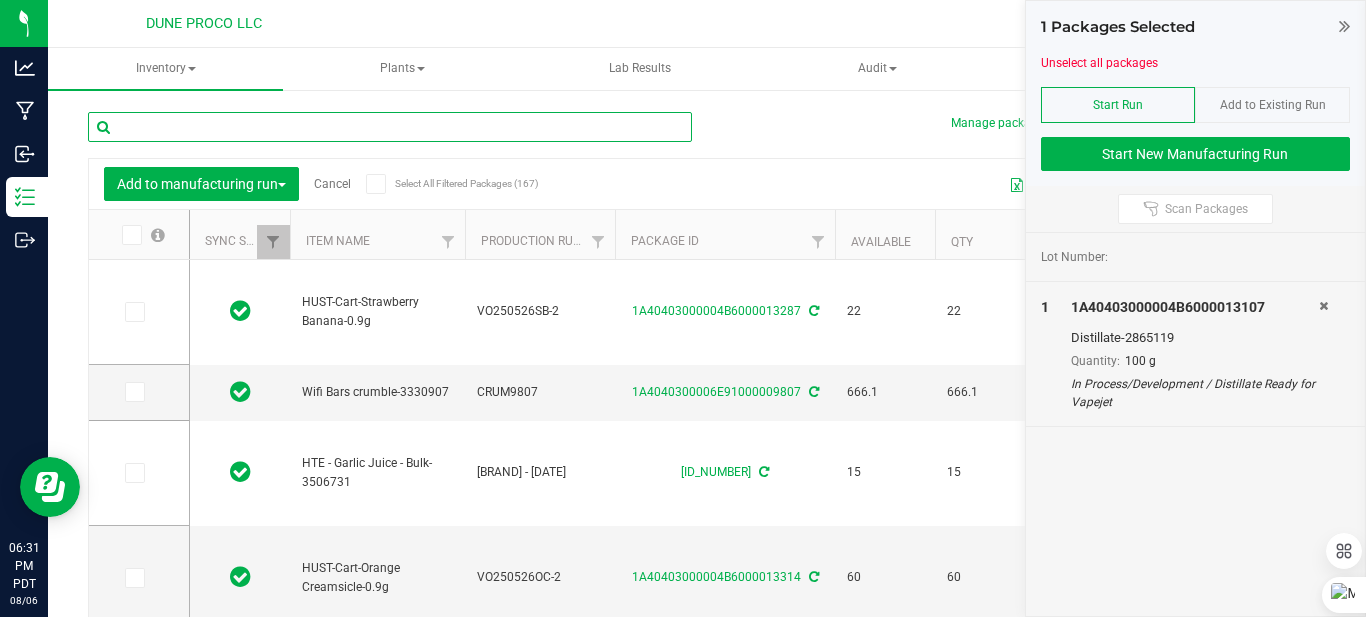 click at bounding box center [390, 127] 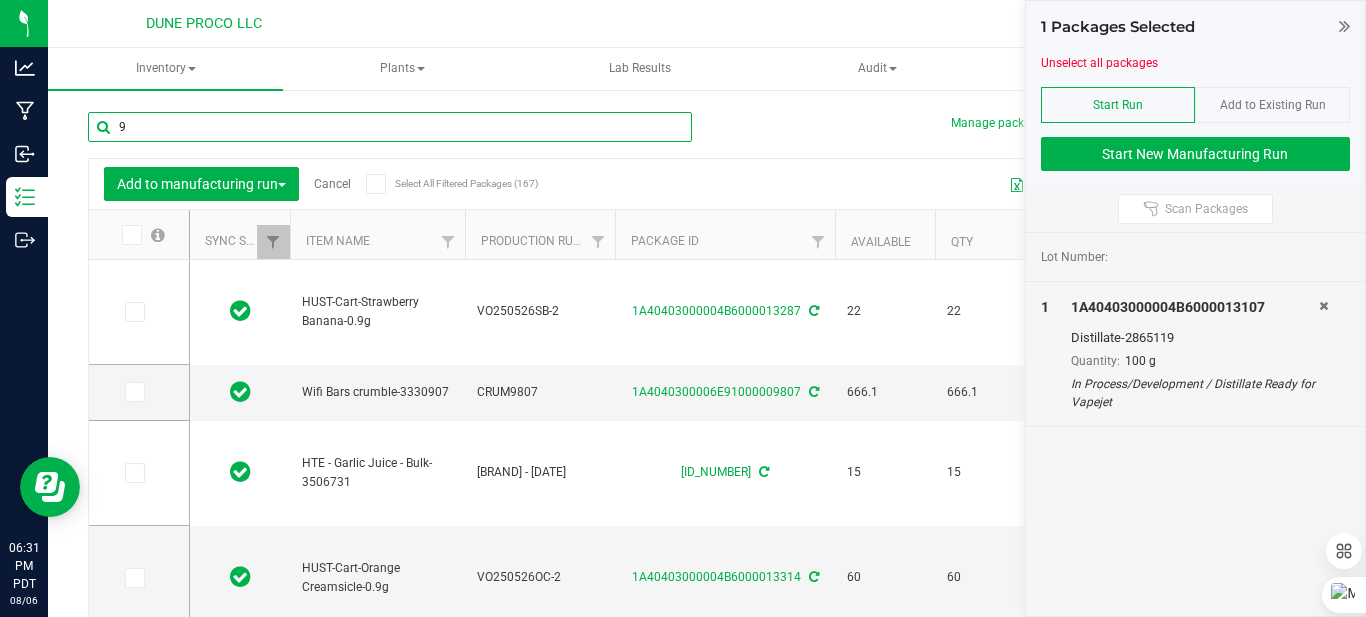 type on "96" 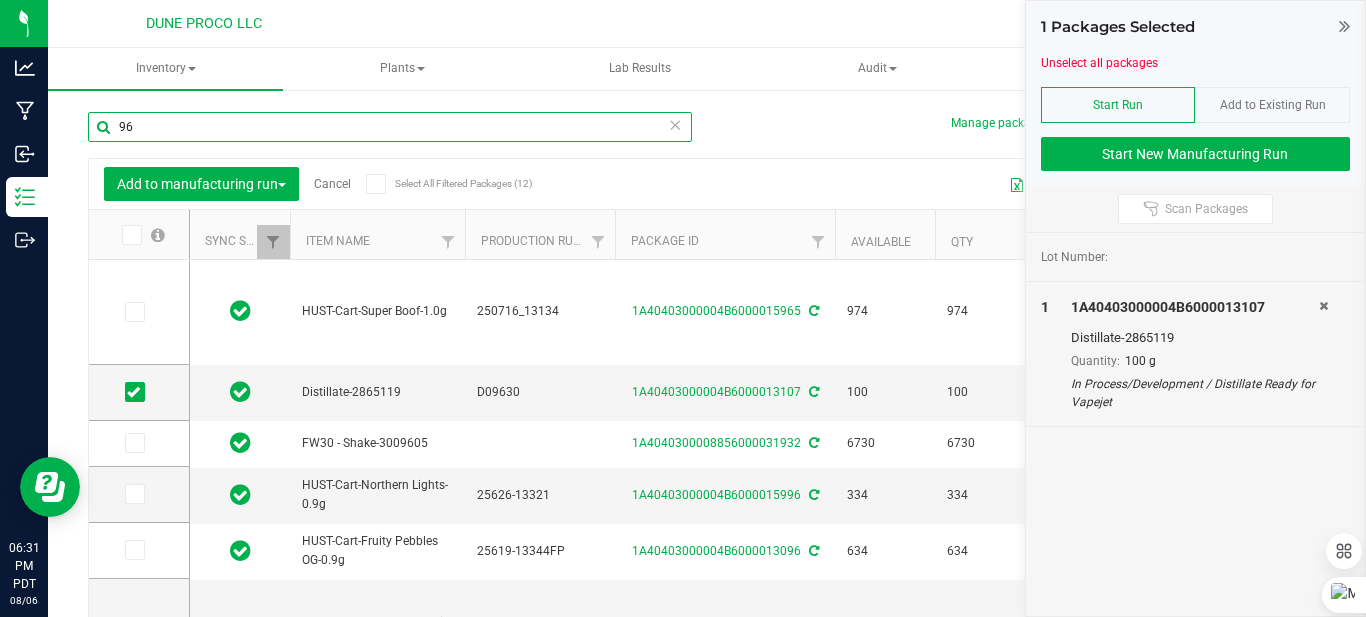 type on "2025-07-16" 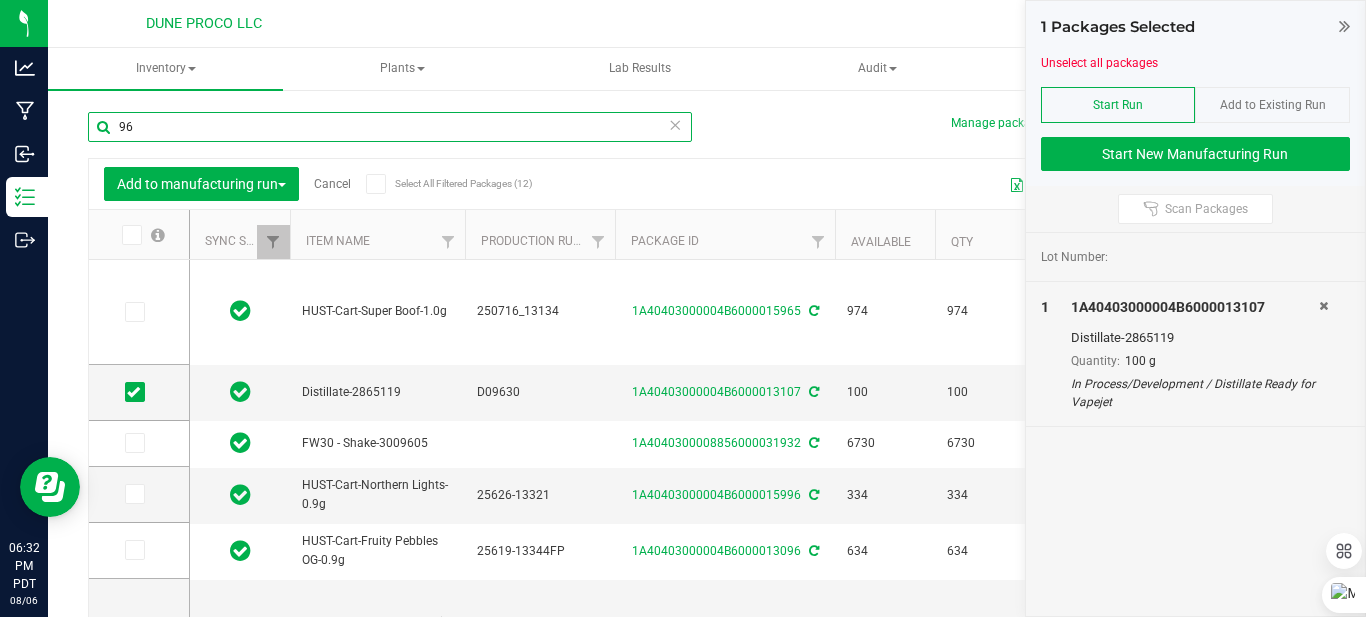 type on "96" 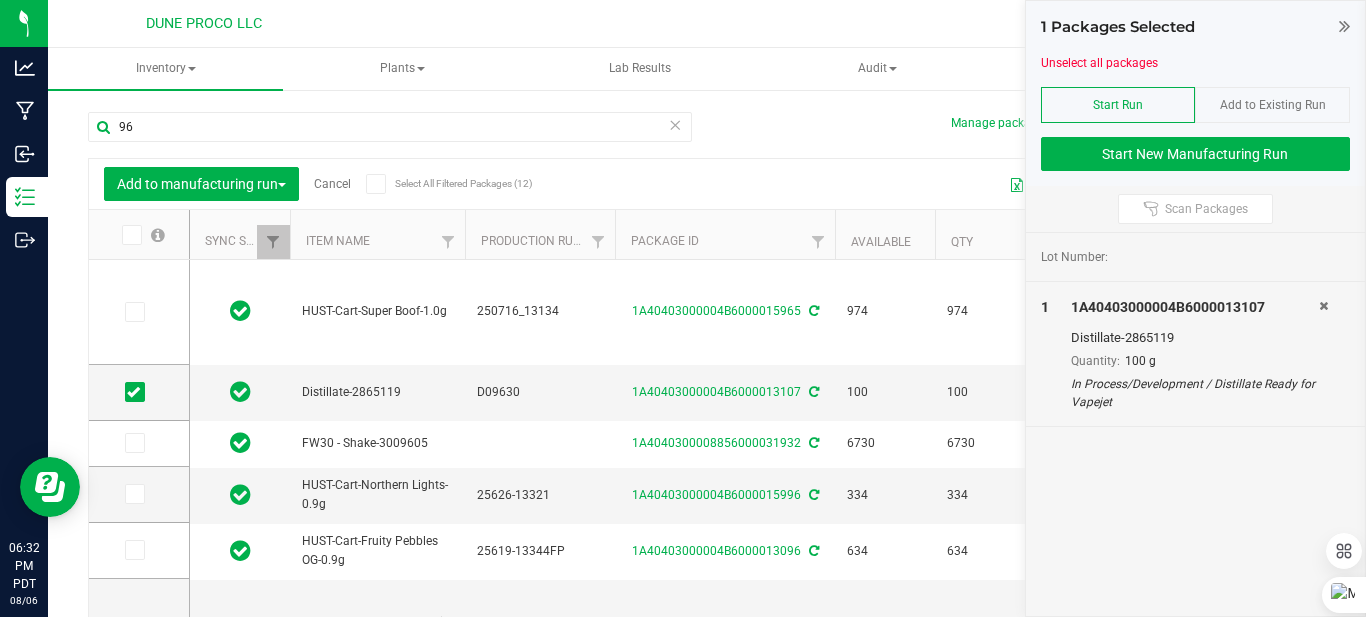 click at bounding box center [675, 124] 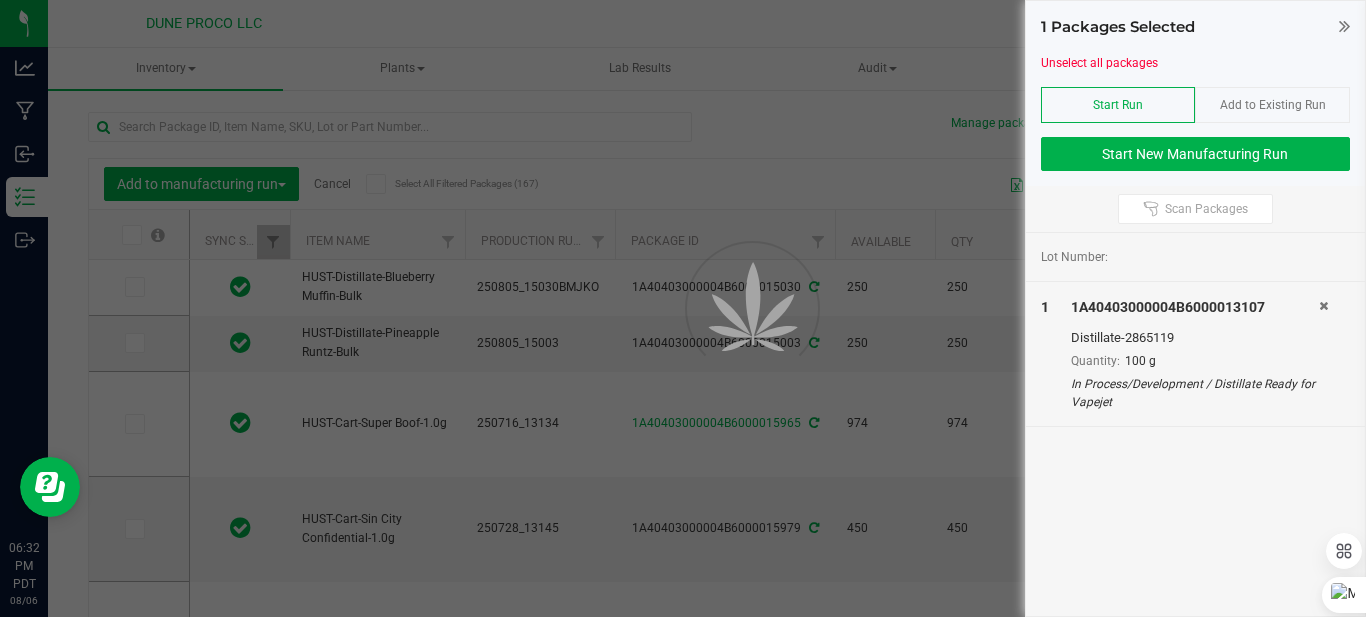 type on "2025-07-16" 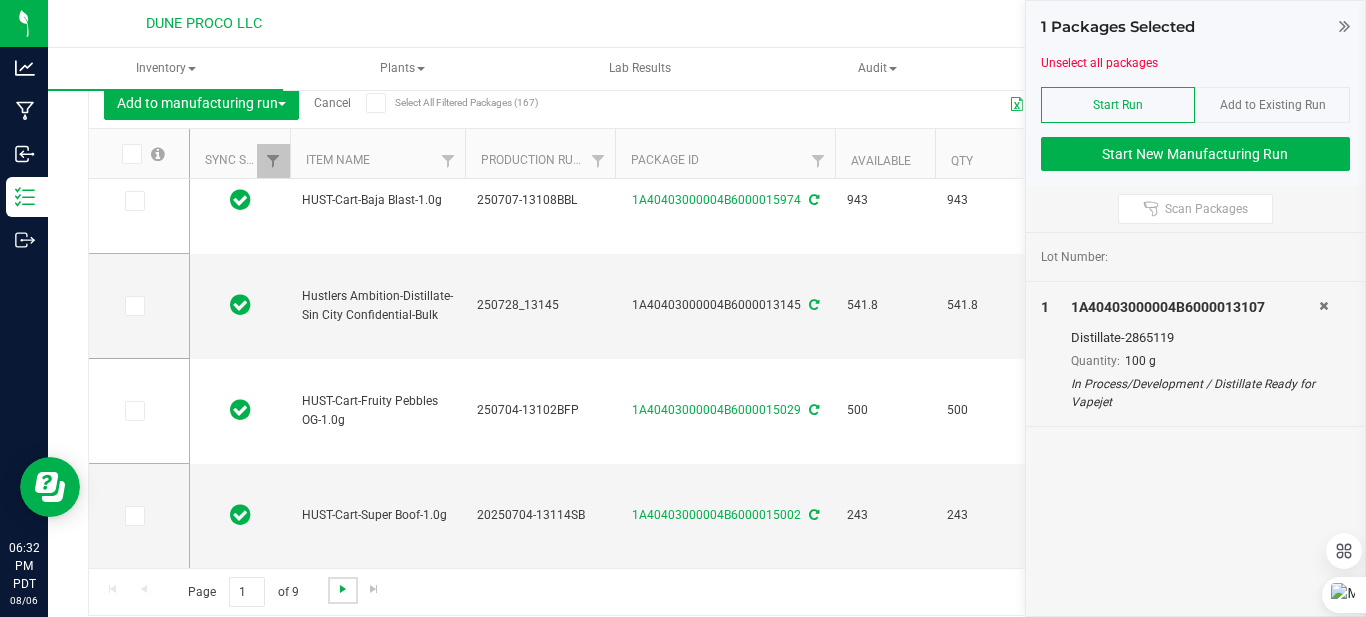 click at bounding box center (343, 589) 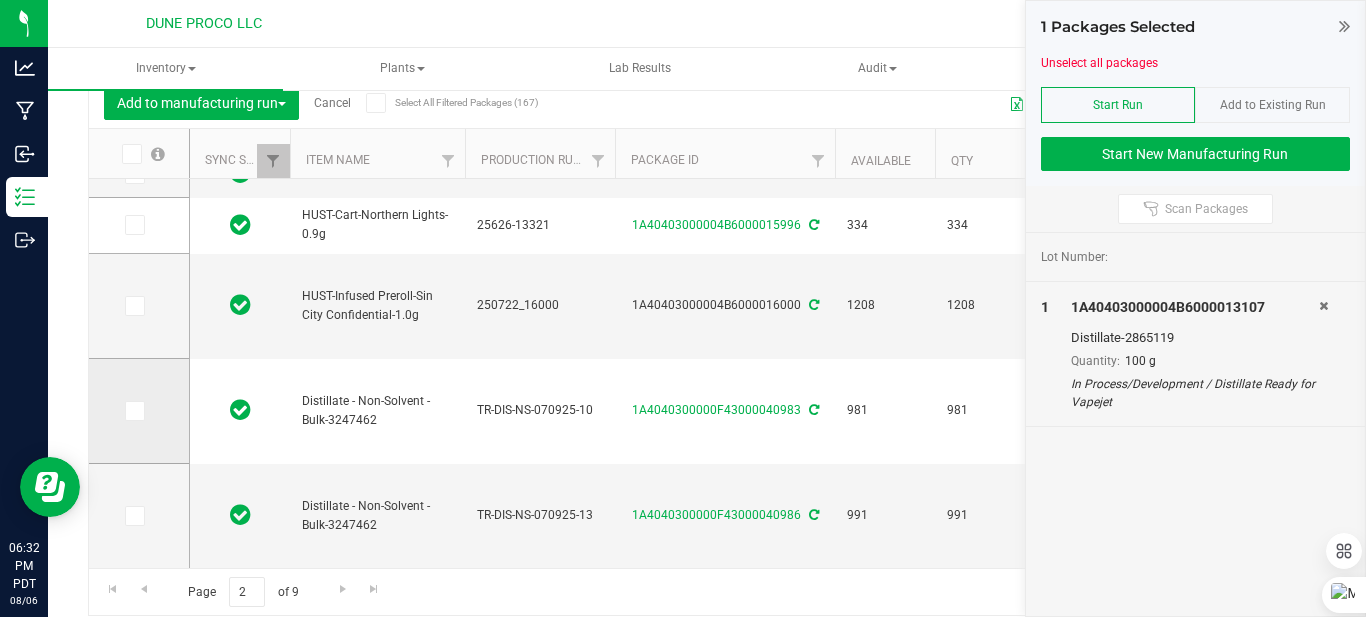 click at bounding box center (133, 411) 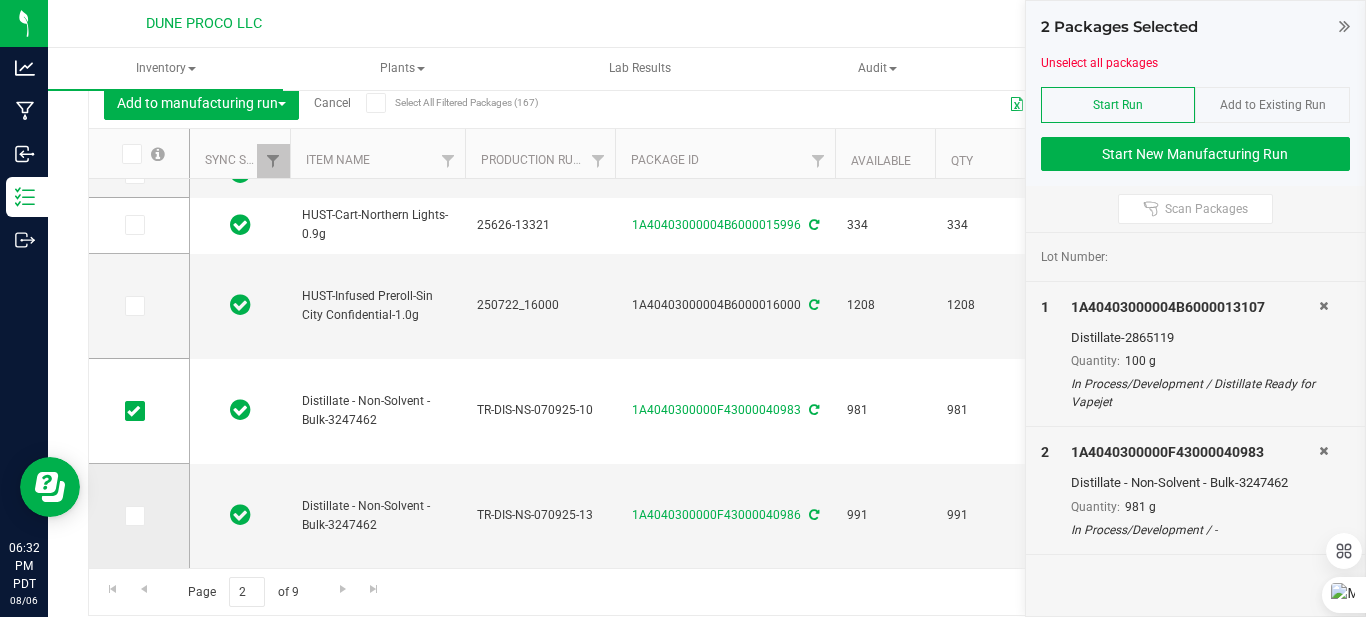 click at bounding box center (135, 516) 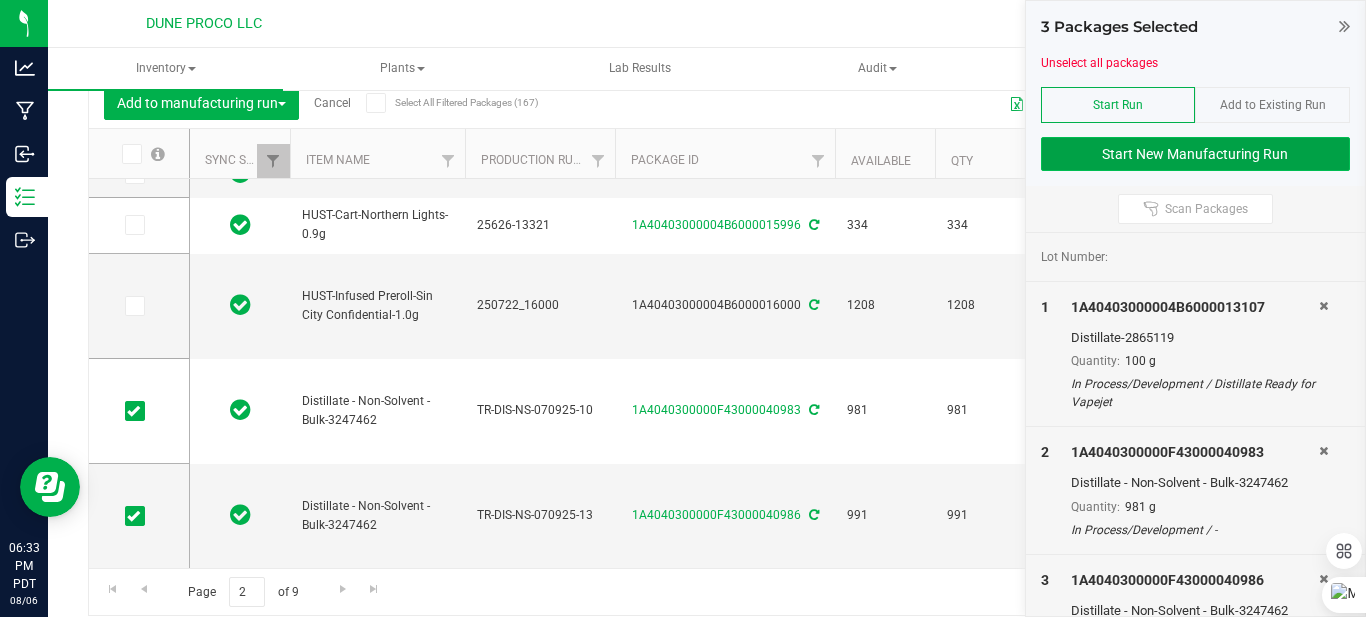 click on "Start New Manufacturing Run" at bounding box center (1196, 154) 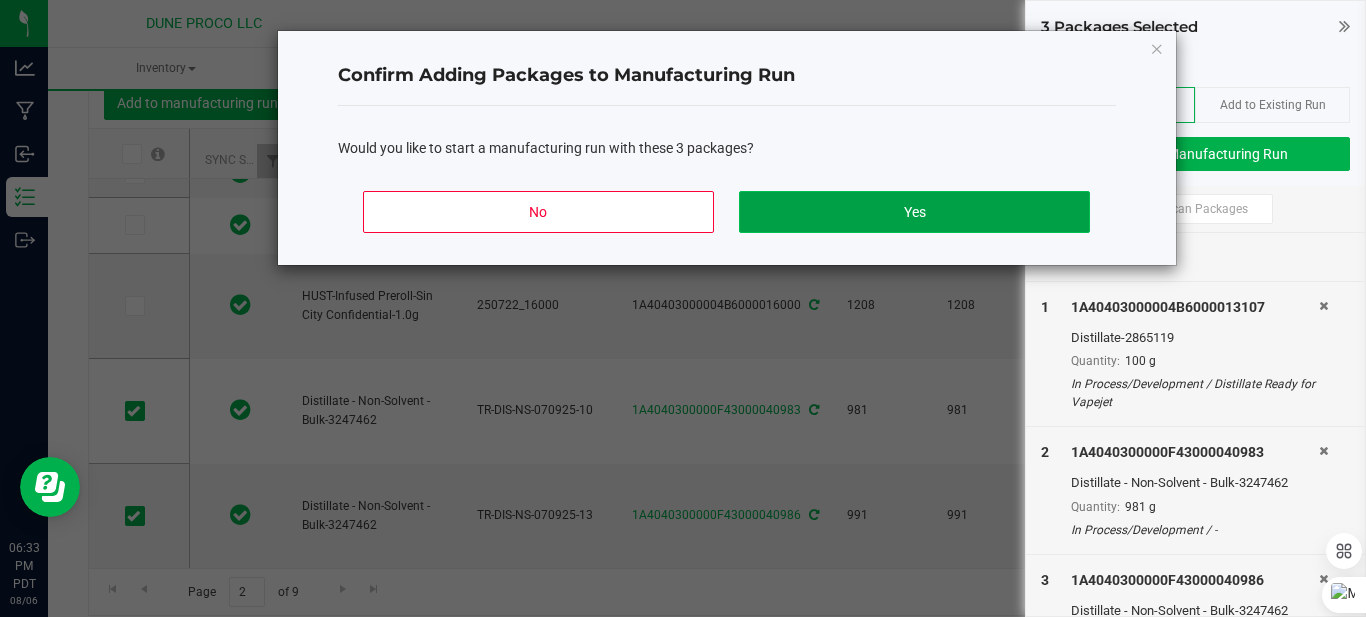 click on "Yes" 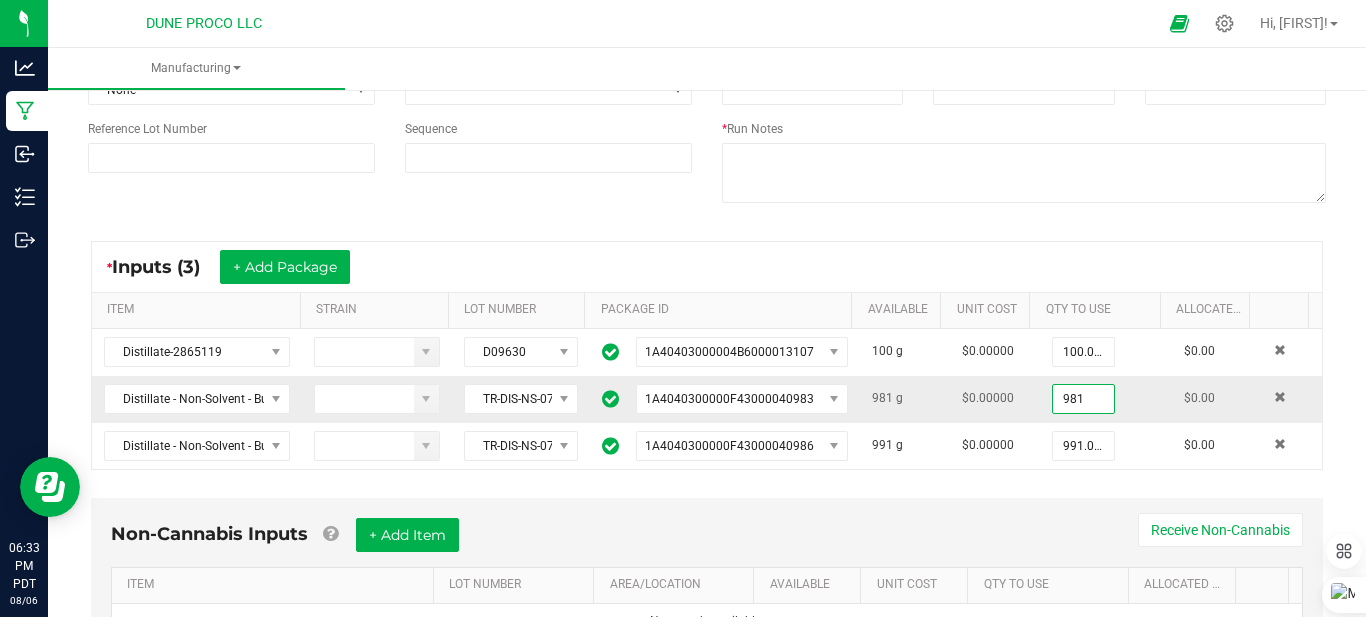 click on "981" at bounding box center (1083, 399) 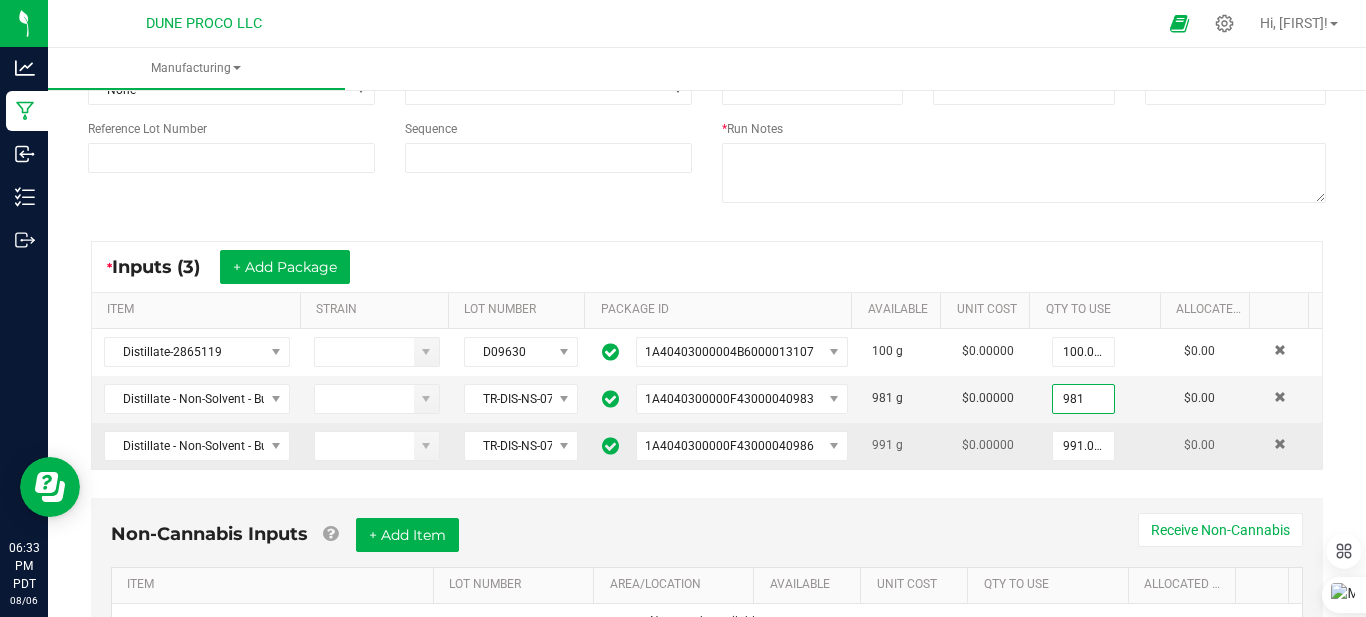 type on "0" 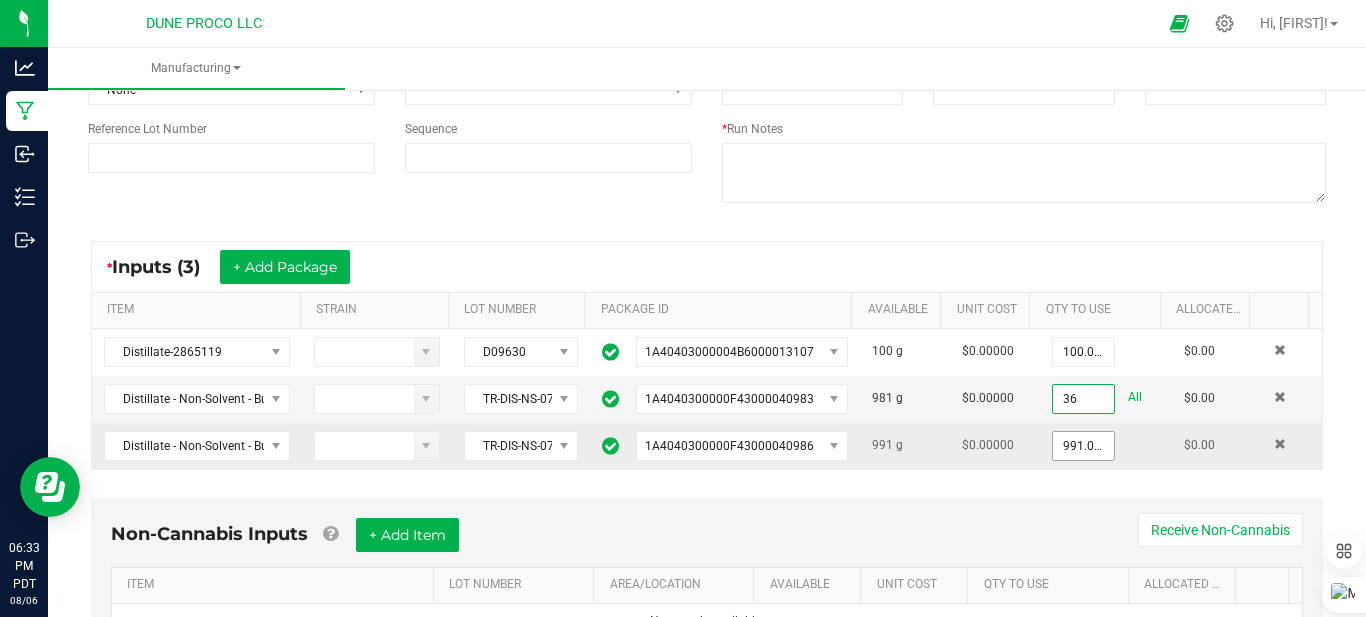 type on "36.0000 g" 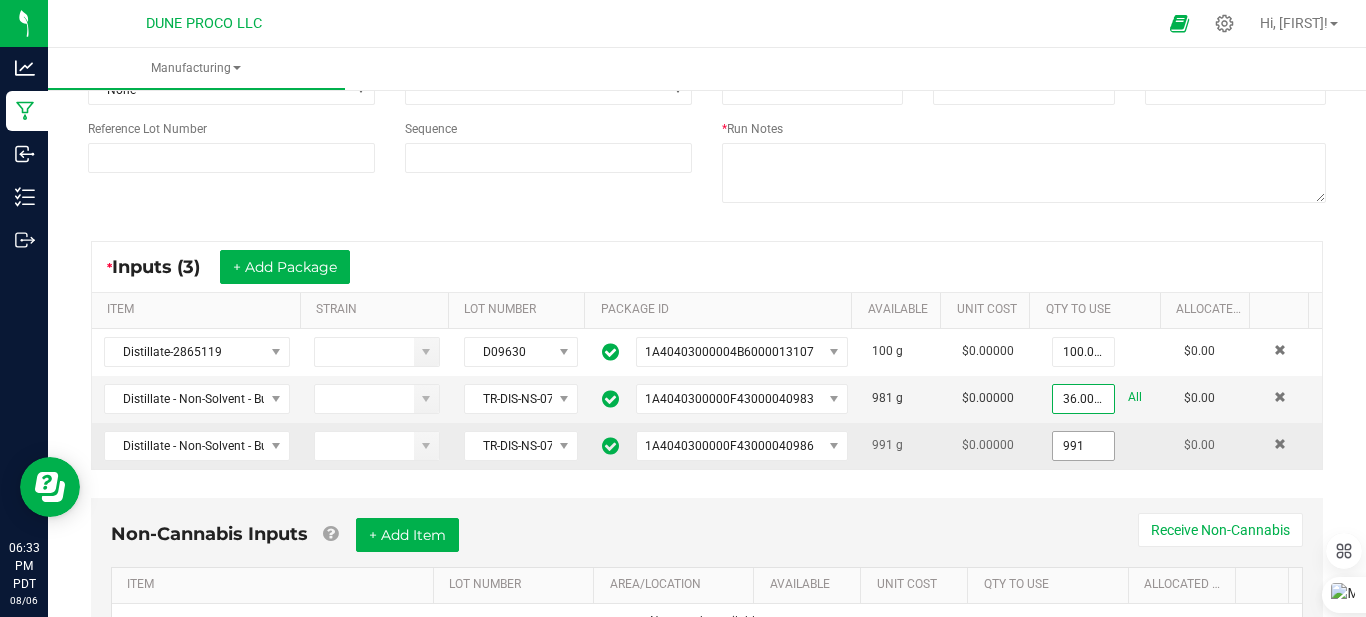 click on "991" at bounding box center [1083, 446] 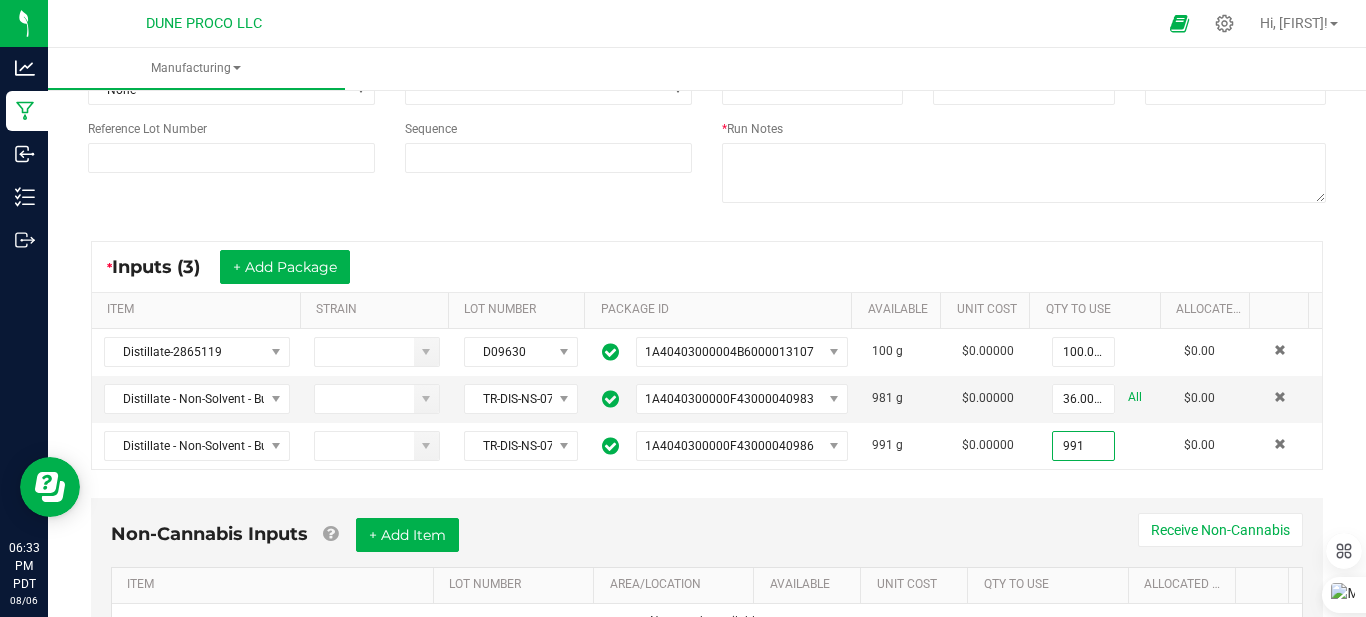 type on "0" 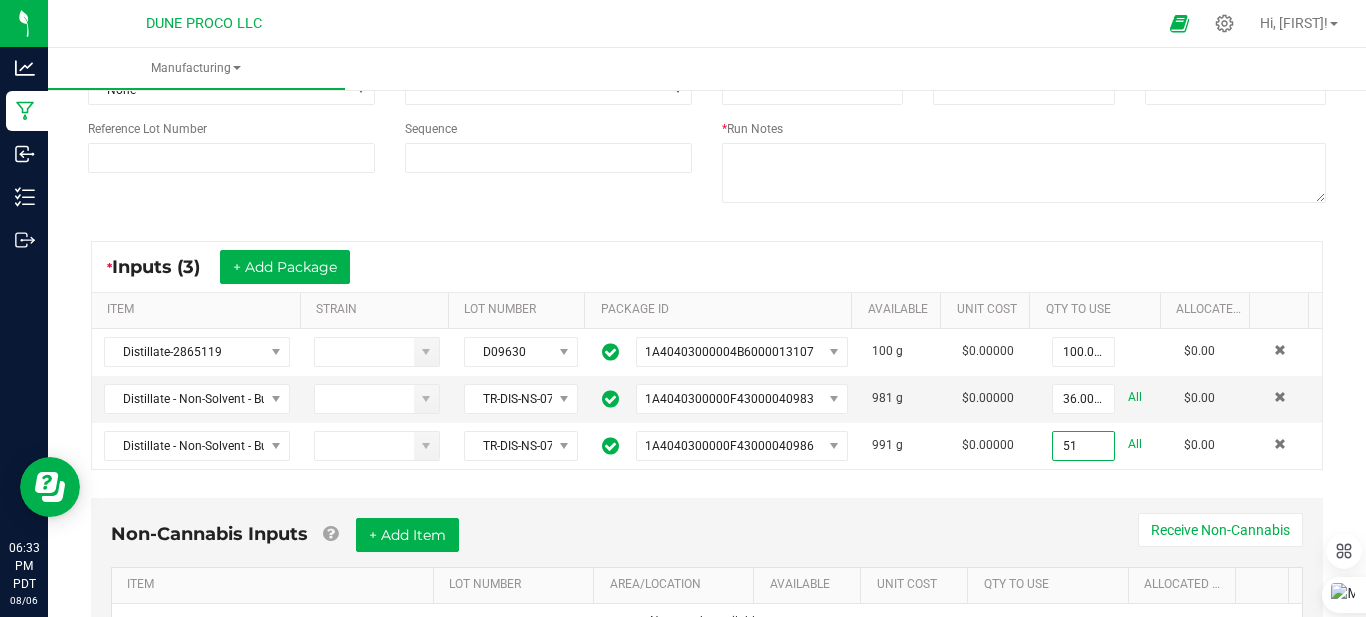 type on "51" 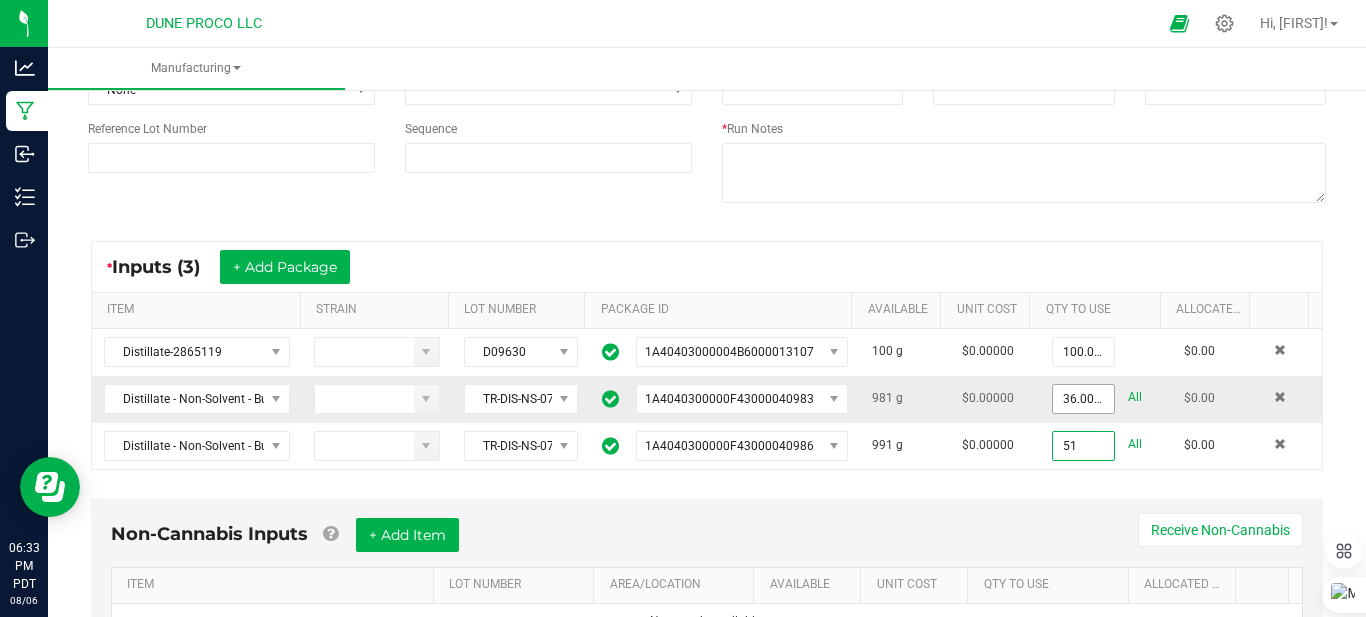 type on "36" 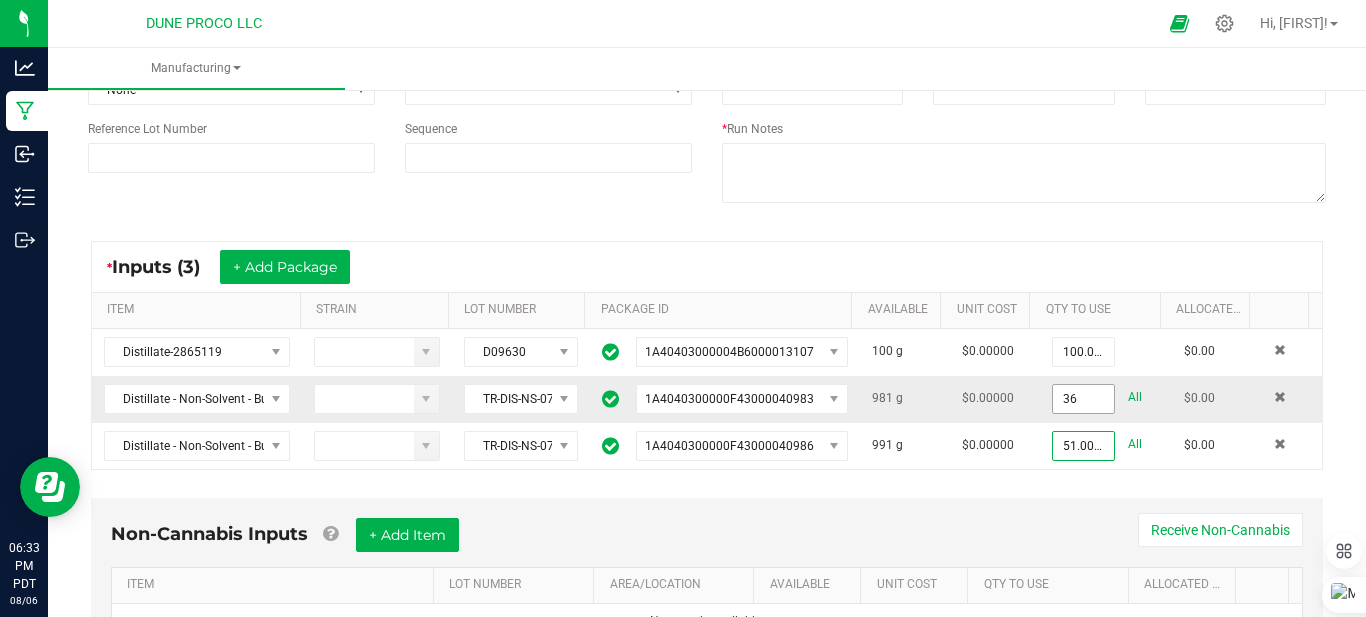 click on "36" at bounding box center (1083, 399) 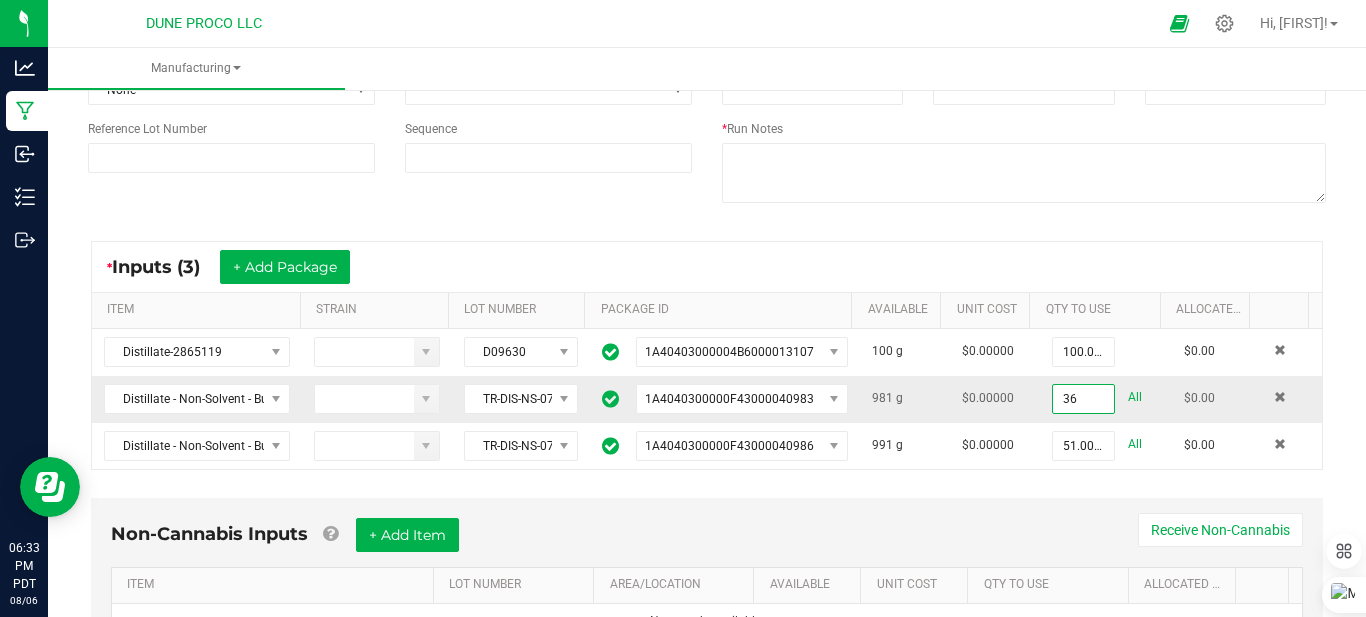 type on "0" 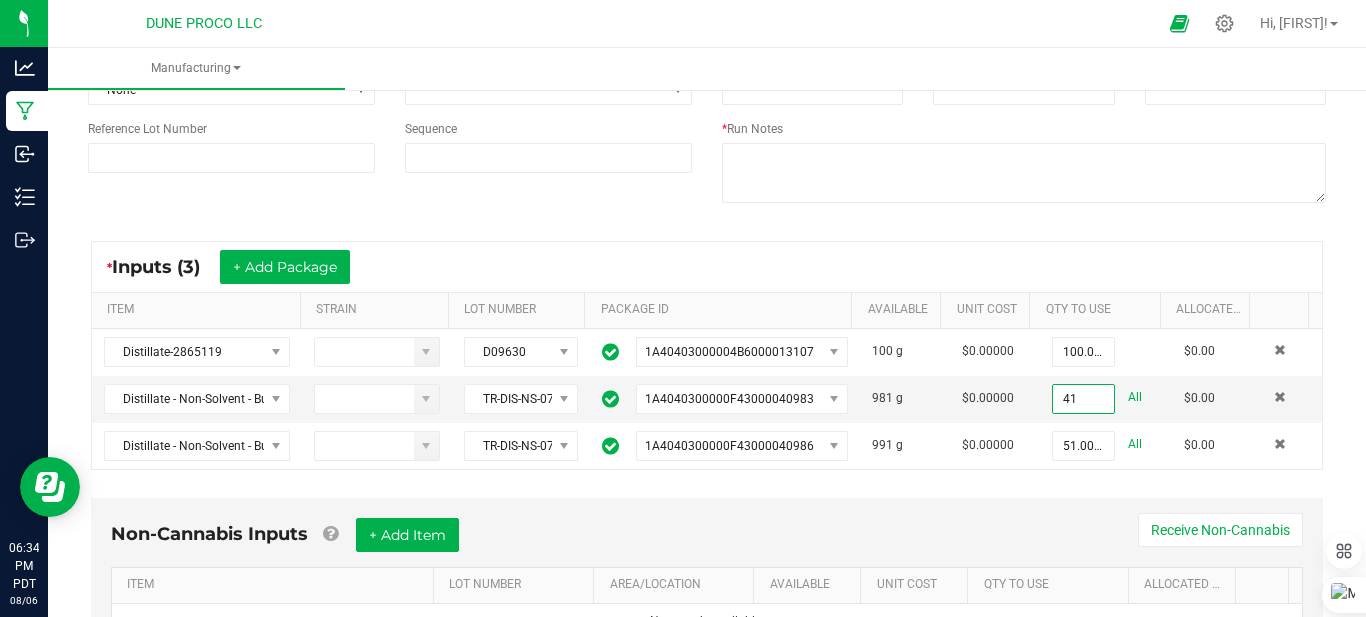type on "41.0000 g" 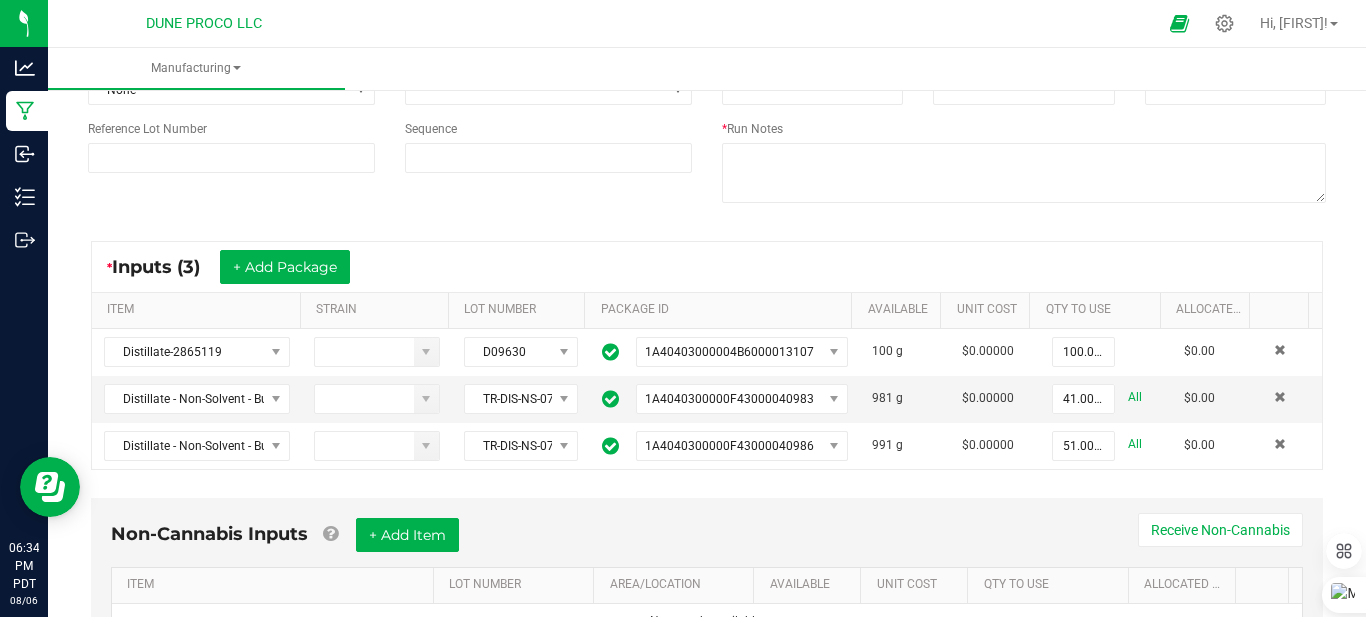 click on "*    Inputs (3)   + Add Package" at bounding box center [707, 267] 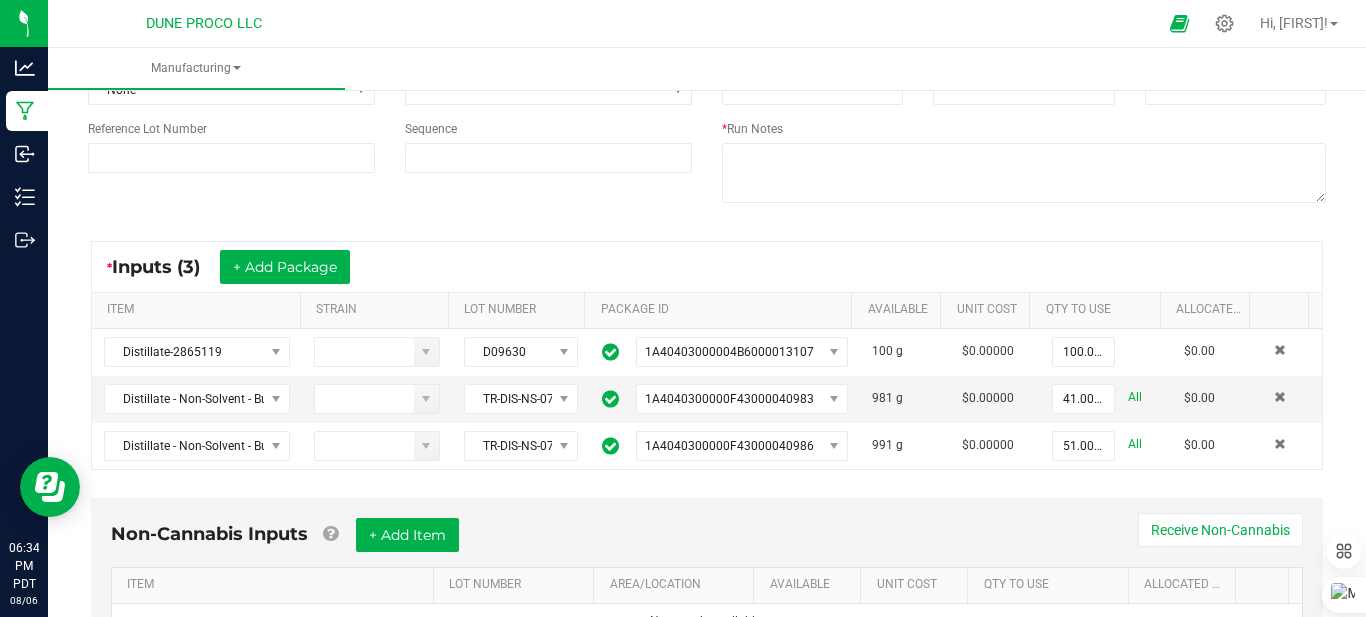 drag, startPoint x: 1149, startPoint y: 255, endPoint x: 950, endPoint y: 475, distance: 296.64963 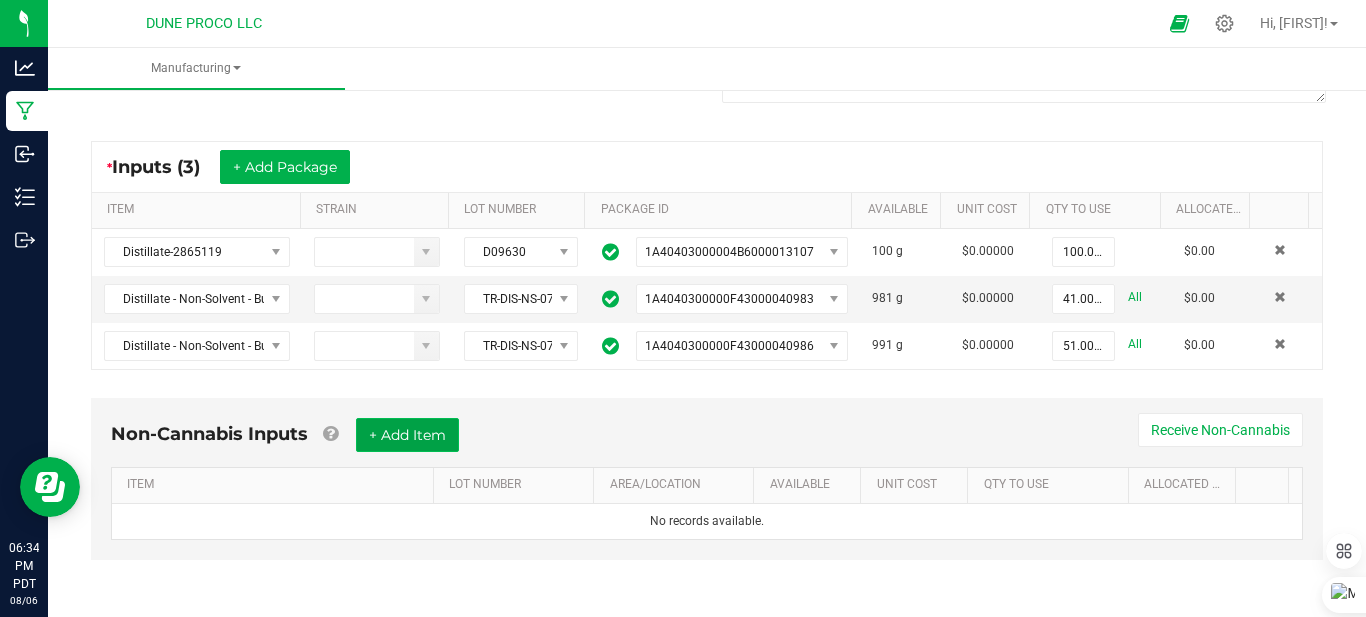 click on "+ Add Item" at bounding box center (407, 435) 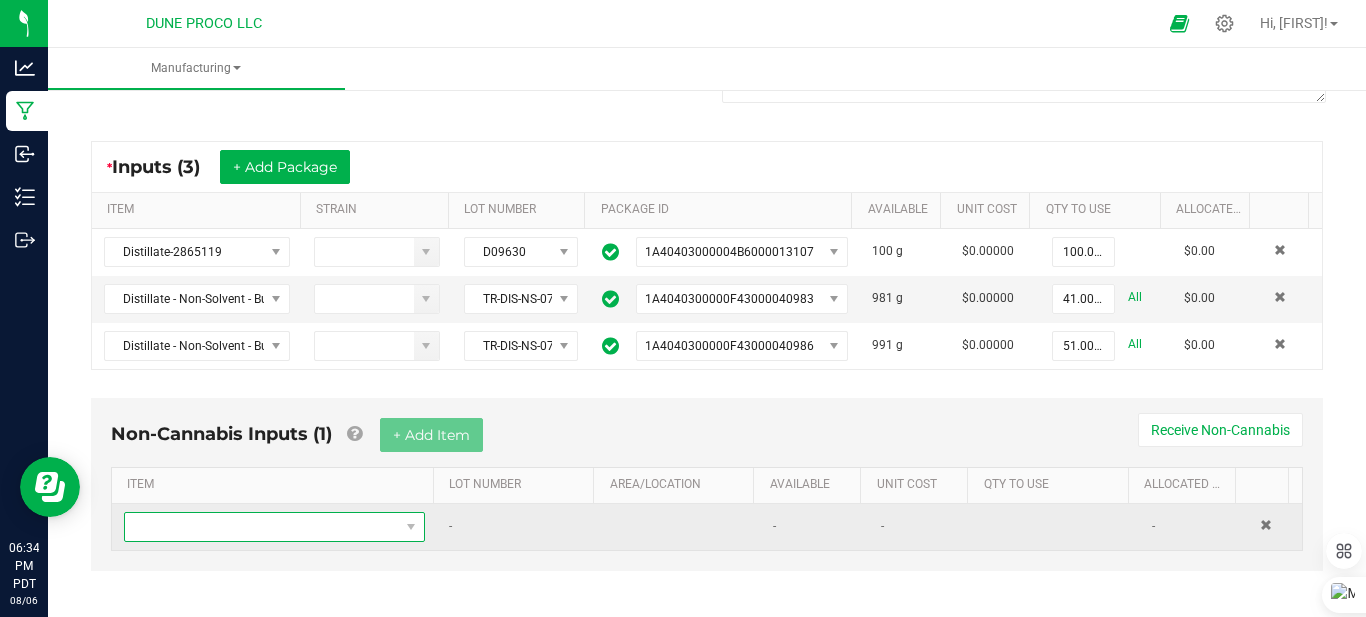click at bounding box center [262, 527] 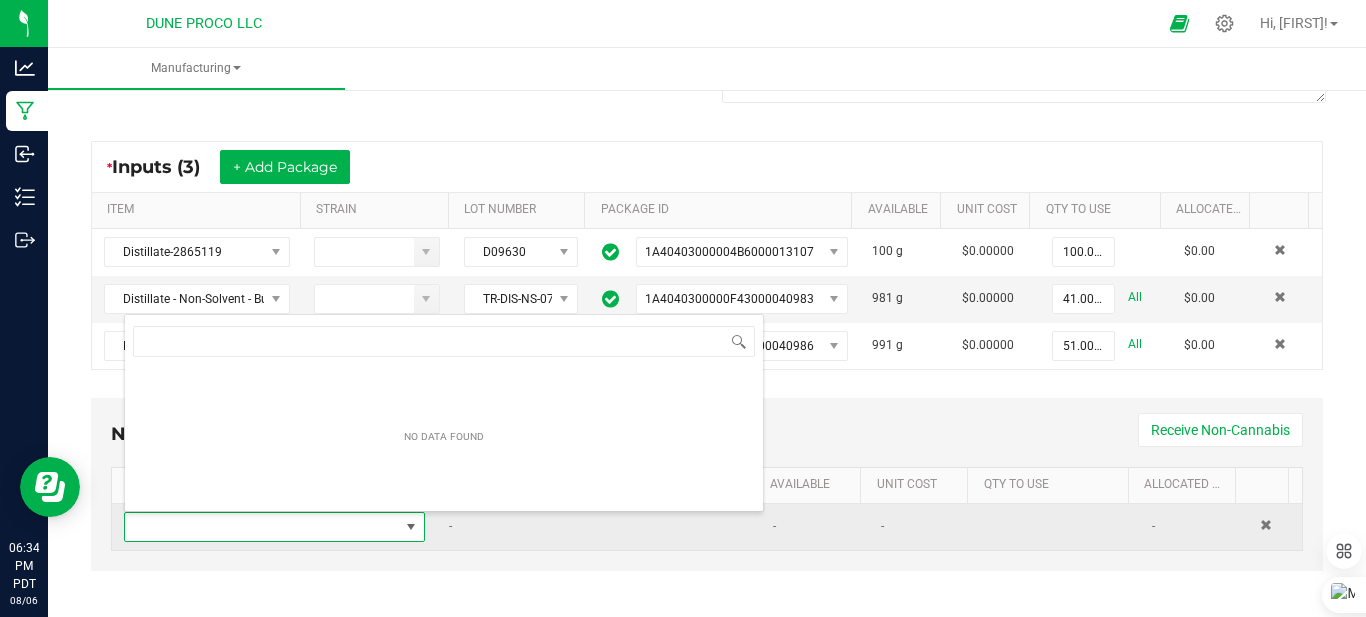 scroll, scrollTop: 0, scrollLeft: 0, axis: both 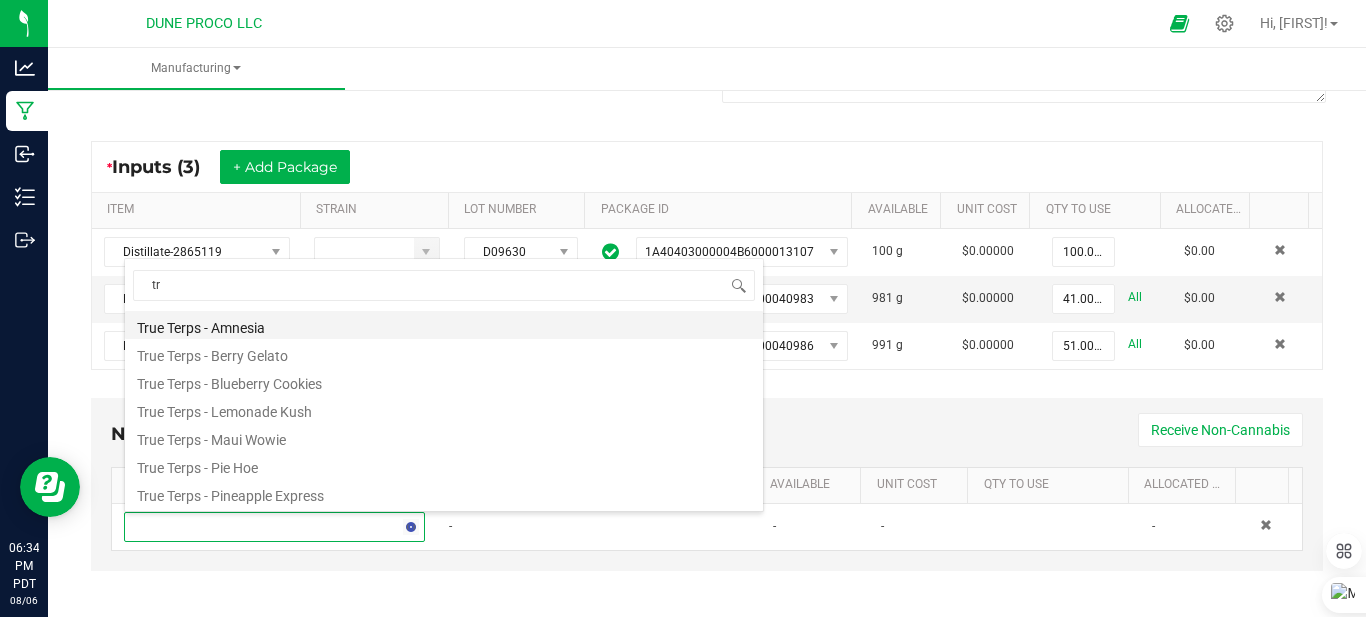 type on "t" 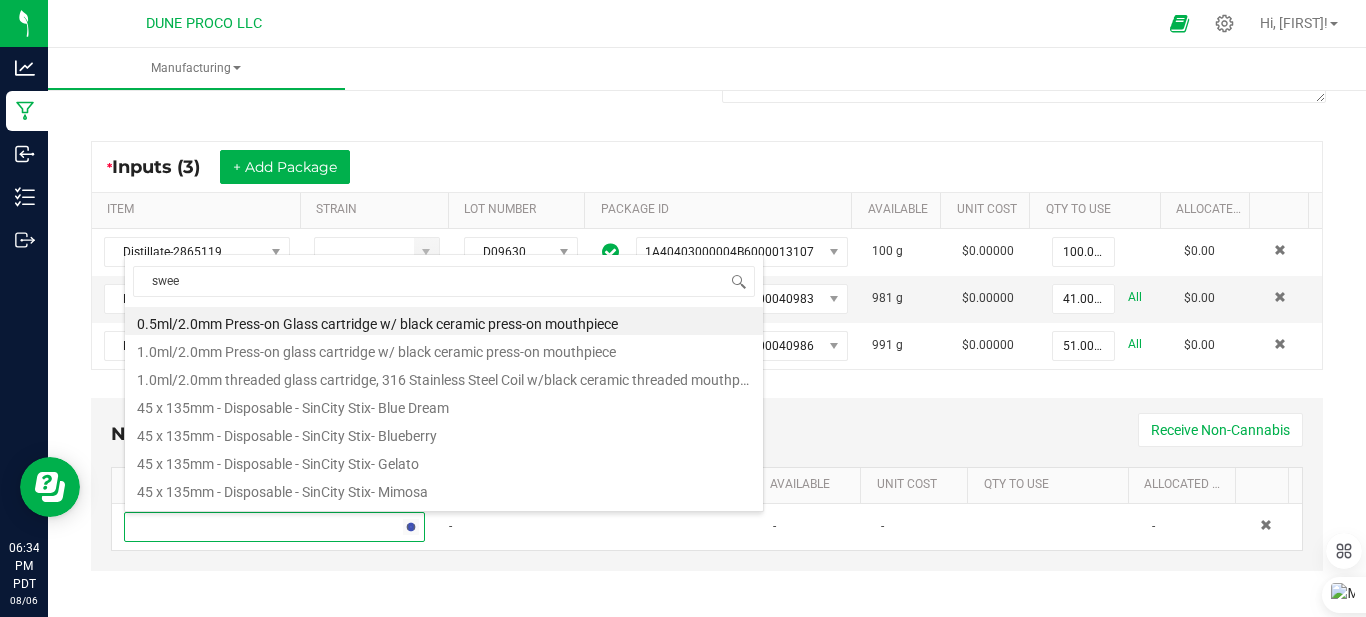 type on "sweet" 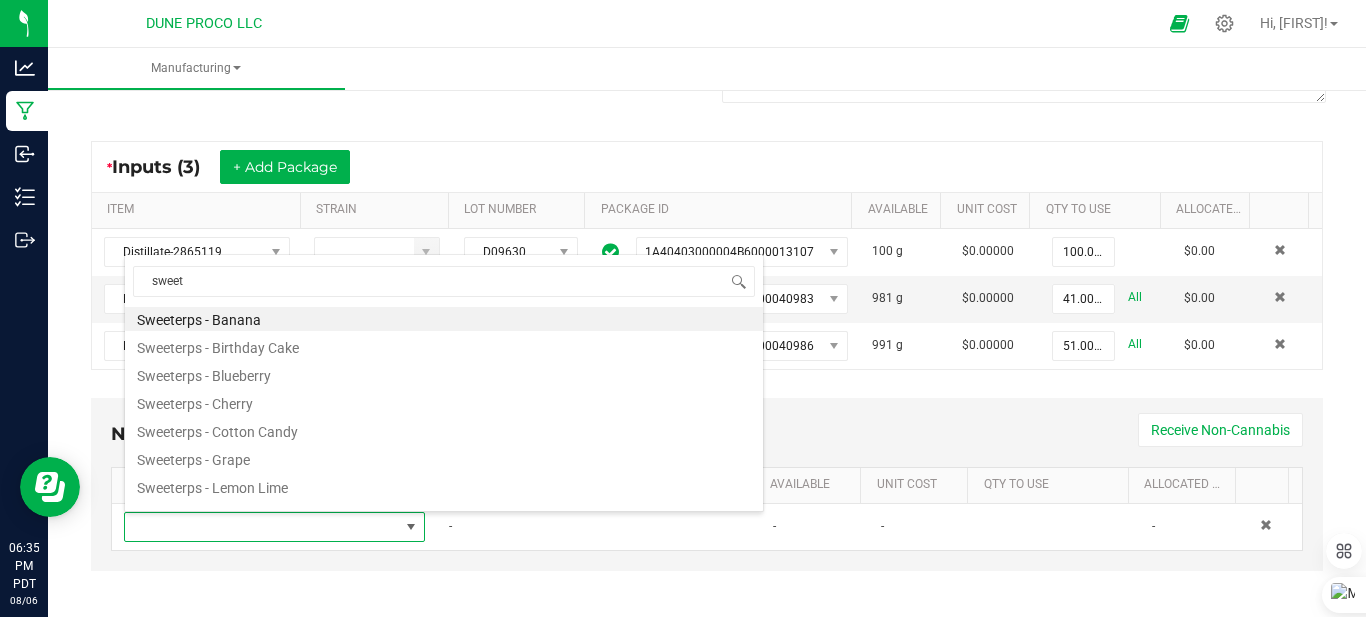 scroll, scrollTop: 0, scrollLeft: 0, axis: both 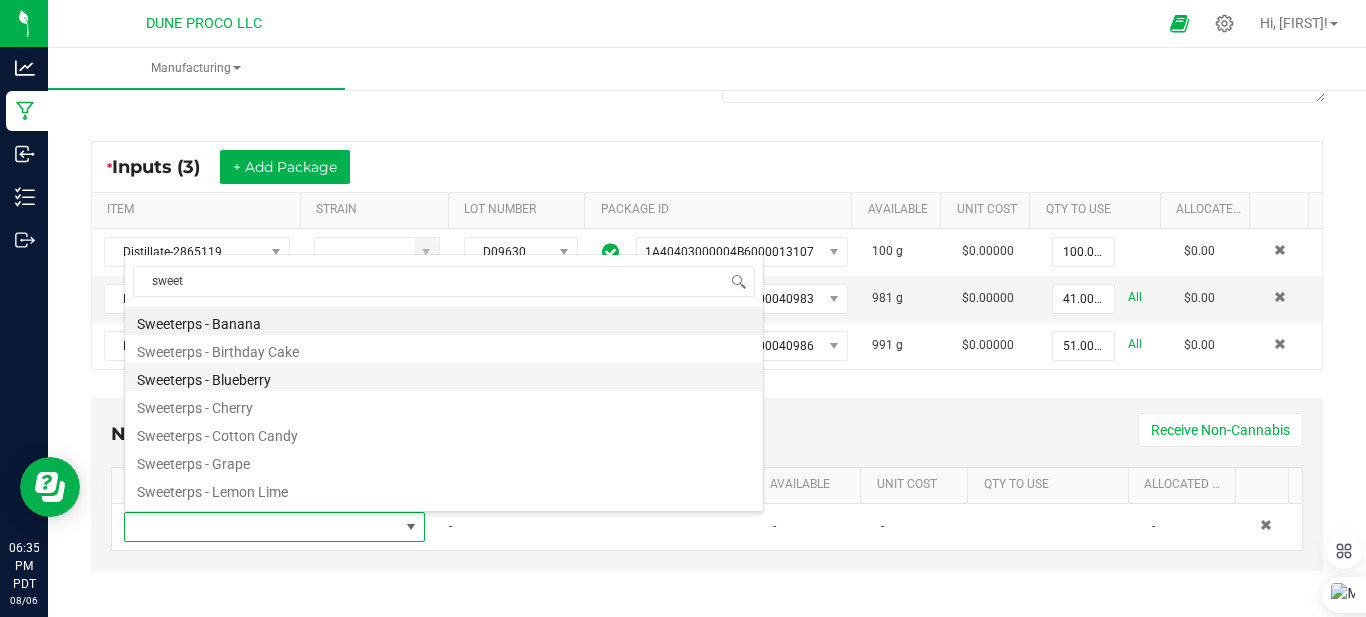 click on "Sweeterps - Blueberry" at bounding box center (444, 377) 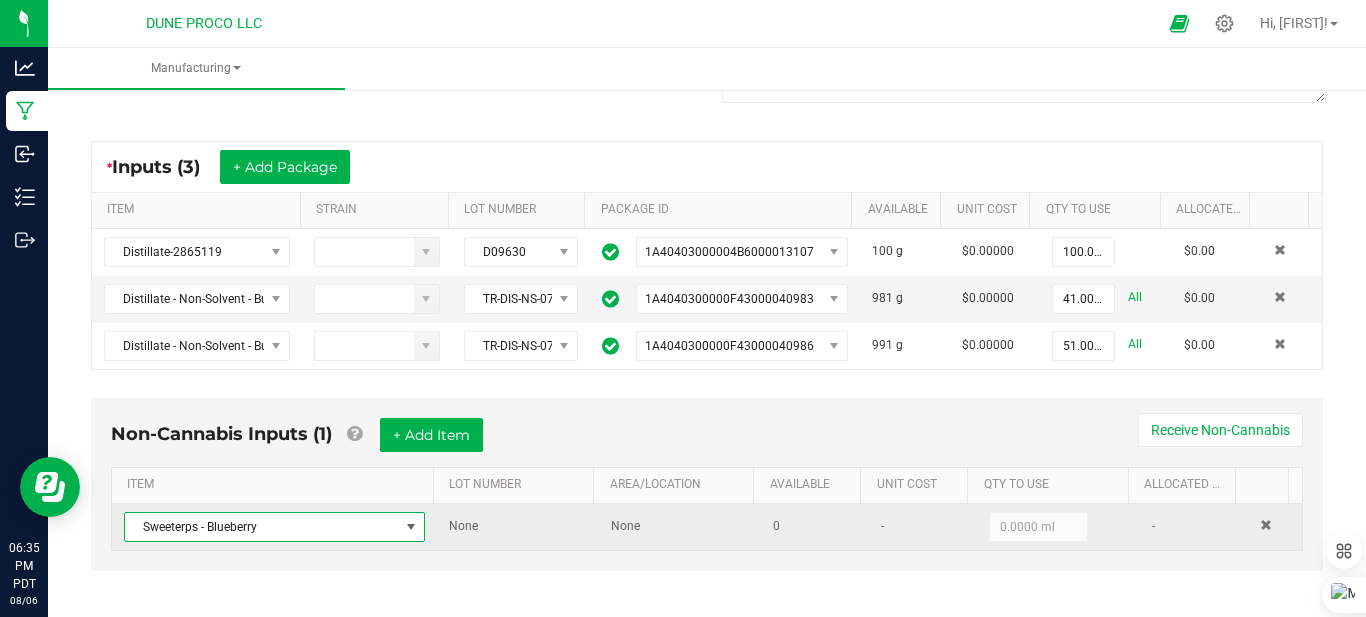 click on "Sweeterps - Blueberry" at bounding box center [262, 527] 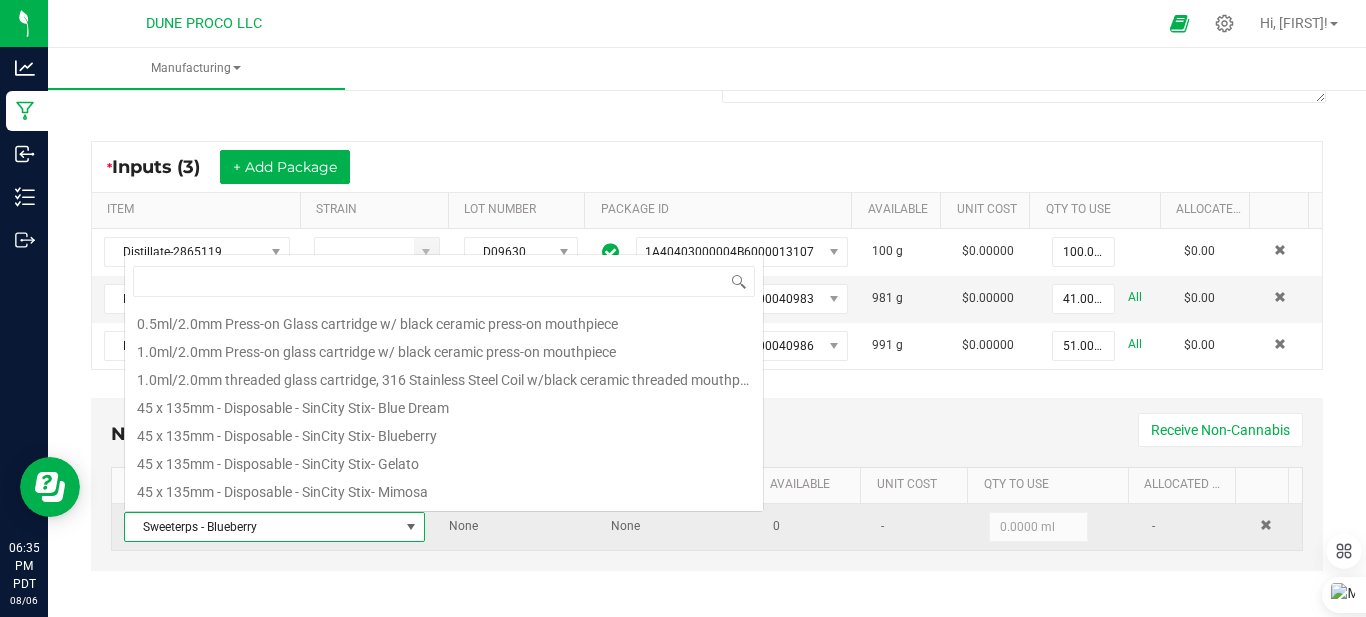 scroll, scrollTop: 0, scrollLeft: 0, axis: both 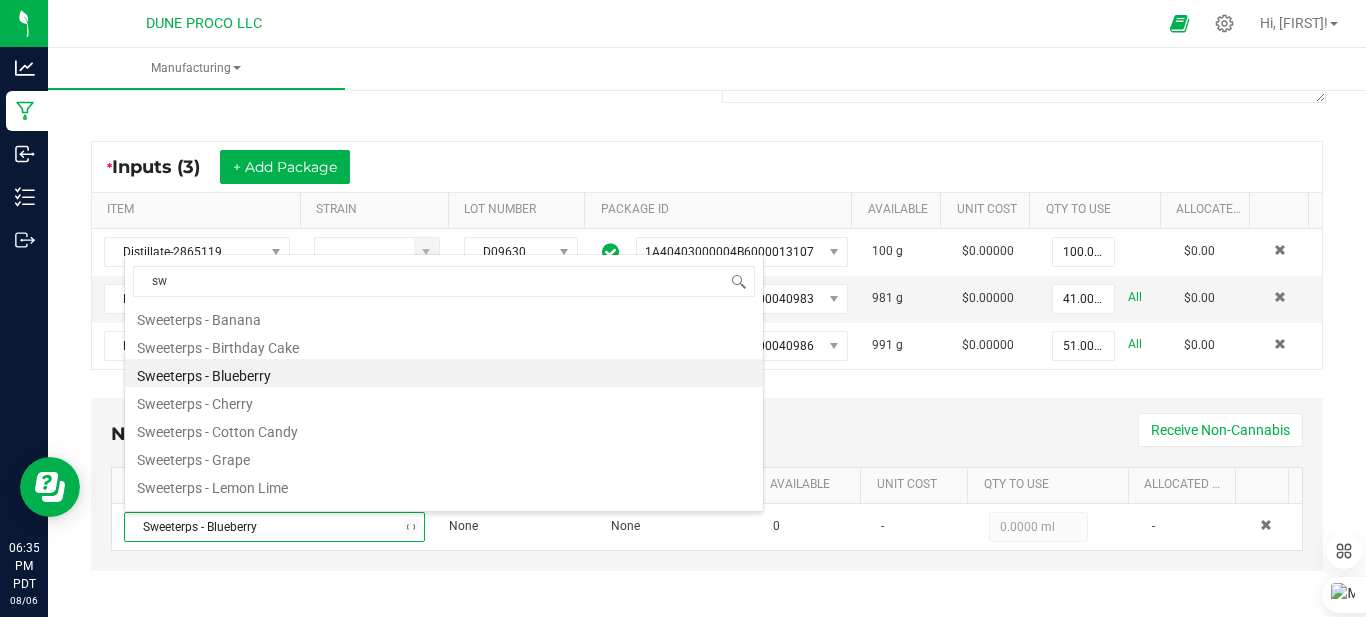type on "s" 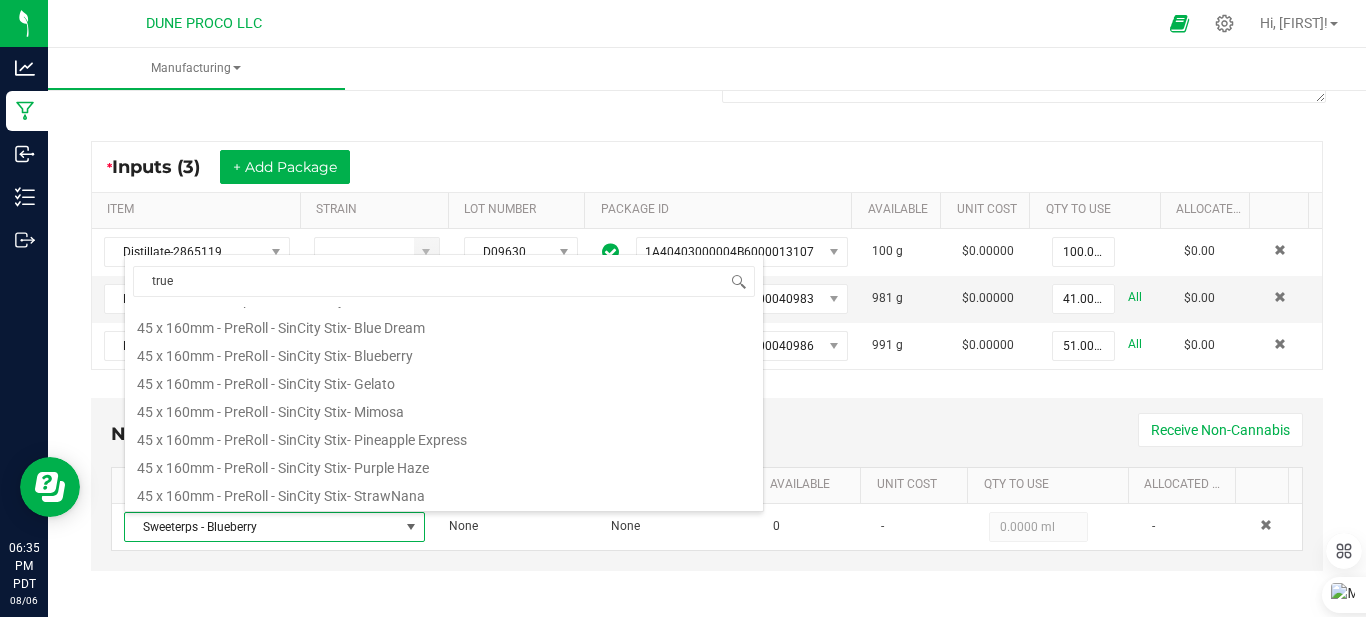 scroll, scrollTop: 0, scrollLeft: 0, axis: both 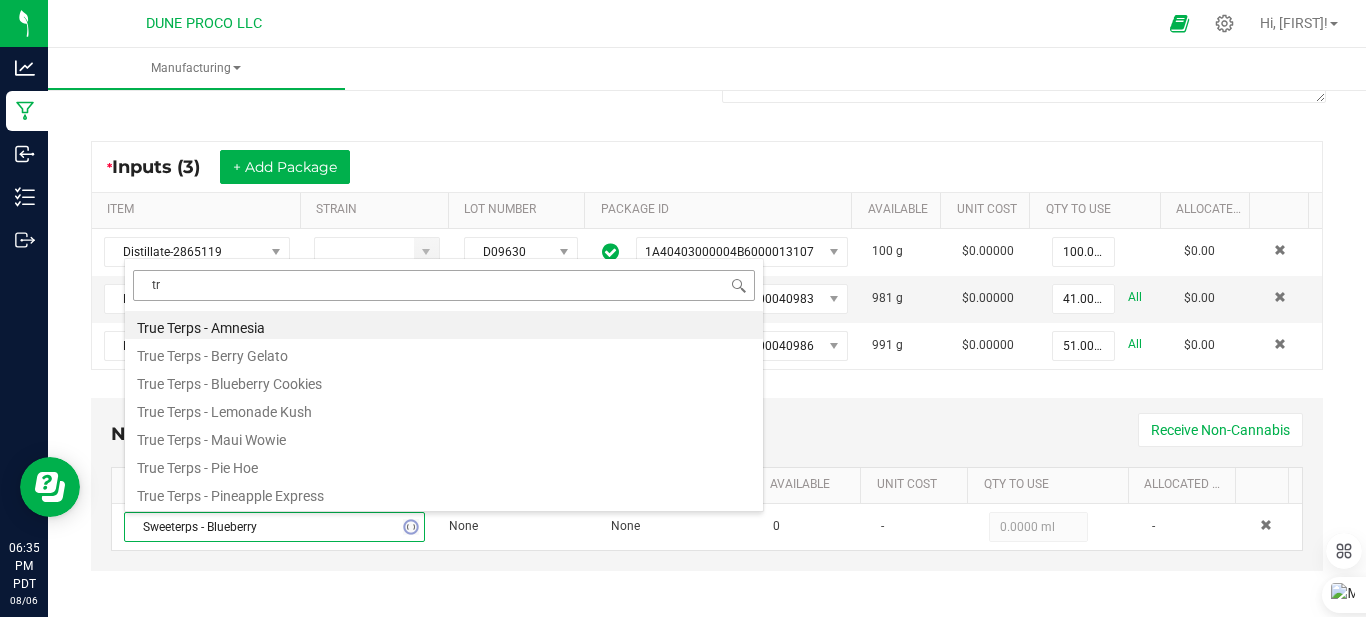 type on "t" 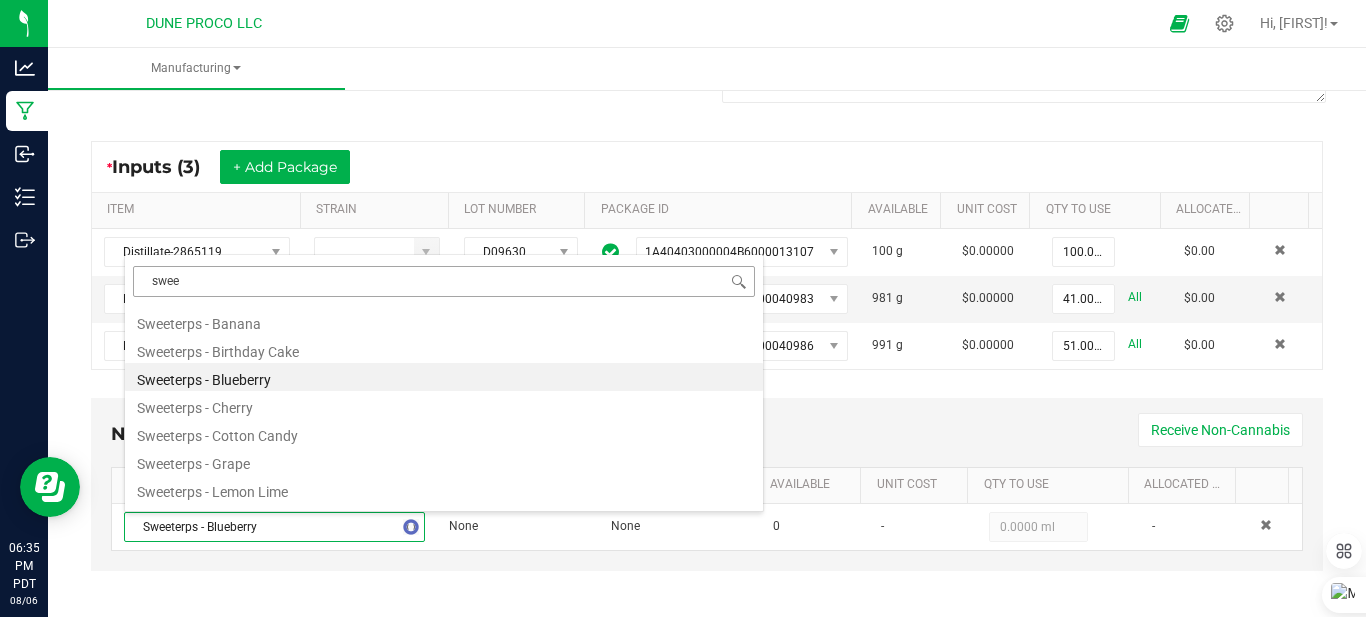 type on "sweet" 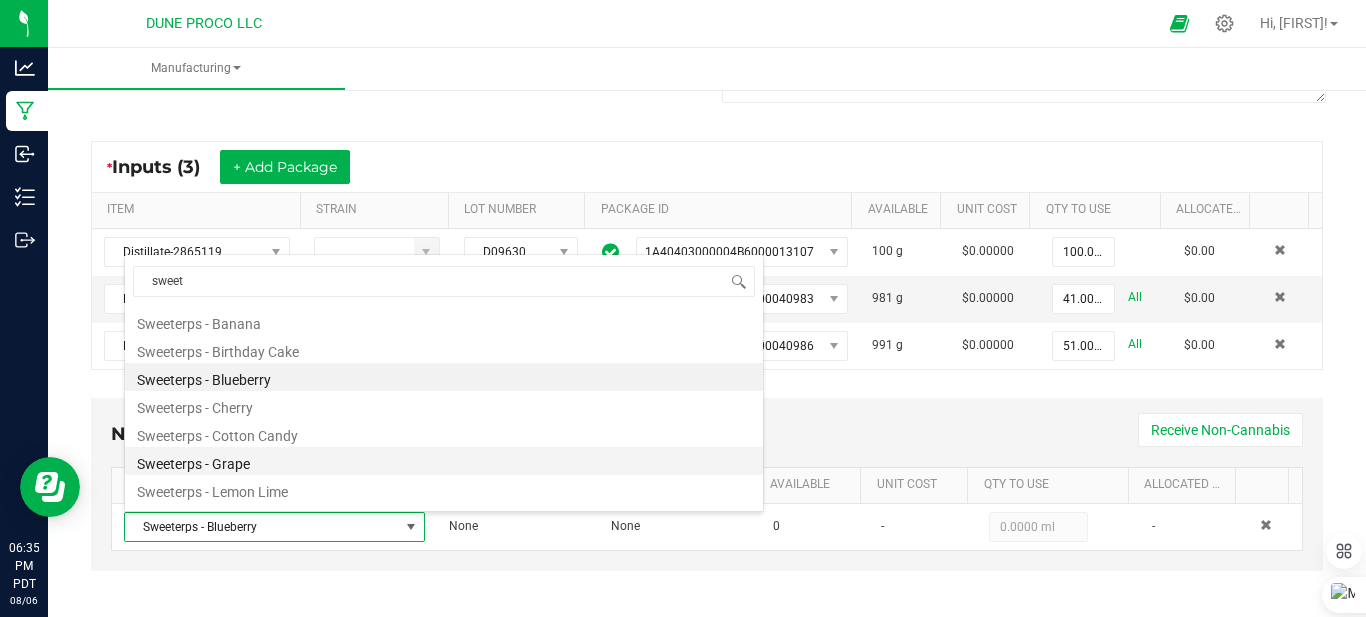 scroll, scrollTop: 100, scrollLeft: 0, axis: vertical 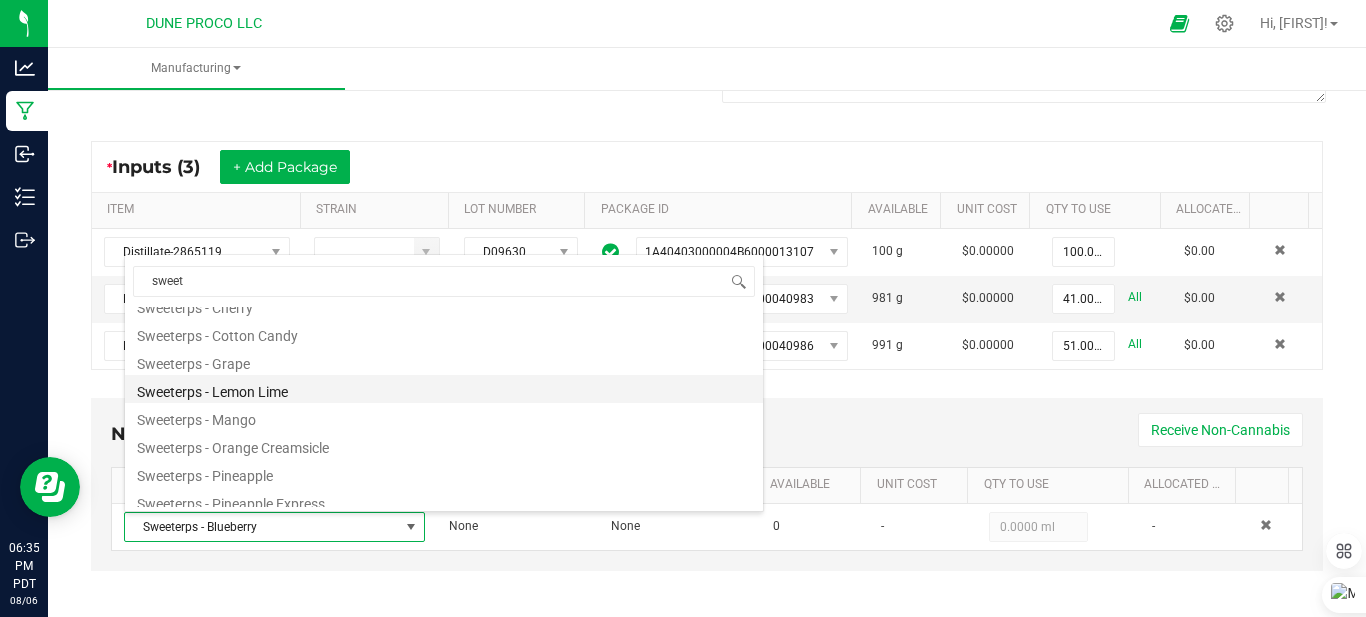 click on "Sweeterps - Lemon Lime" at bounding box center [444, 389] 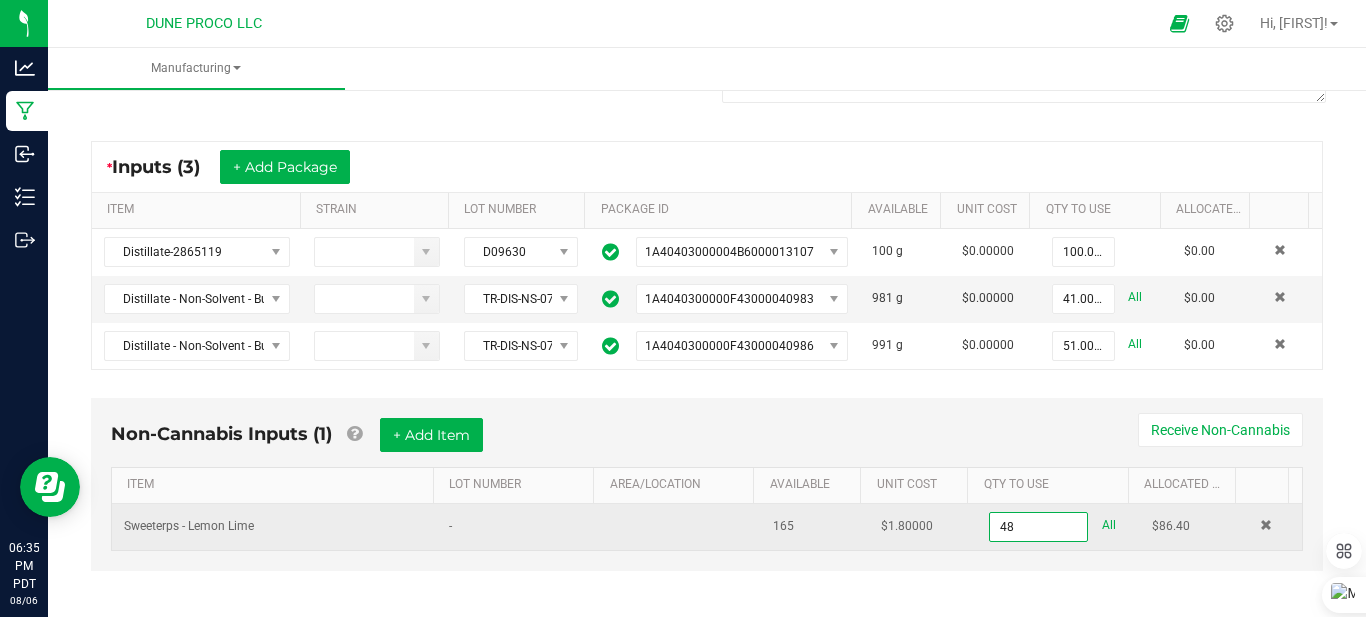 type on "48.0000 ml" 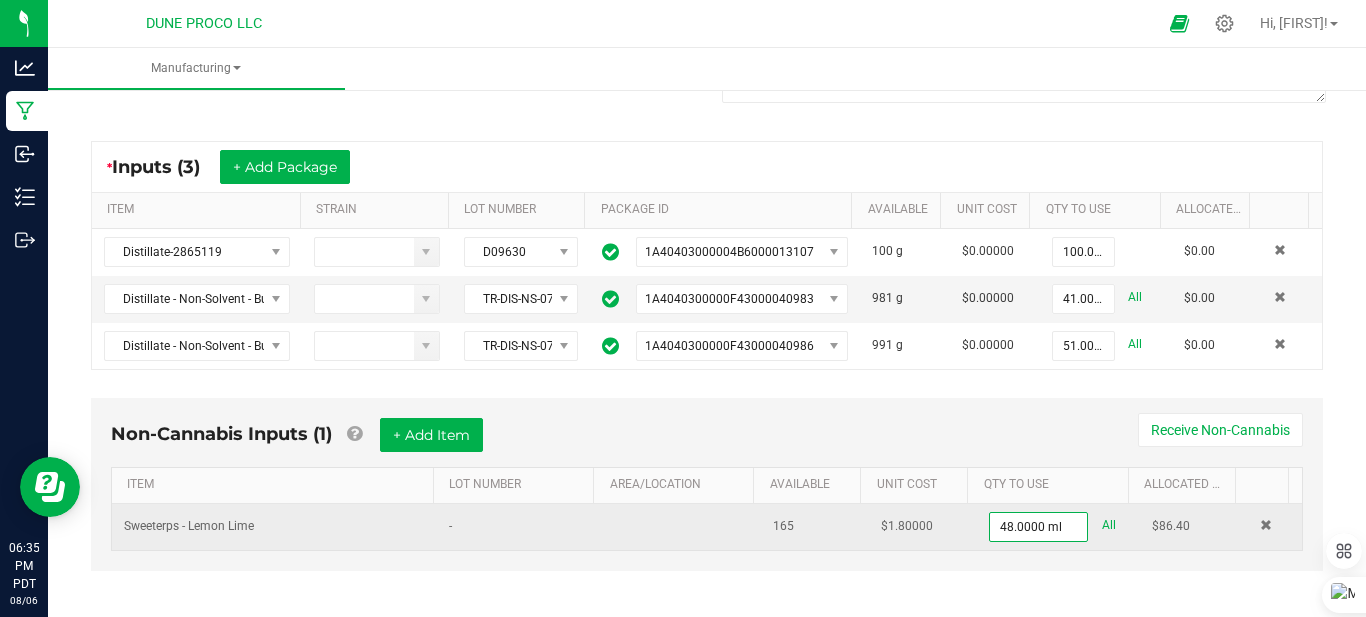 click at bounding box center [680, 527] 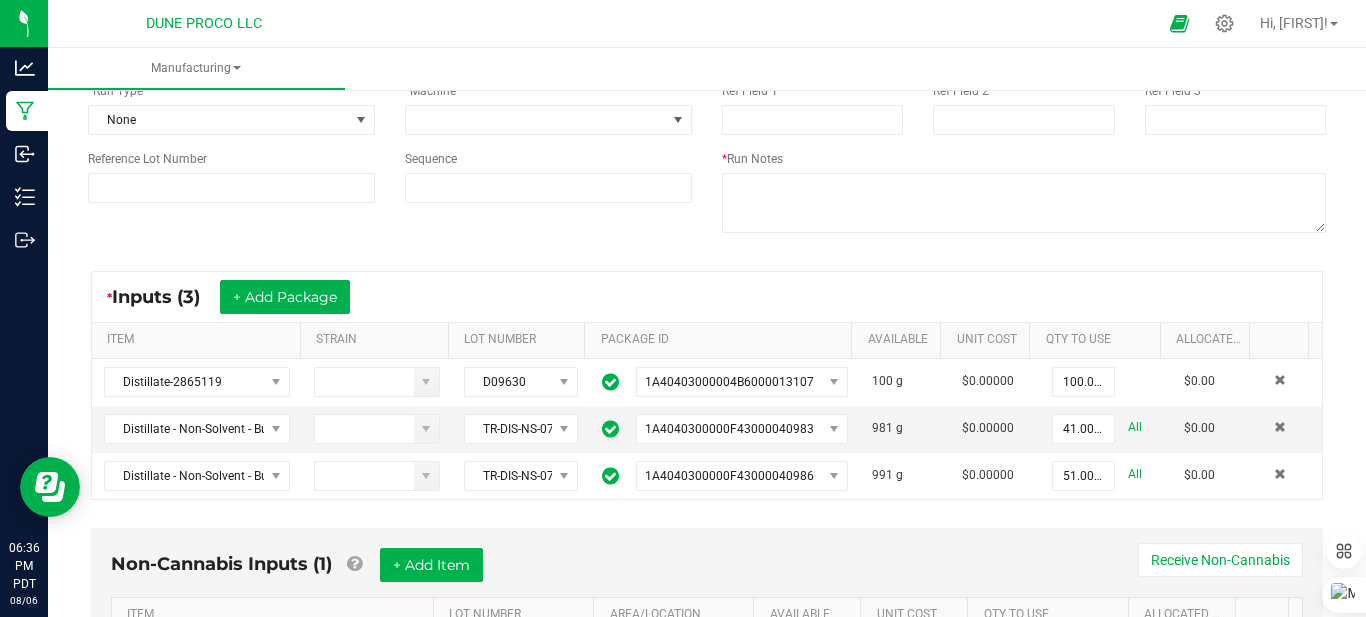 scroll, scrollTop: 0, scrollLeft: 0, axis: both 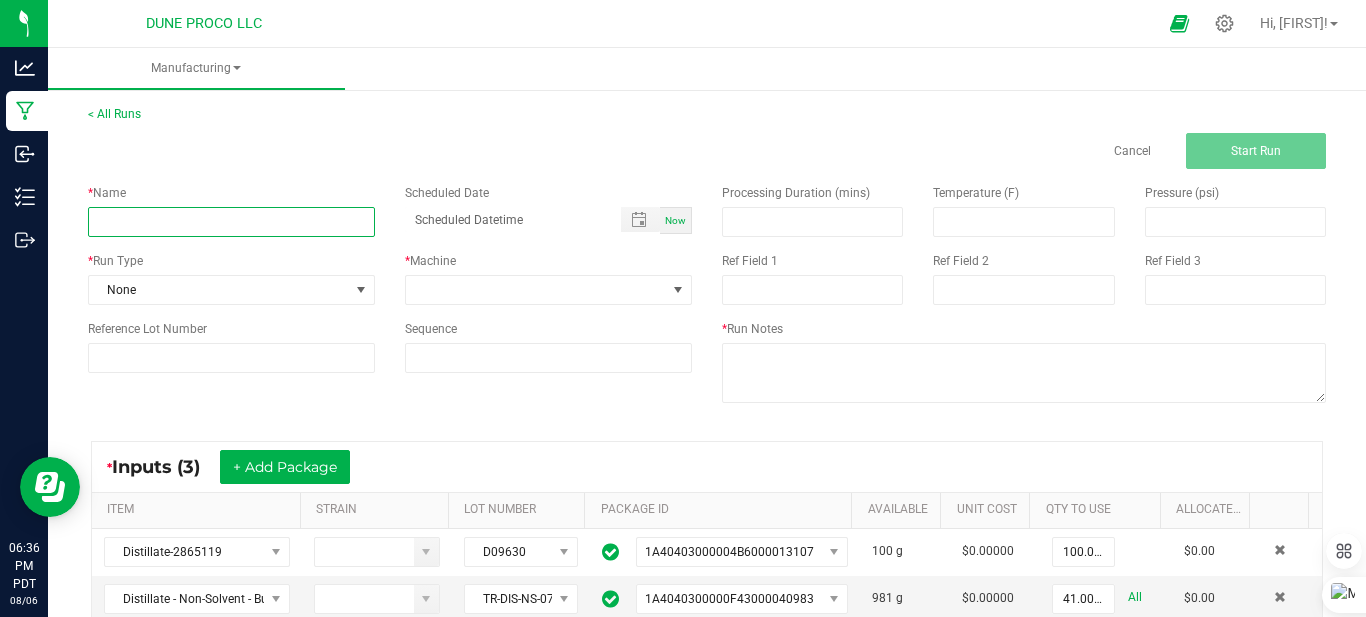 click at bounding box center [231, 222] 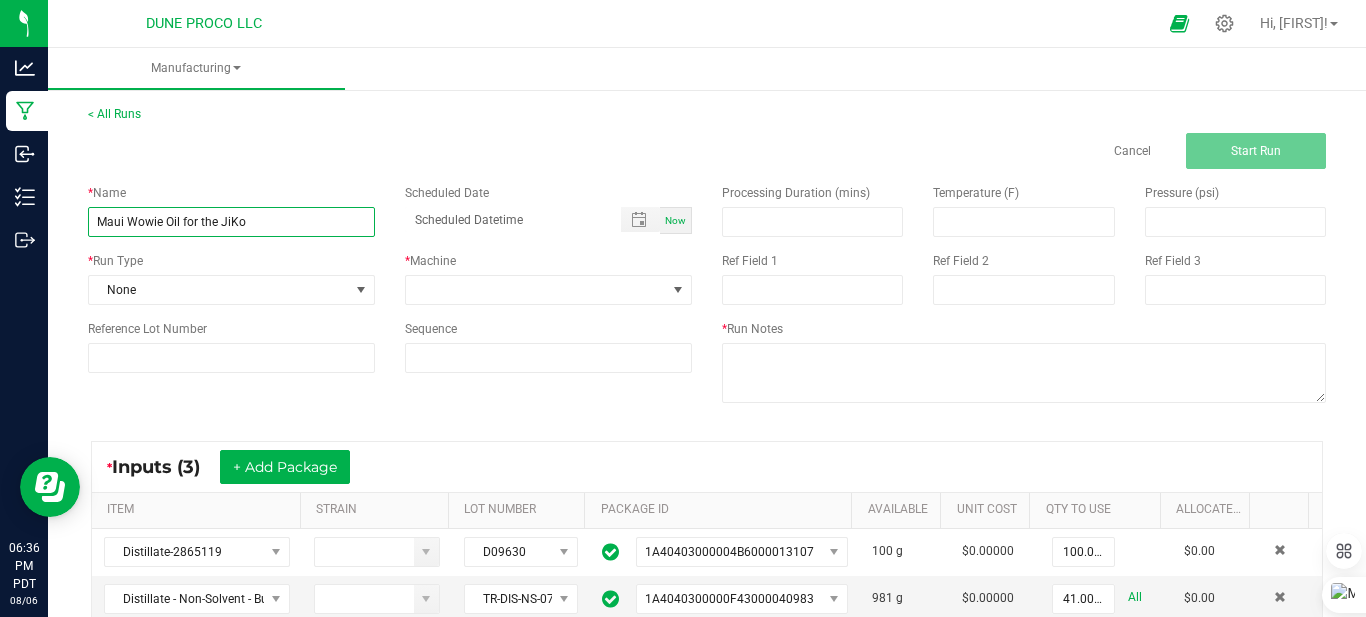 click on "Maui Wowie Oil for the JiKo" at bounding box center [231, 222] 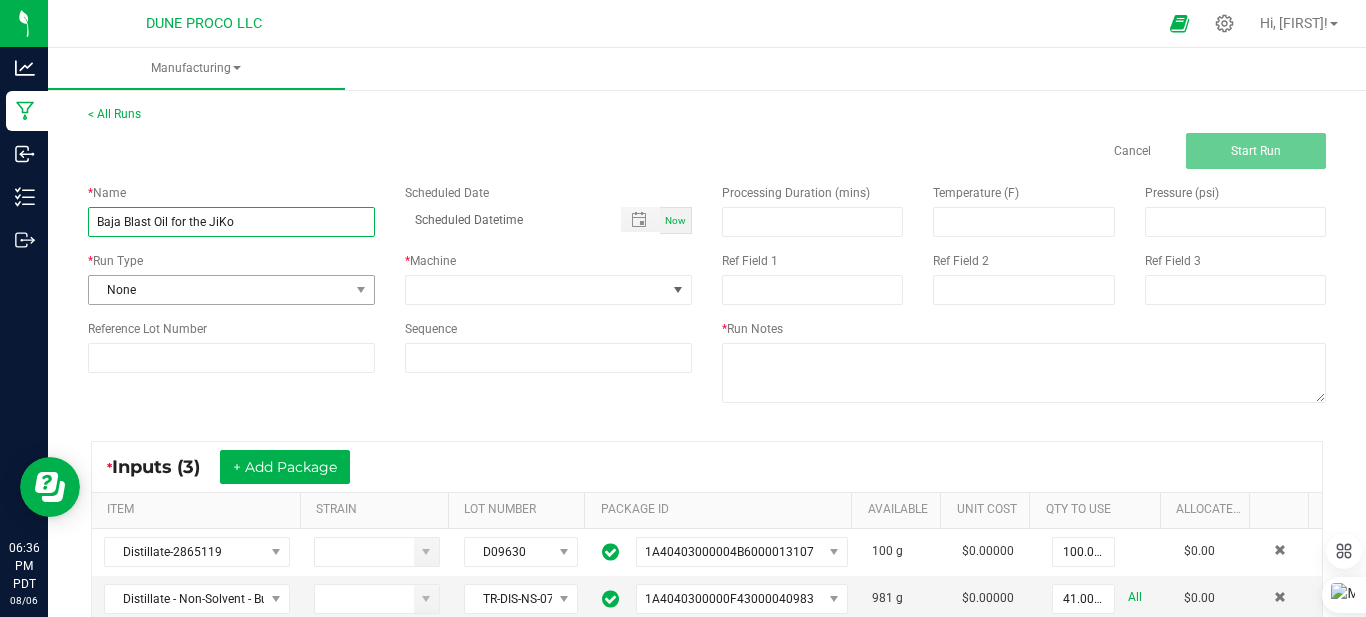 type on "Baja Blast Oil for the JiKo" 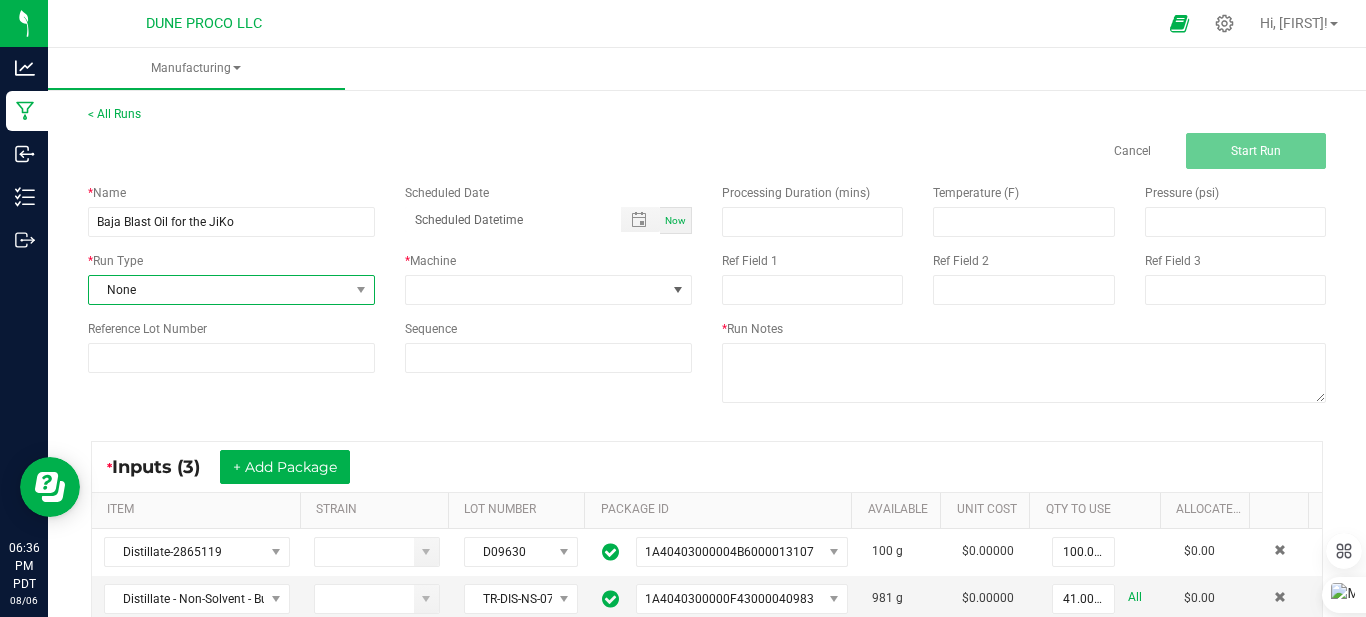 click on "None" at bounding box center (219, 290) 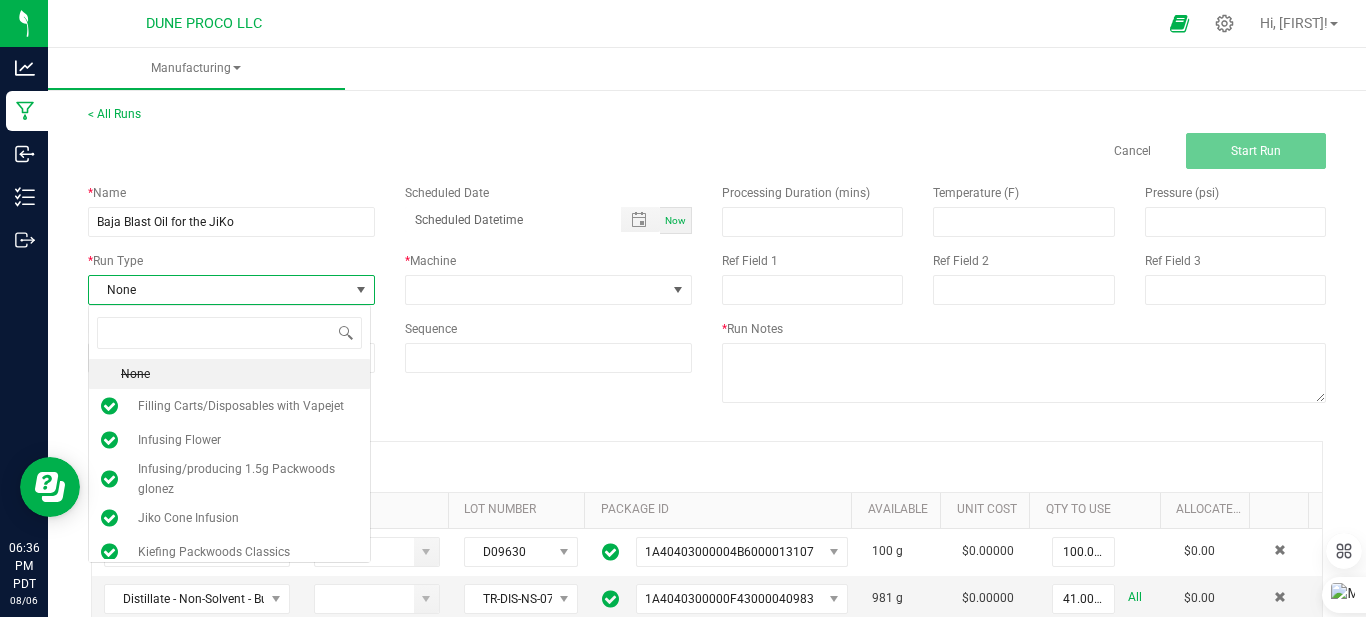 scroll, scrollTop: 99970, scrollLeft: 99717, axis: both 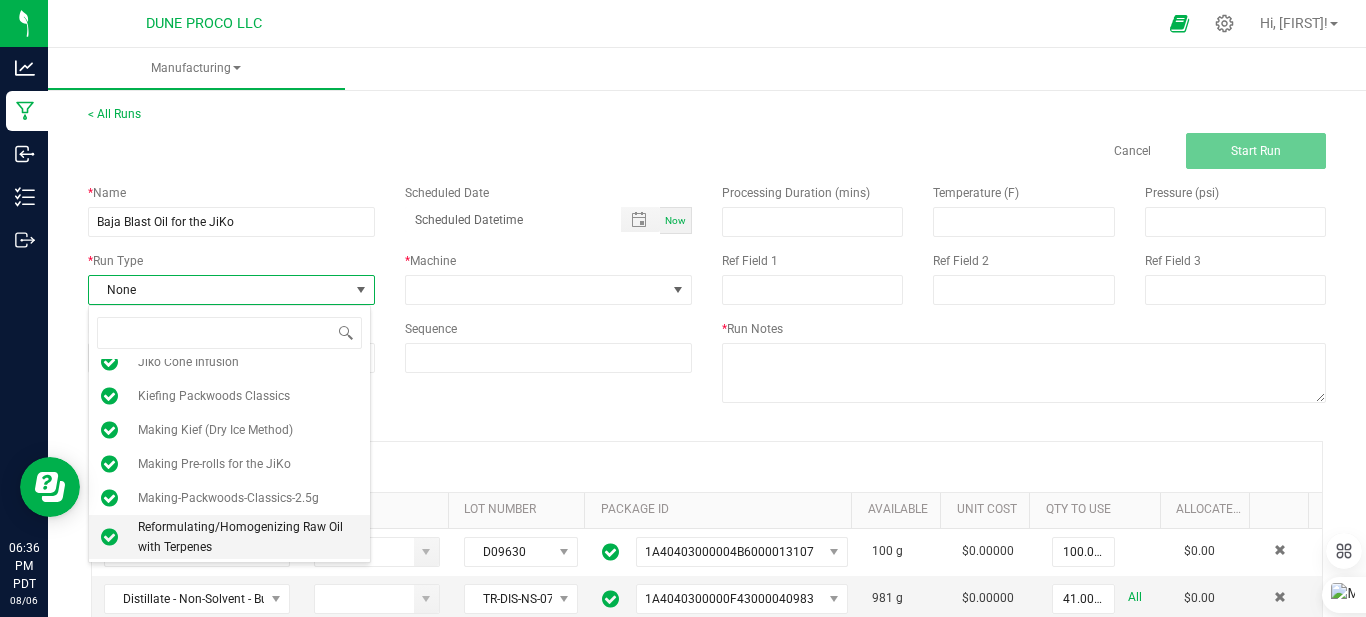 click on "Reformulating/Homogenizing Raw Oil with Terpenes" at bounding box center (248, 537) 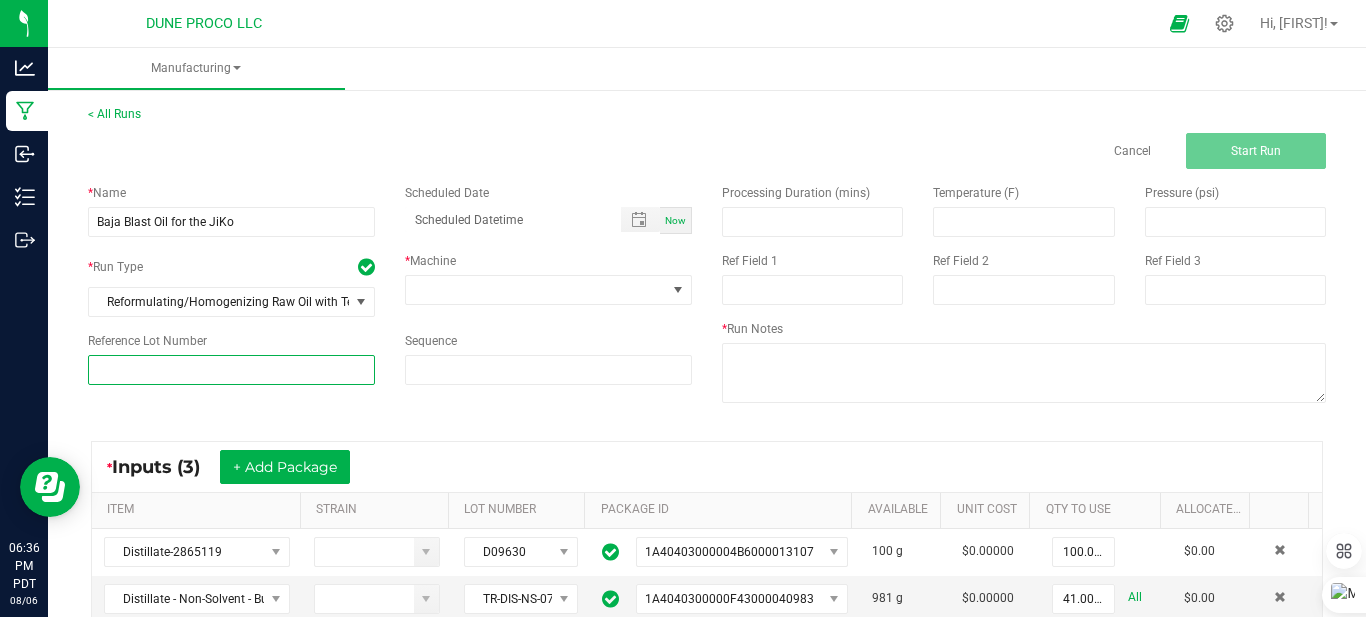 click at bounding box center (231, 370) 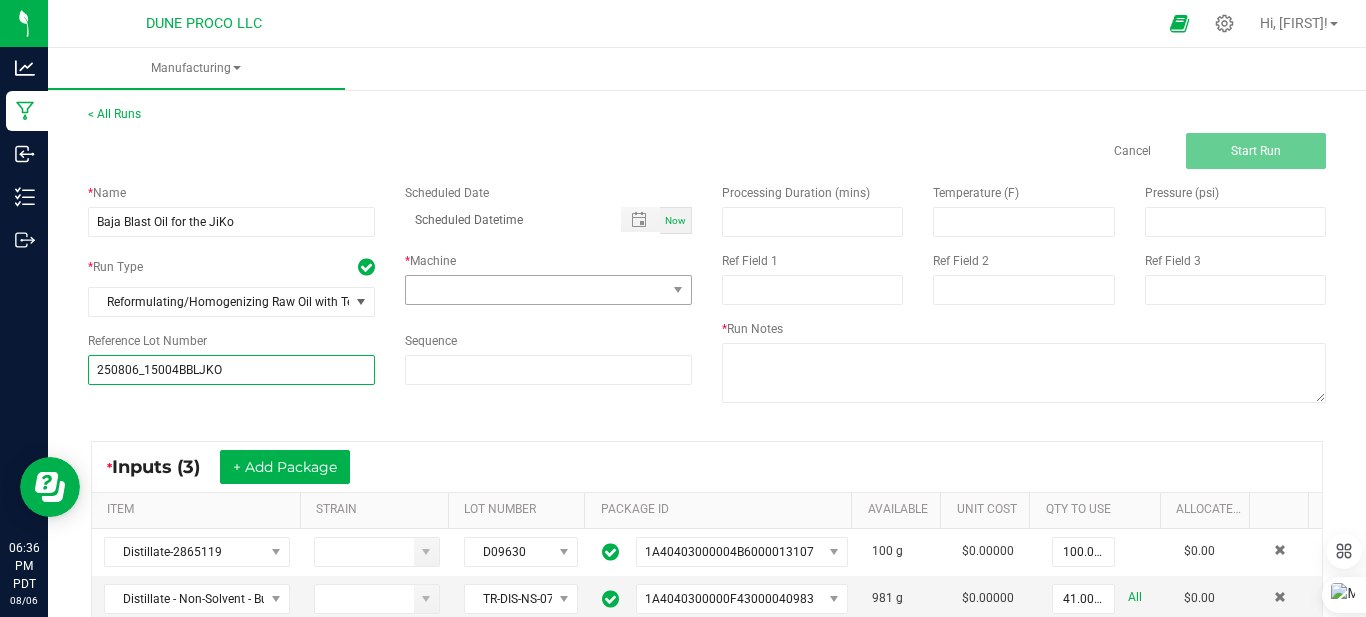 type on "250806_15004BBLJKO" 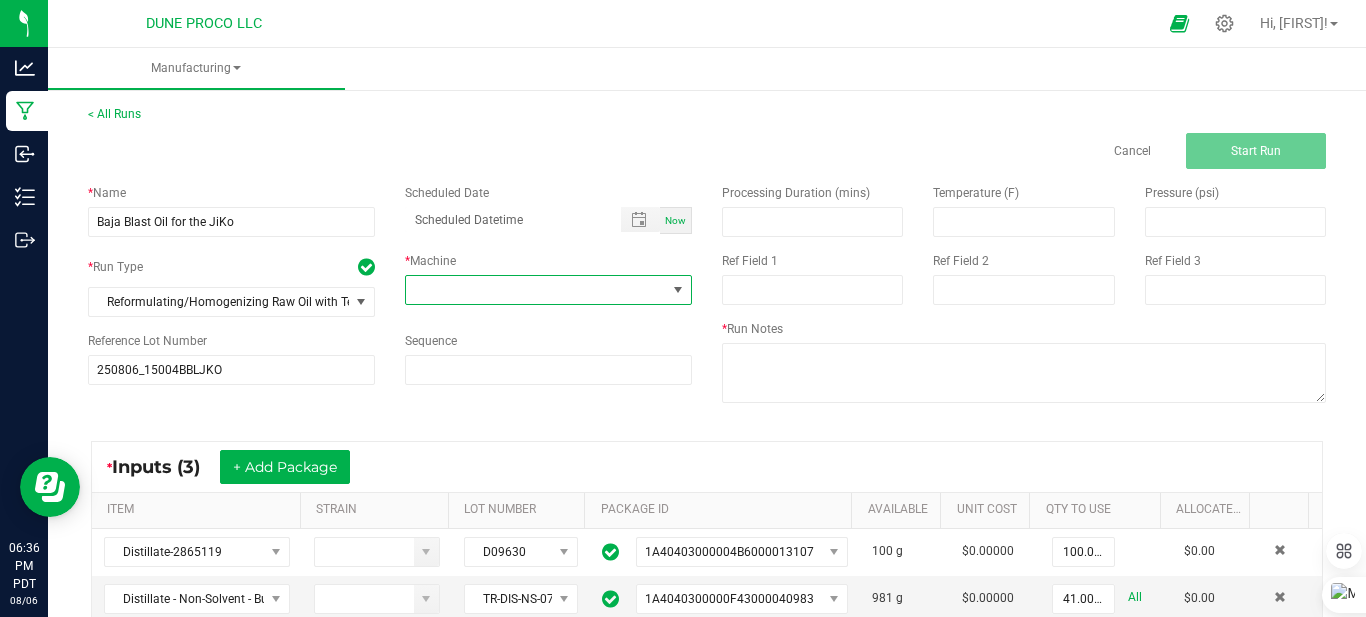 click at bounding box center [536, 290] 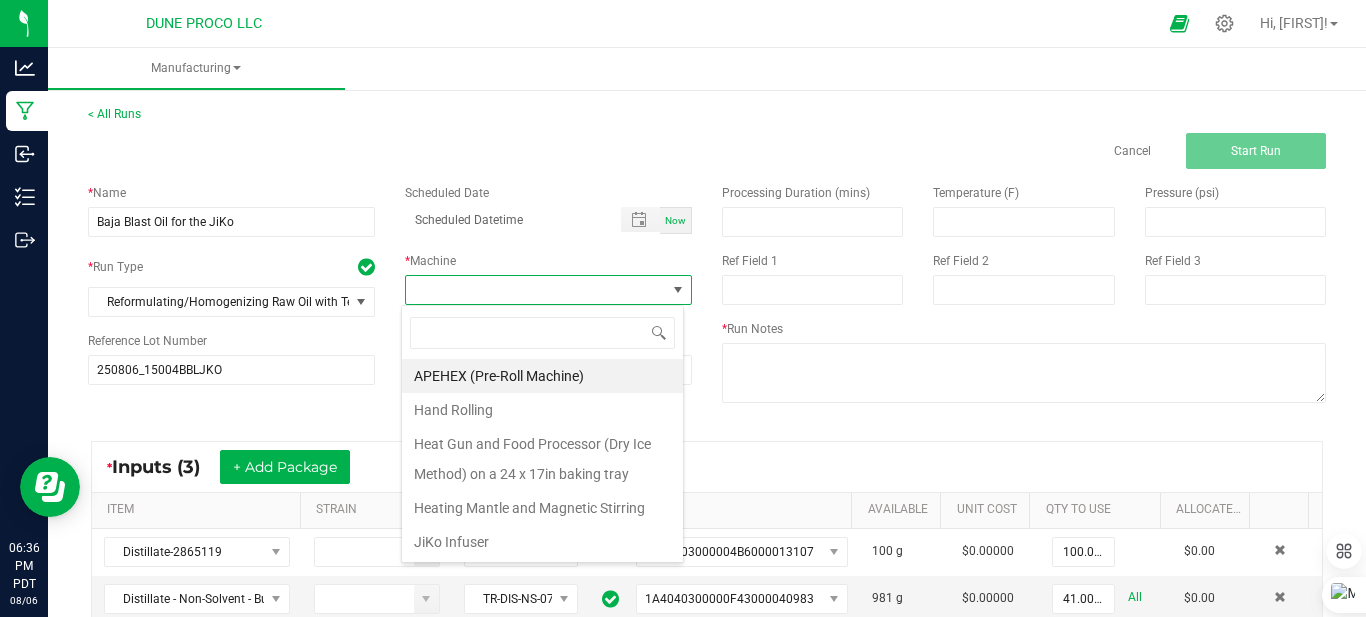 scroll, scrollTop: 99970, scrollLeft: 99717, axis: both 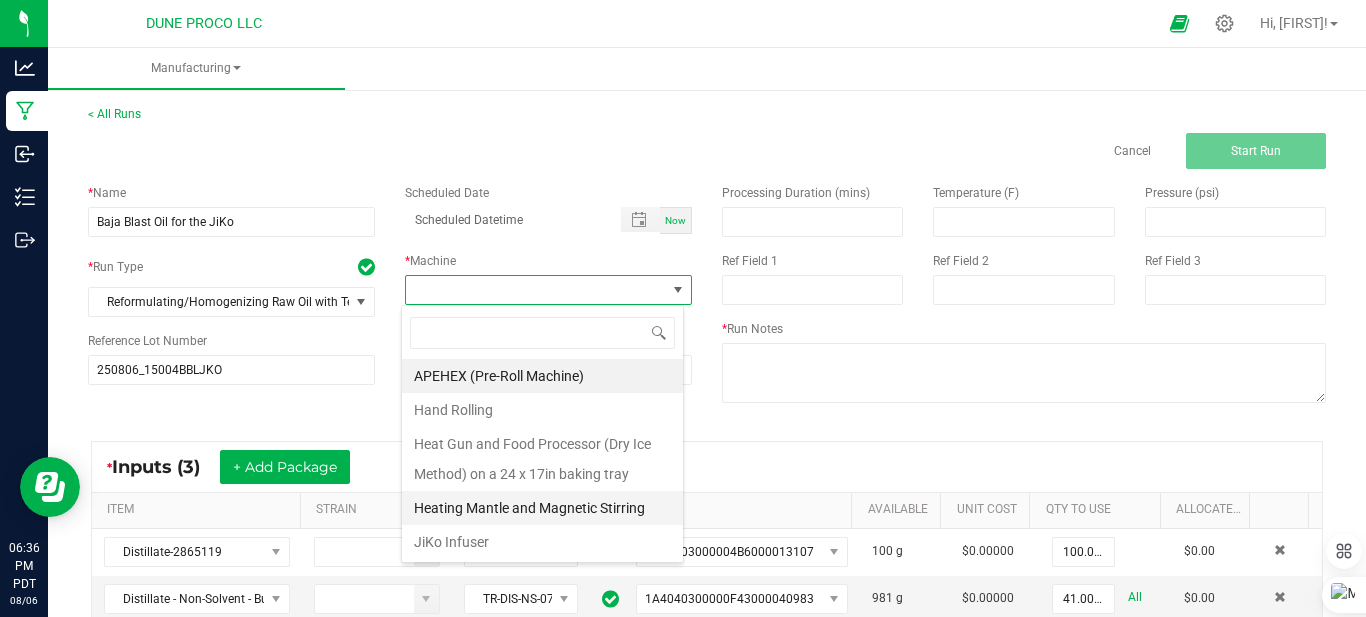 click on "Heating Mantle and Magnetic Stirring" at bounding box center [542, 508] 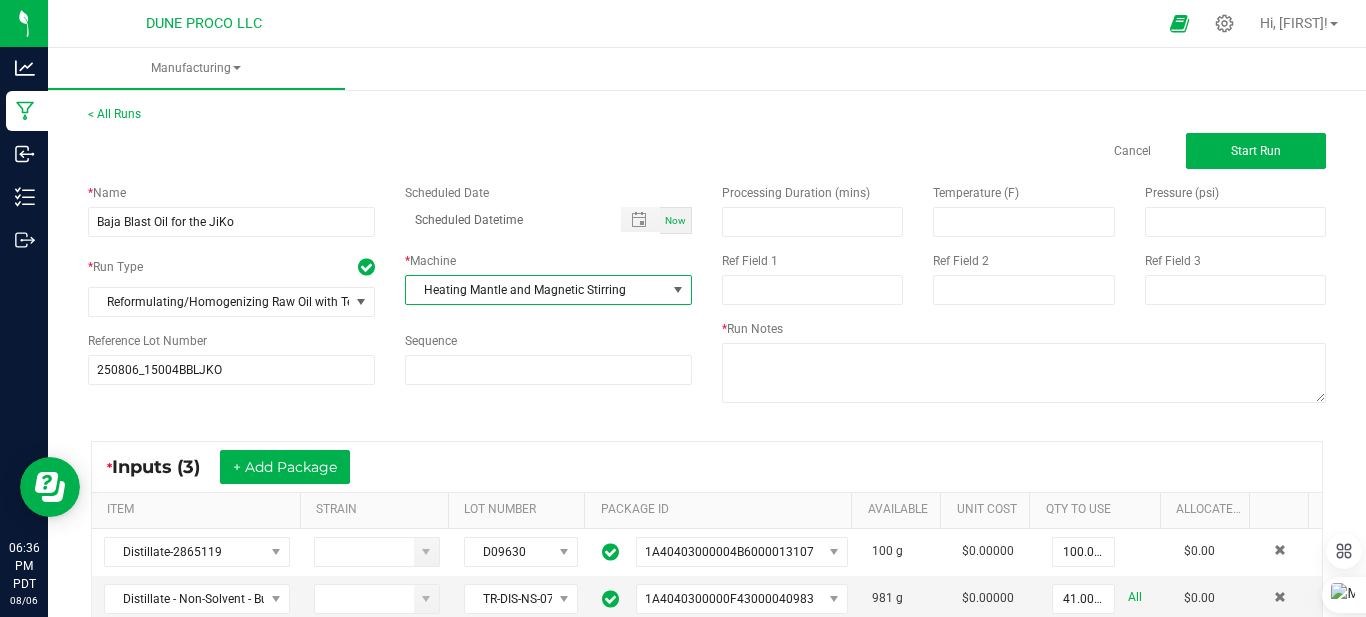 click on "Now" at bounding box center (676, 220) 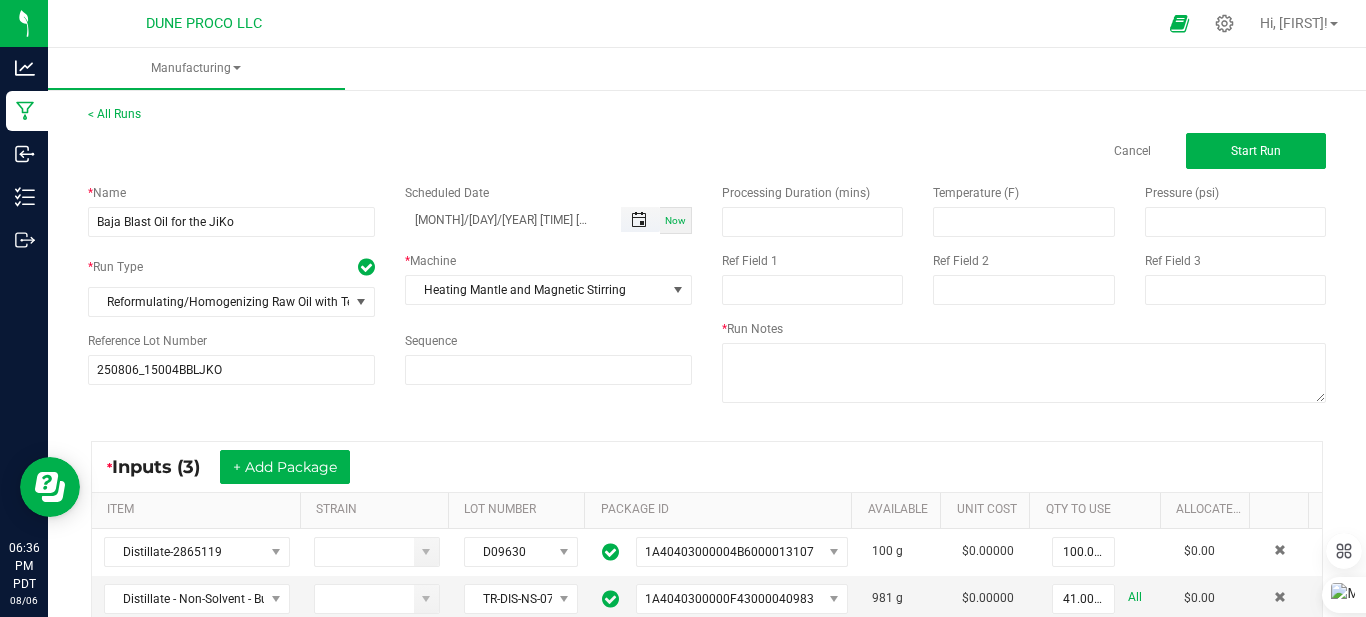 click at bounding box center [639, 220] 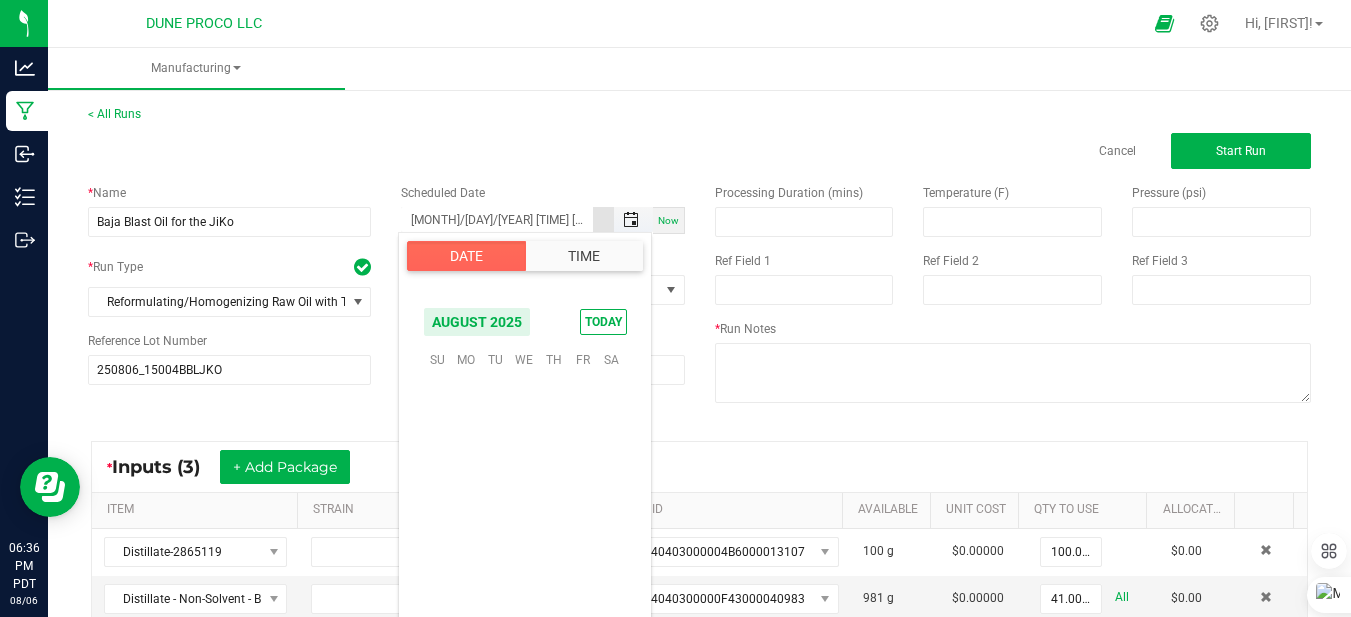 scroll, scrollTop: 324098, scrollLeft: 0, axis: vertical 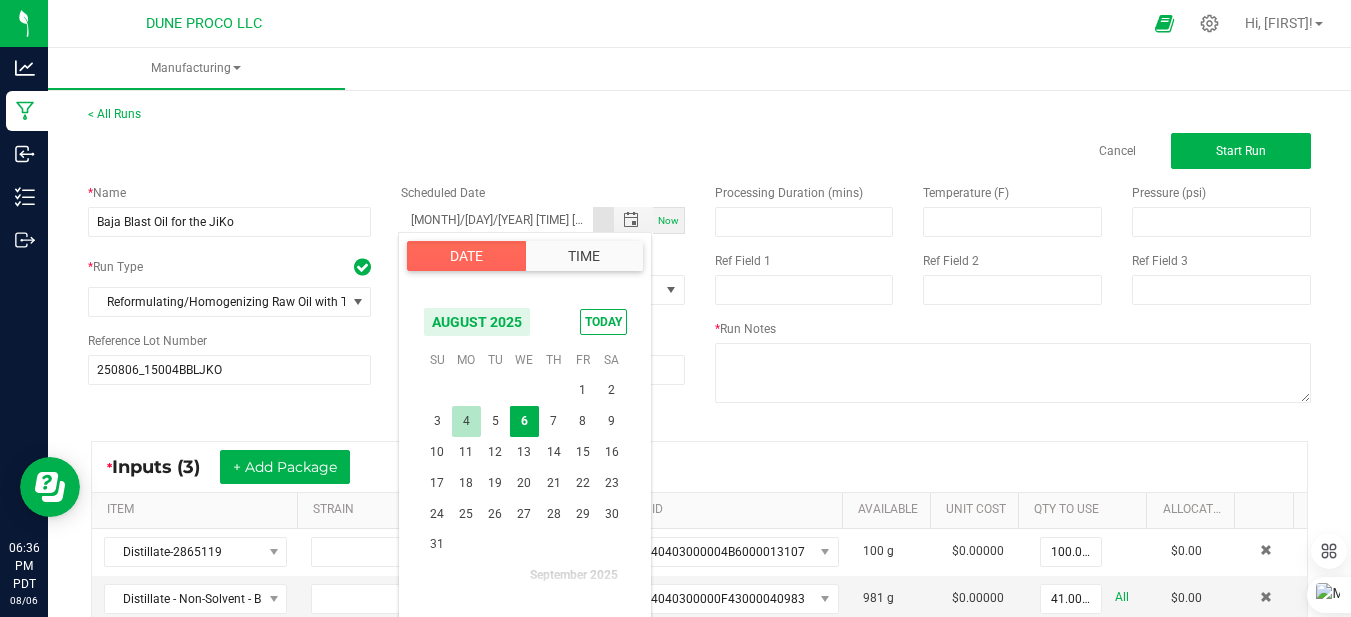 click on "4" at bounding box center [466, 421] 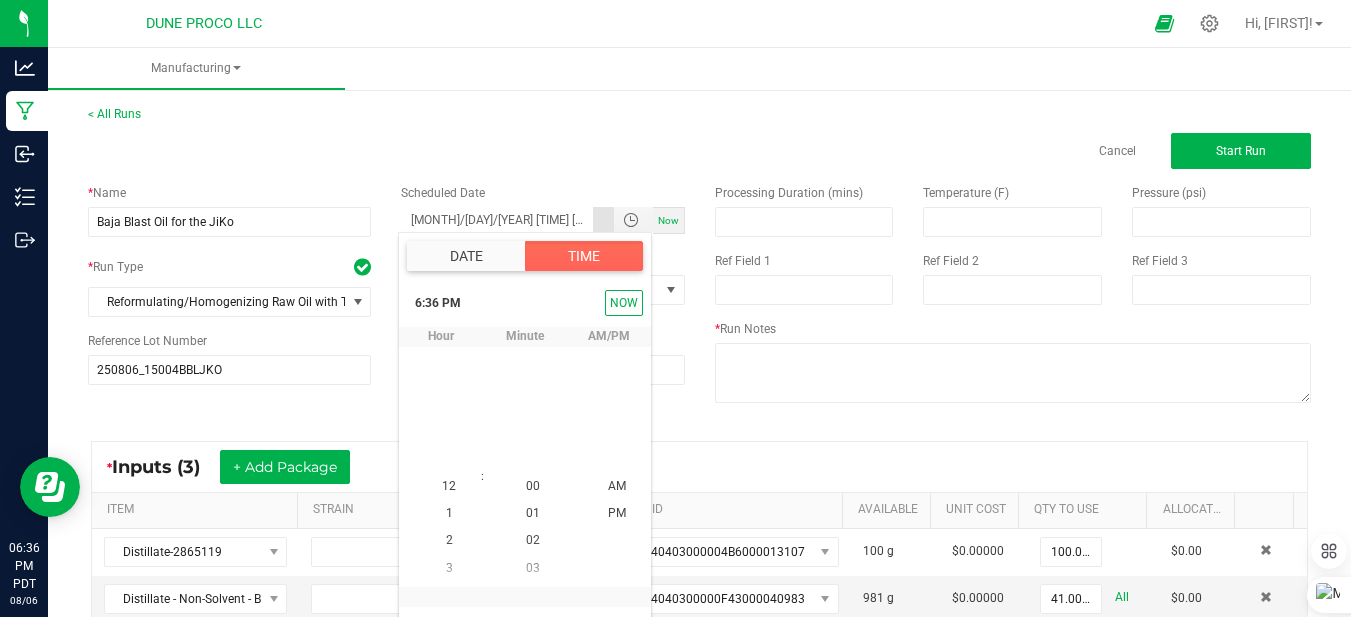 scroll, scrollTop: 489, scrollLeft: 0, axis: vertical 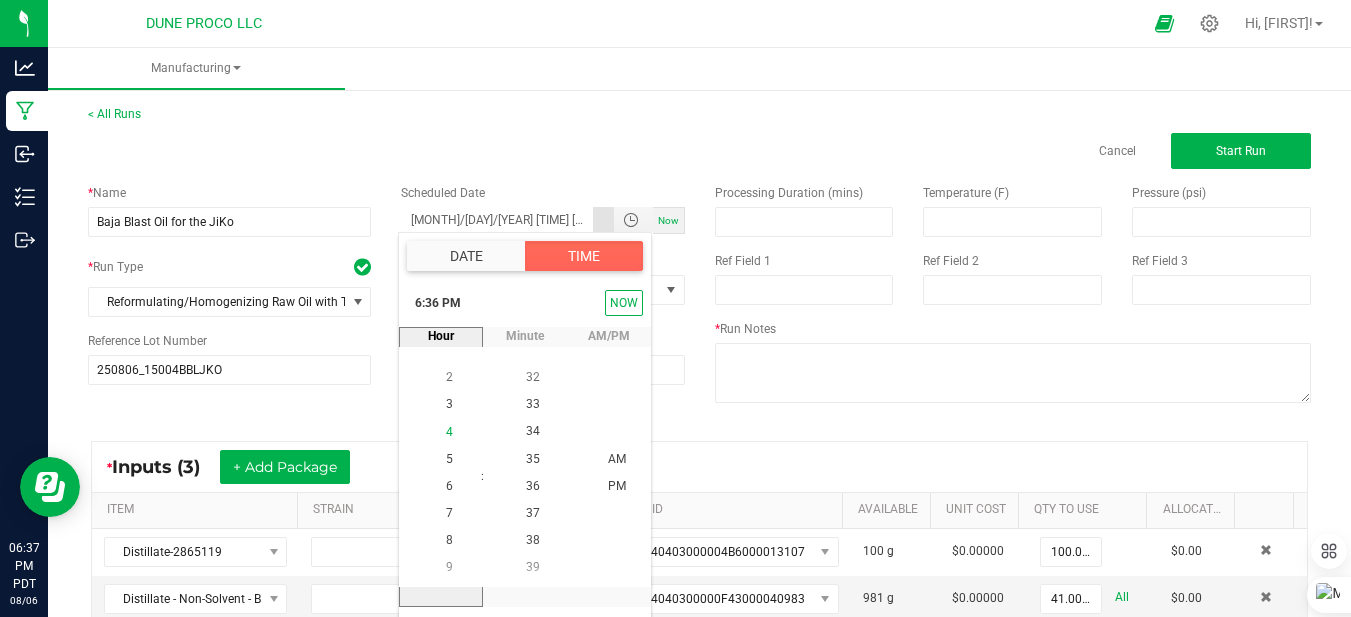 click on "4" at bounding box center [449, 432] 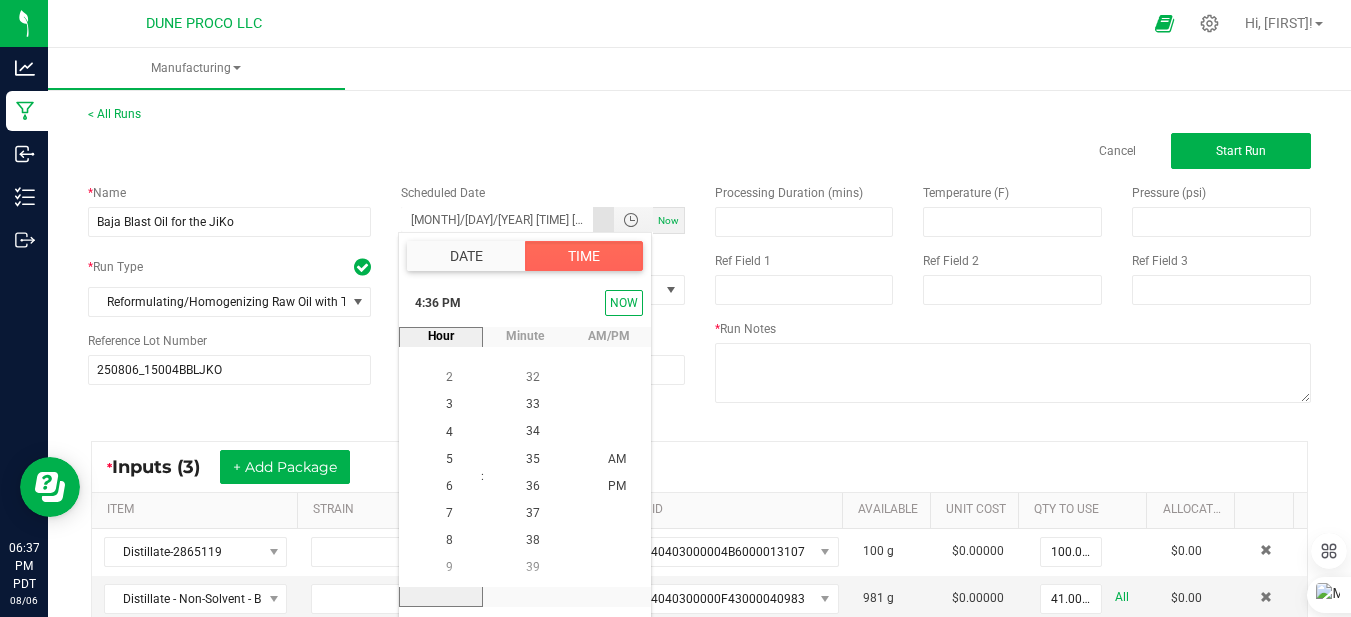 scroll, scrollTop: 435, scrollLeft: 0, axis: vertical 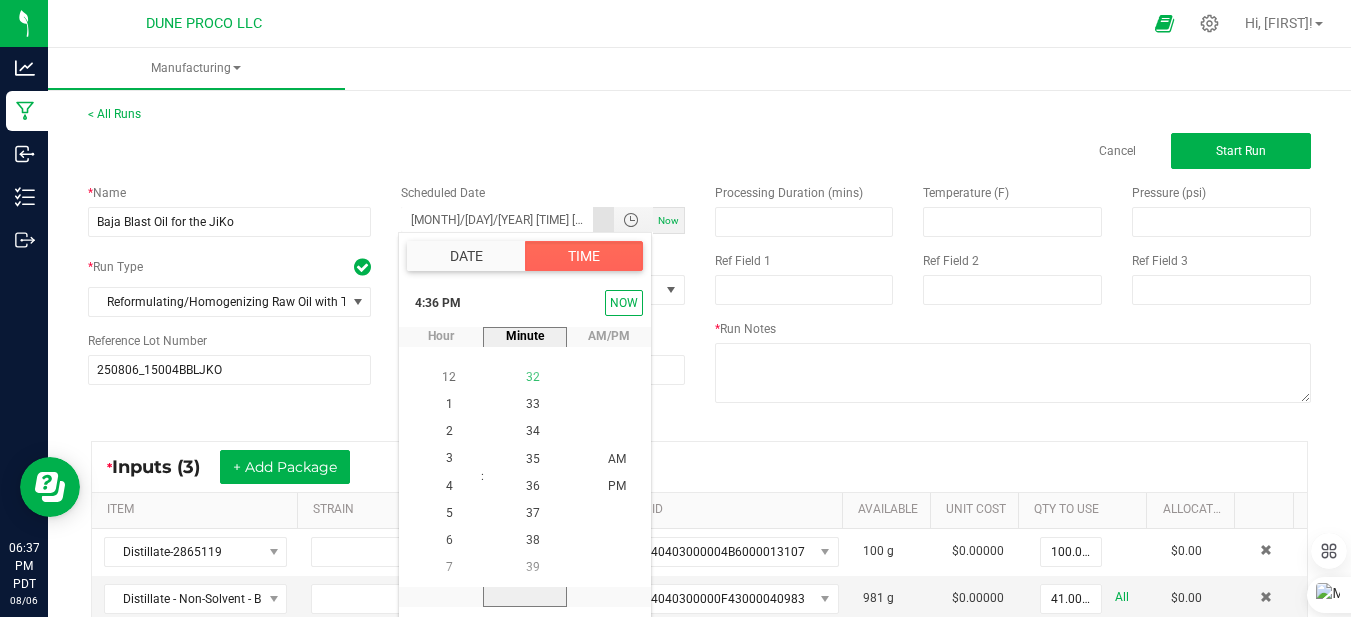 click on "32" at bounding box center (533, 378) 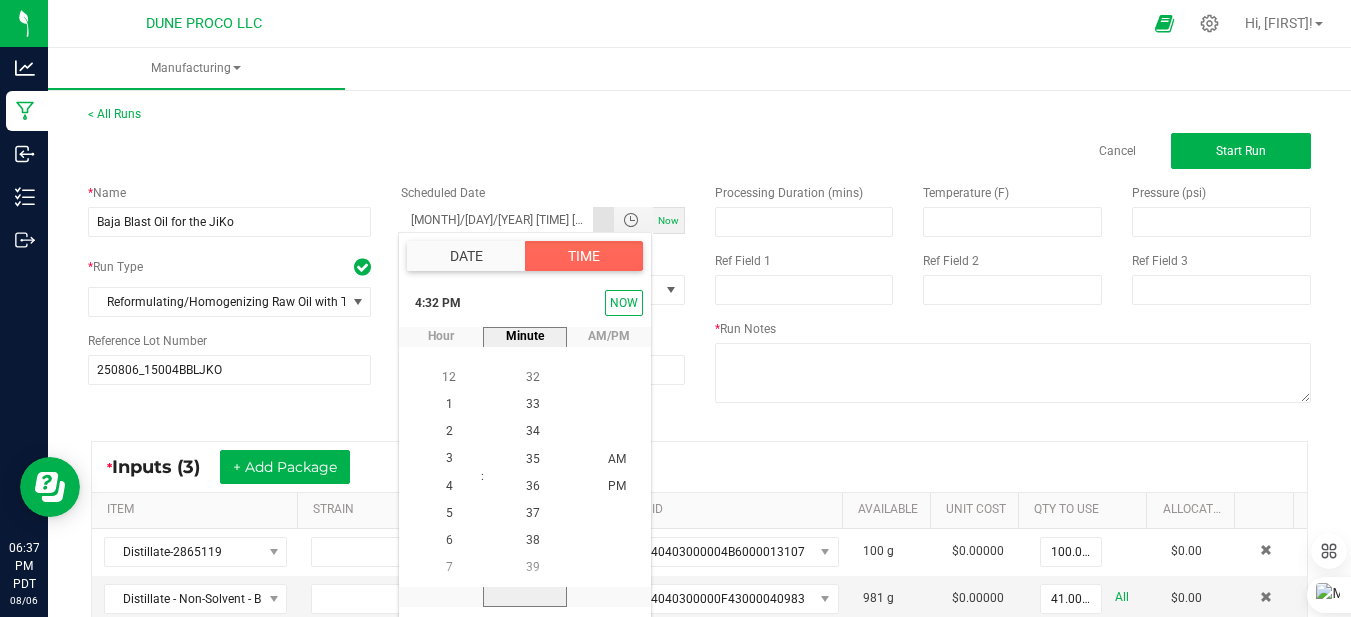 scroll, scrollTop: 869, scrollLeft: 0, axis: vertical 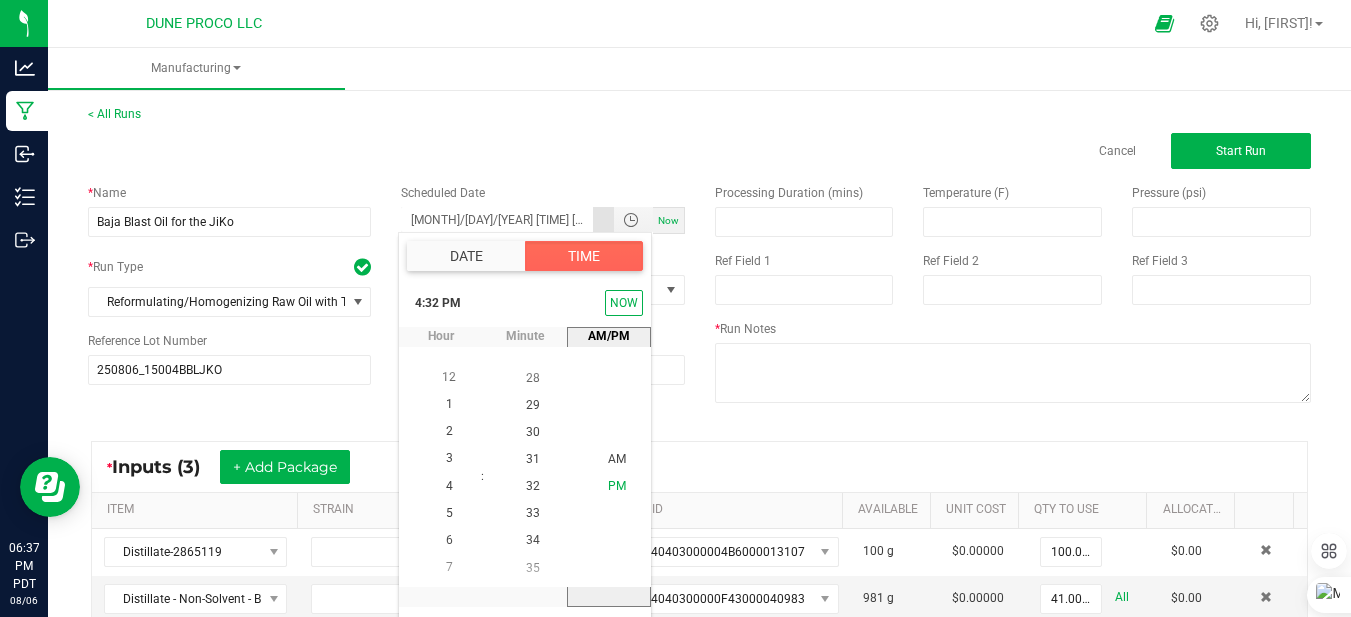 click on "PM" at bounding box center (617, 487) 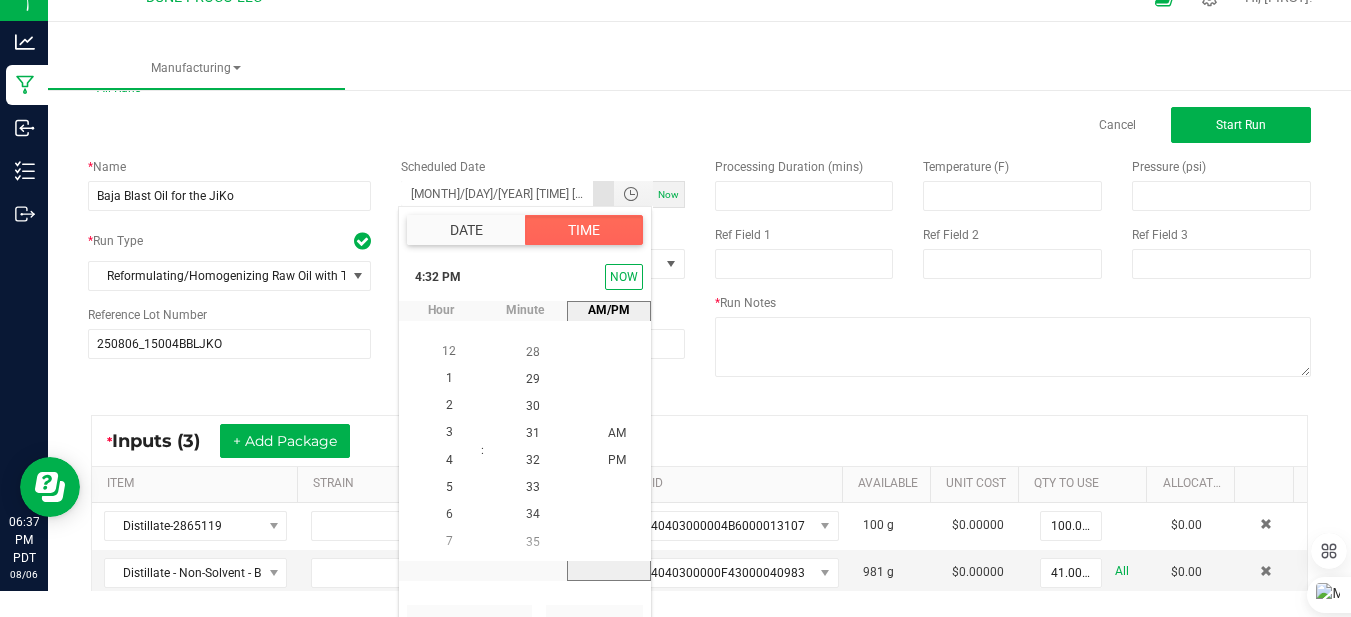 scroll, scrollTop: 67, scrollLeft: 0, axis: vertical 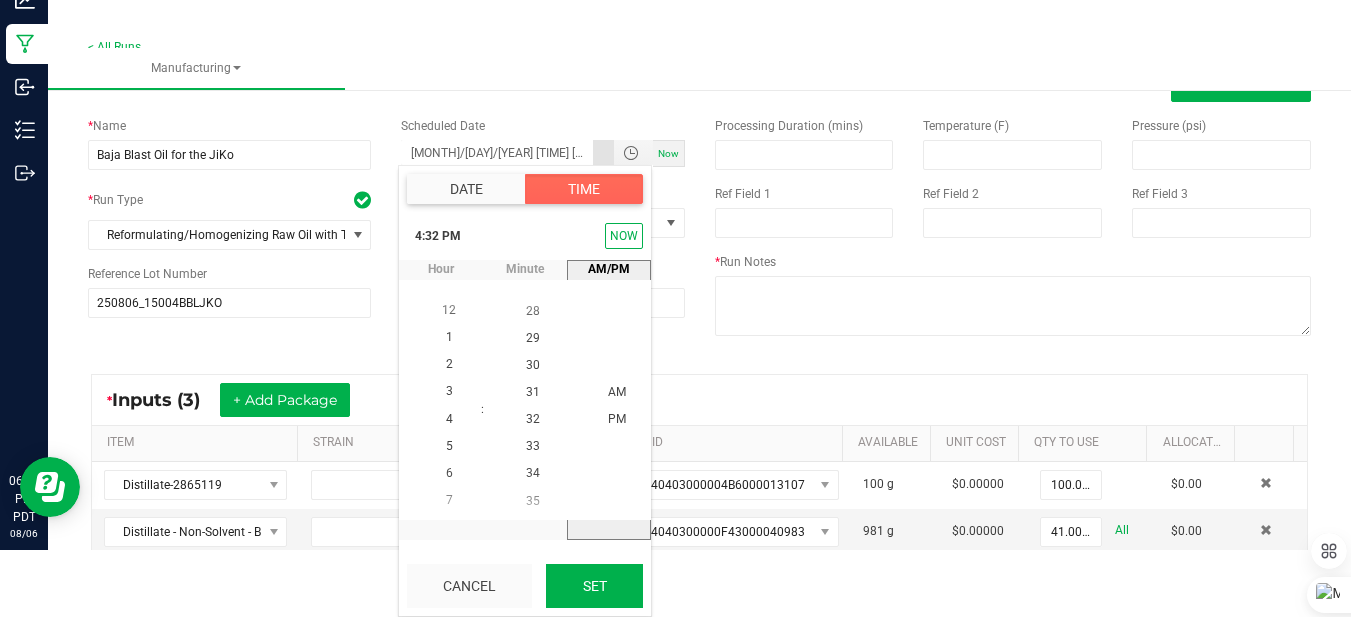 click on "Set" at bounding box center [594, 586] 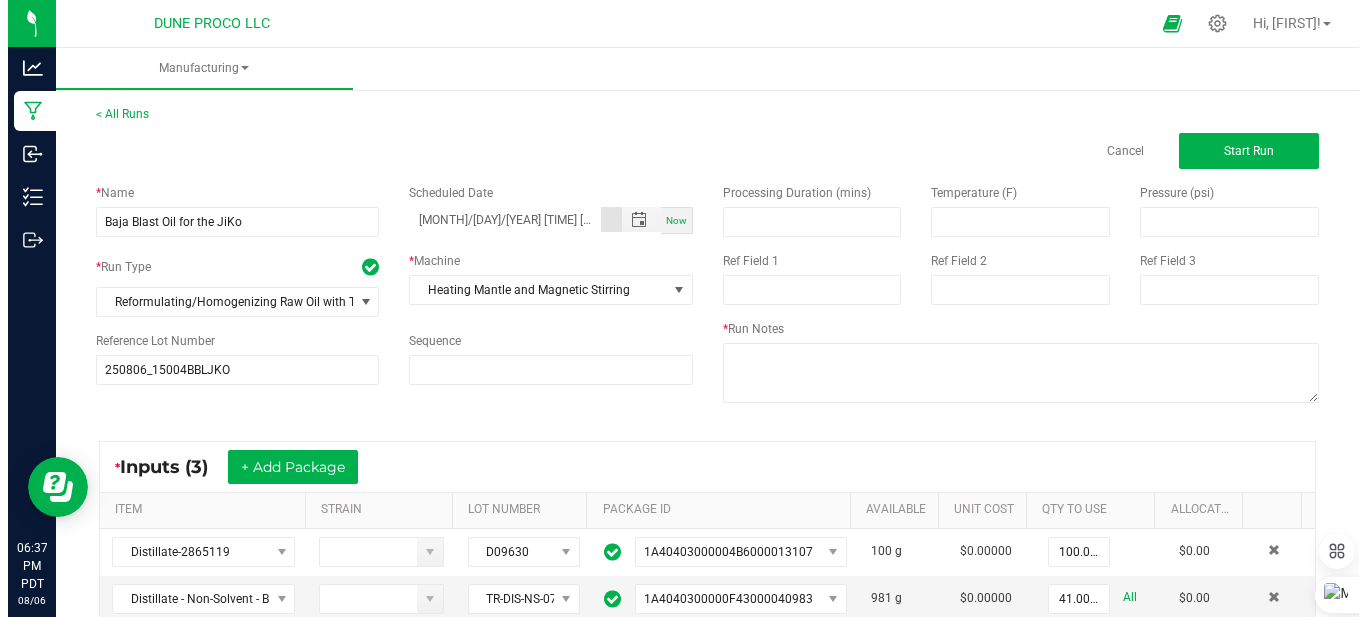 scroll, scrollTop: 0, scrollLeft: 0, axis: both 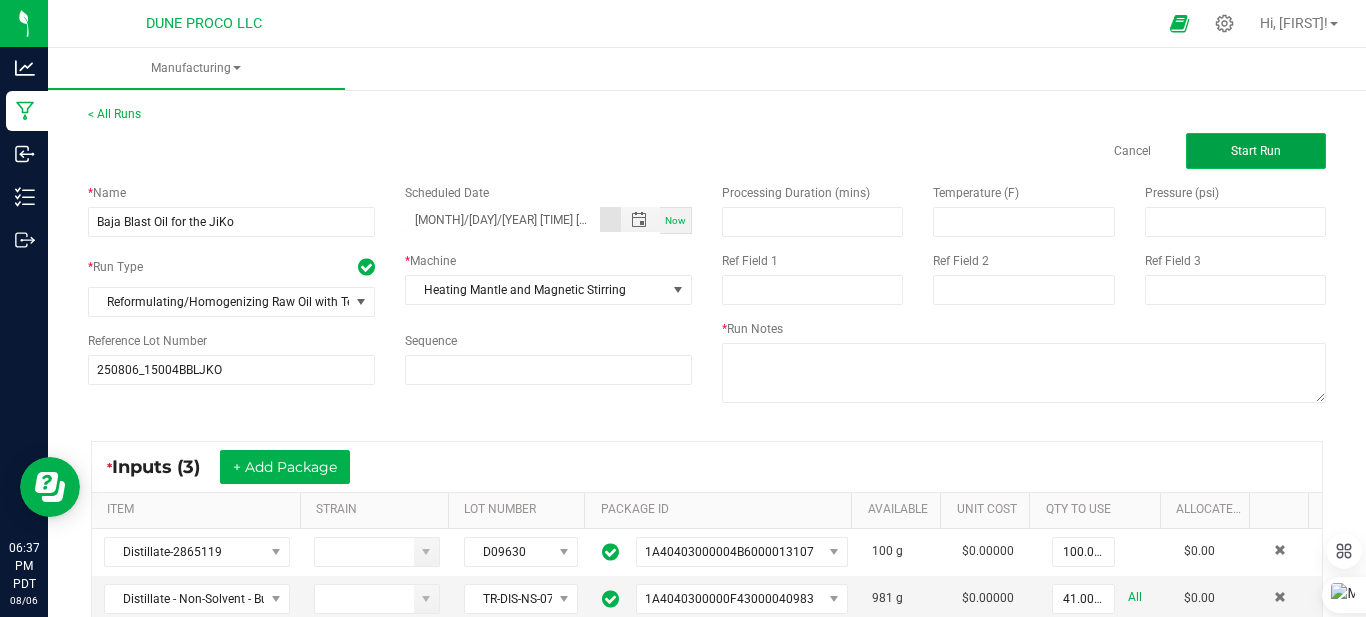 click on "Start Run" 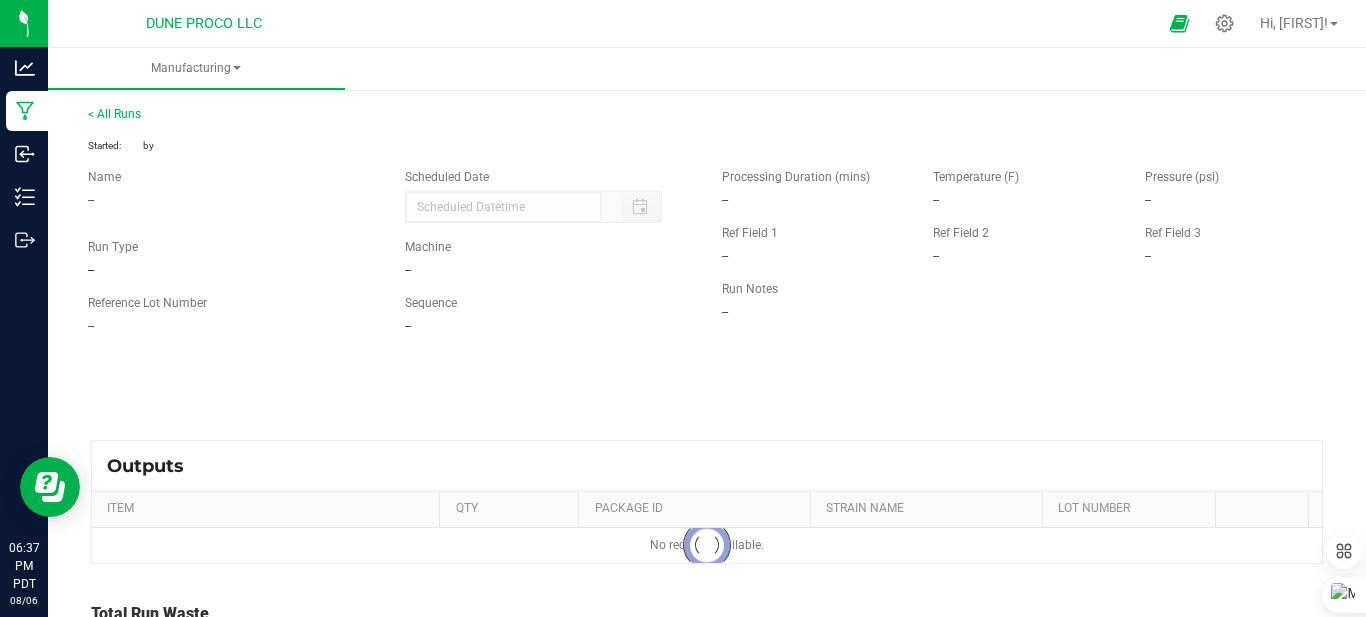type on "[MONTH]/[DAY]/[YEAR] [TIME] [MERIDIEM]" 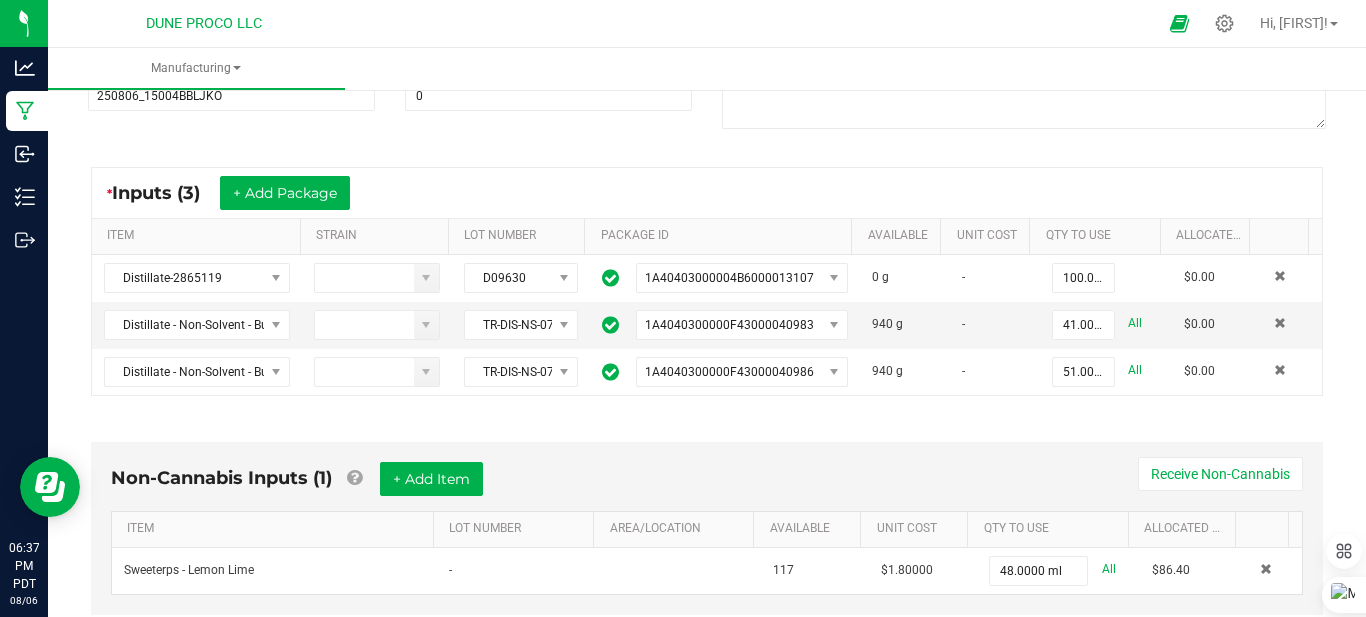 scroll, scrollTop: 706, scrollLeft: 0, axis: vertical 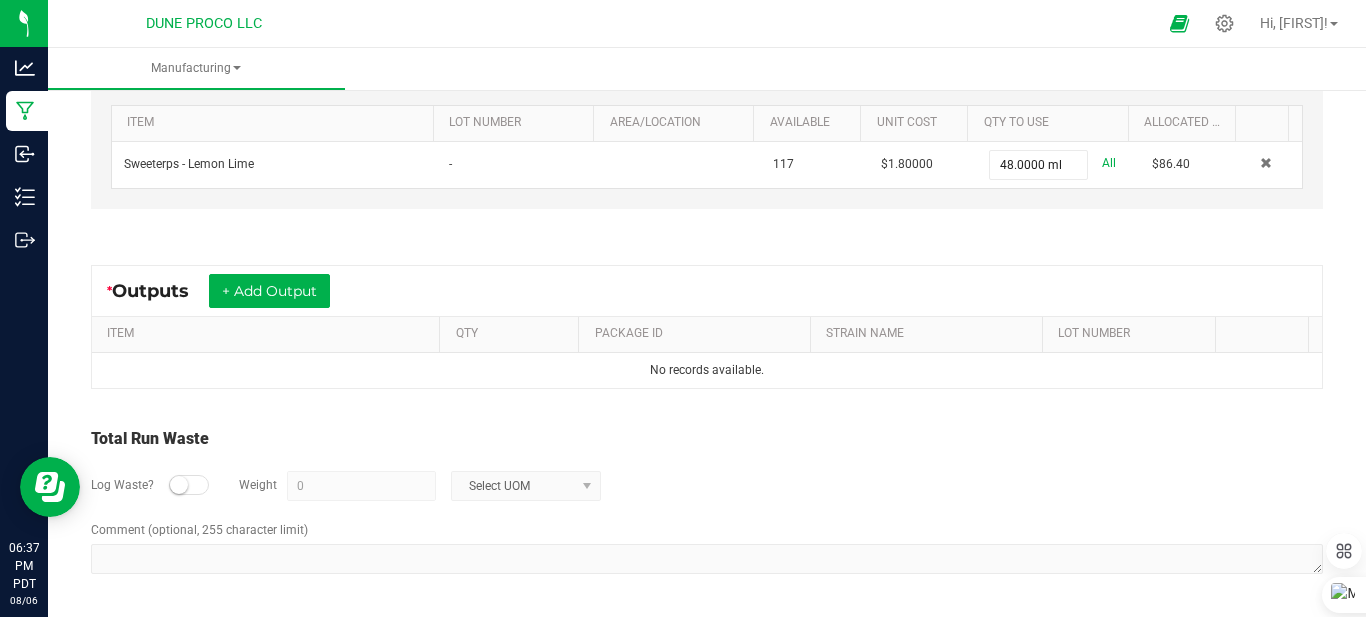 click on "*    Outputs    + Add Output  ITEM QTY PACKAGE ID STRAIN NAME LOT NUMBER  No records available." at bounding box center (707, 327) 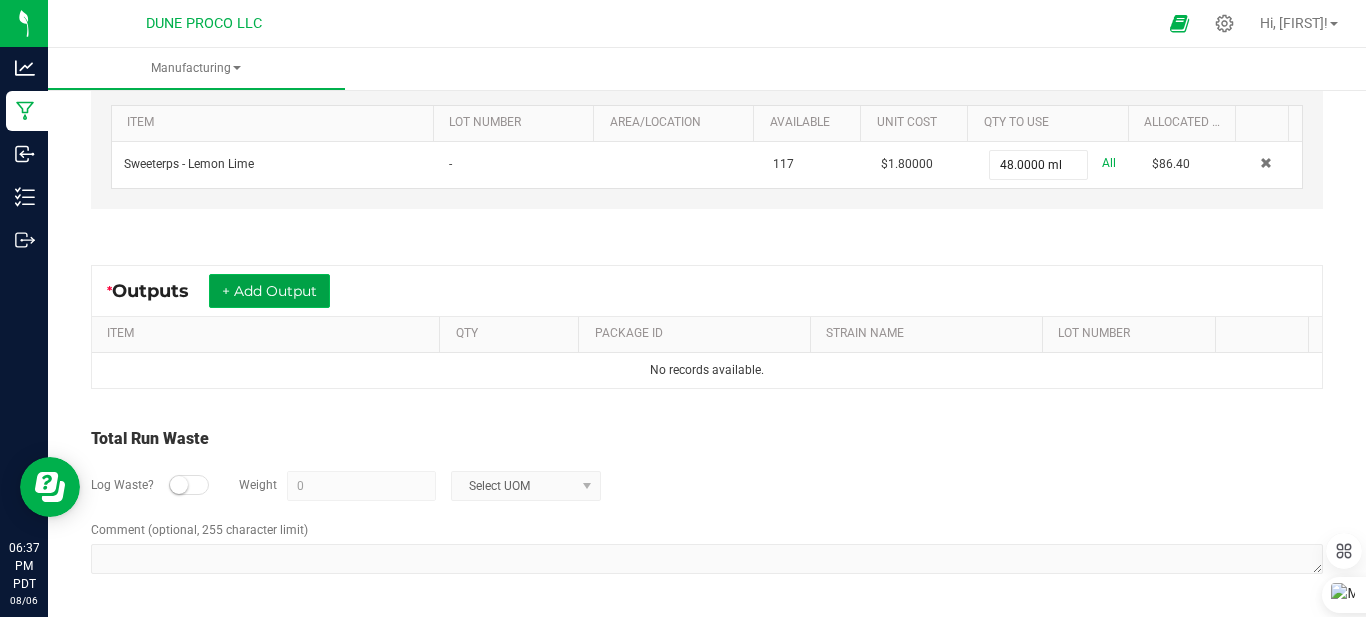 click on "+ Add Output" at bounding box center [269, 291] 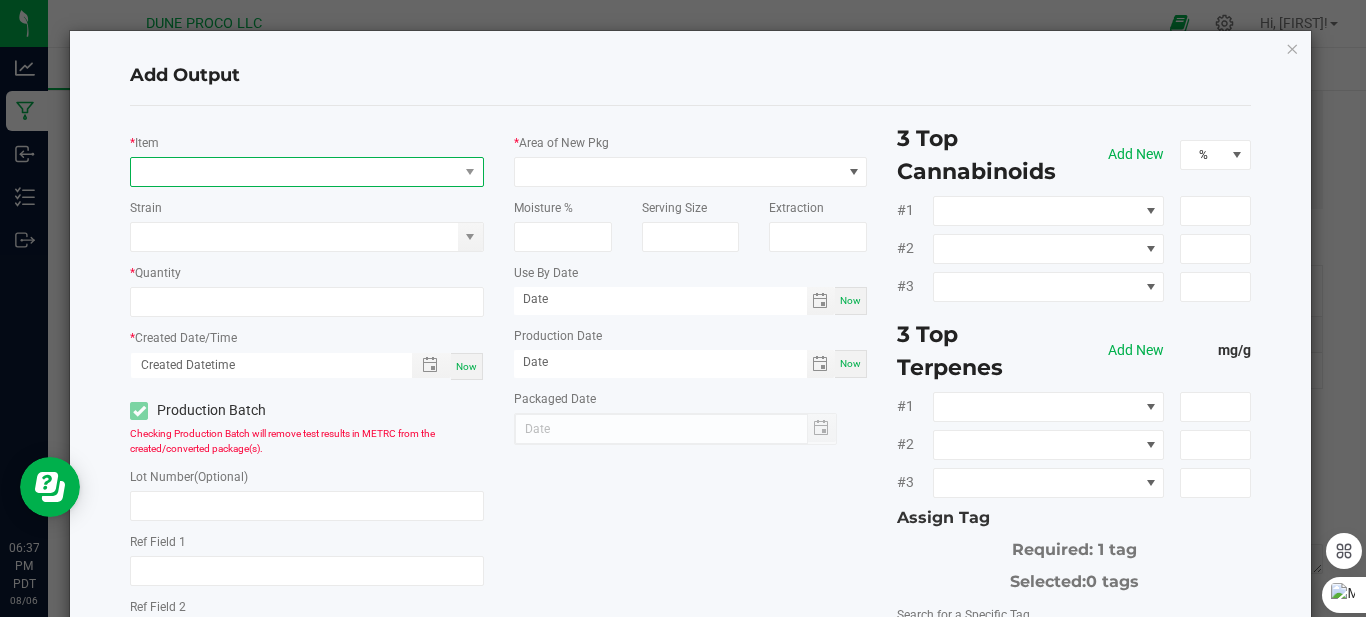 click at bounding box center (294, 172) 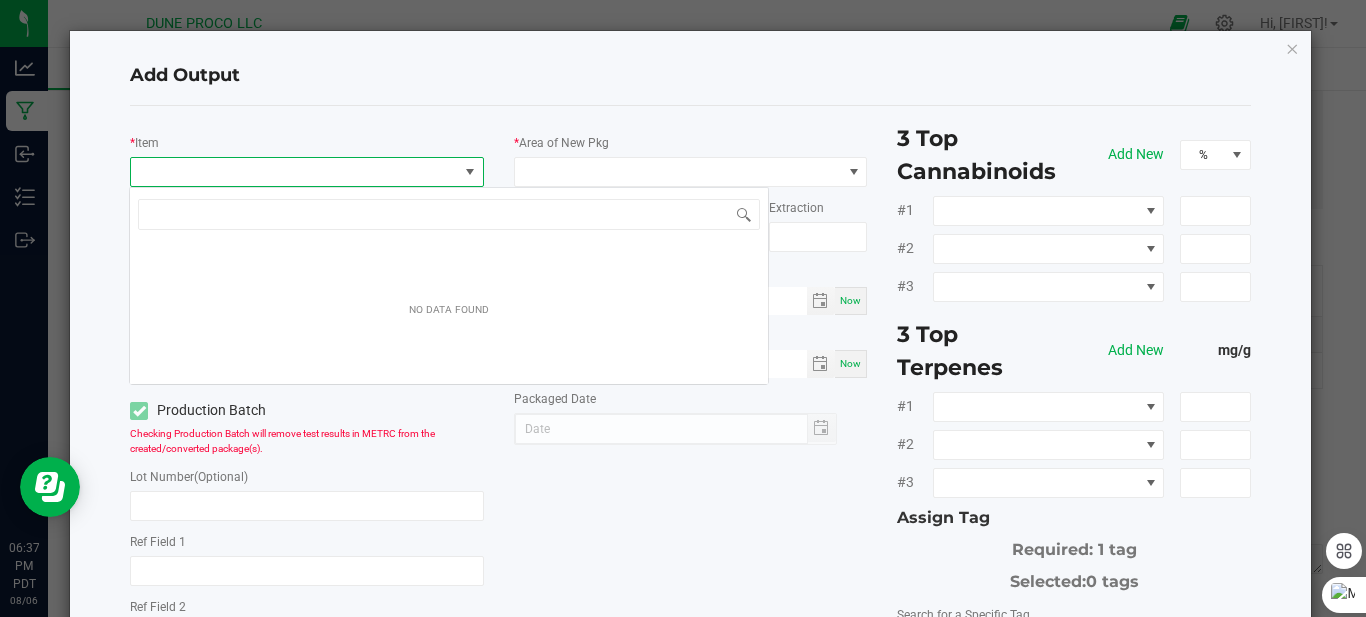 scroll, scrollTop: 99970, scrollLeft: 99651, axis: both 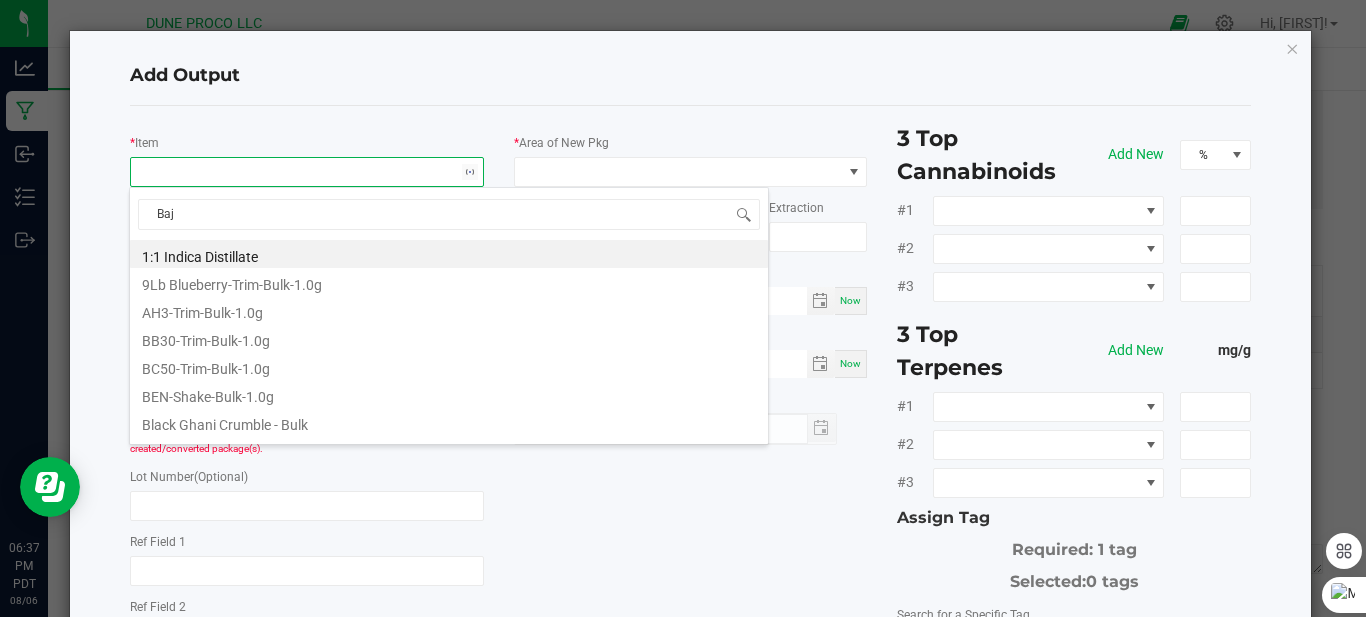 type on "Baja" 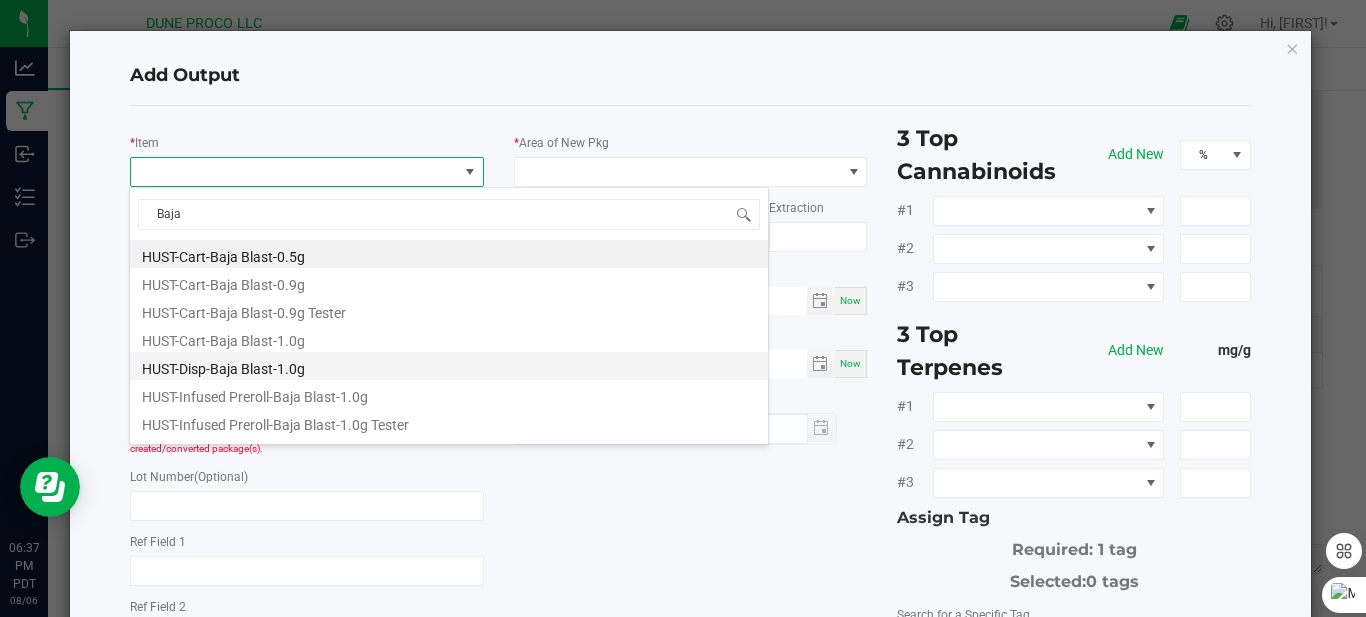 scroll, scrollTop: 52, scrollLeft: 0, axis: vertical 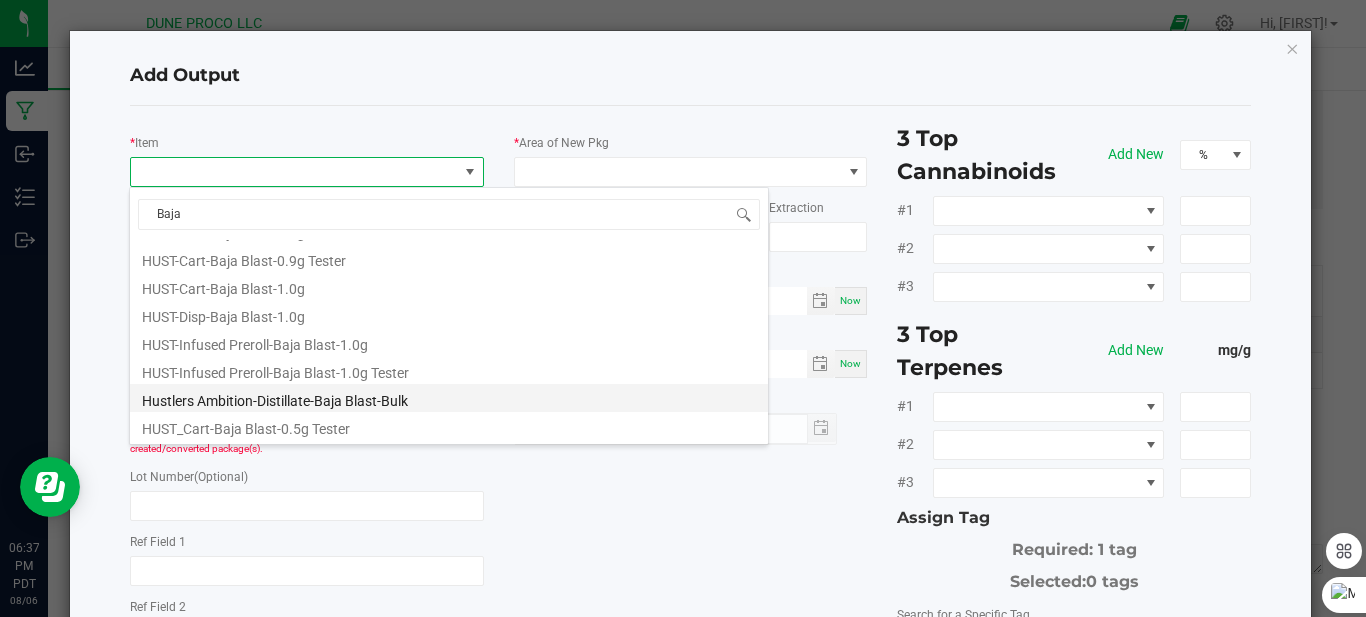 click on "Hustlers Ambition-Distillate-Baja Blast-Bulk" at bounding box center [449, 398] 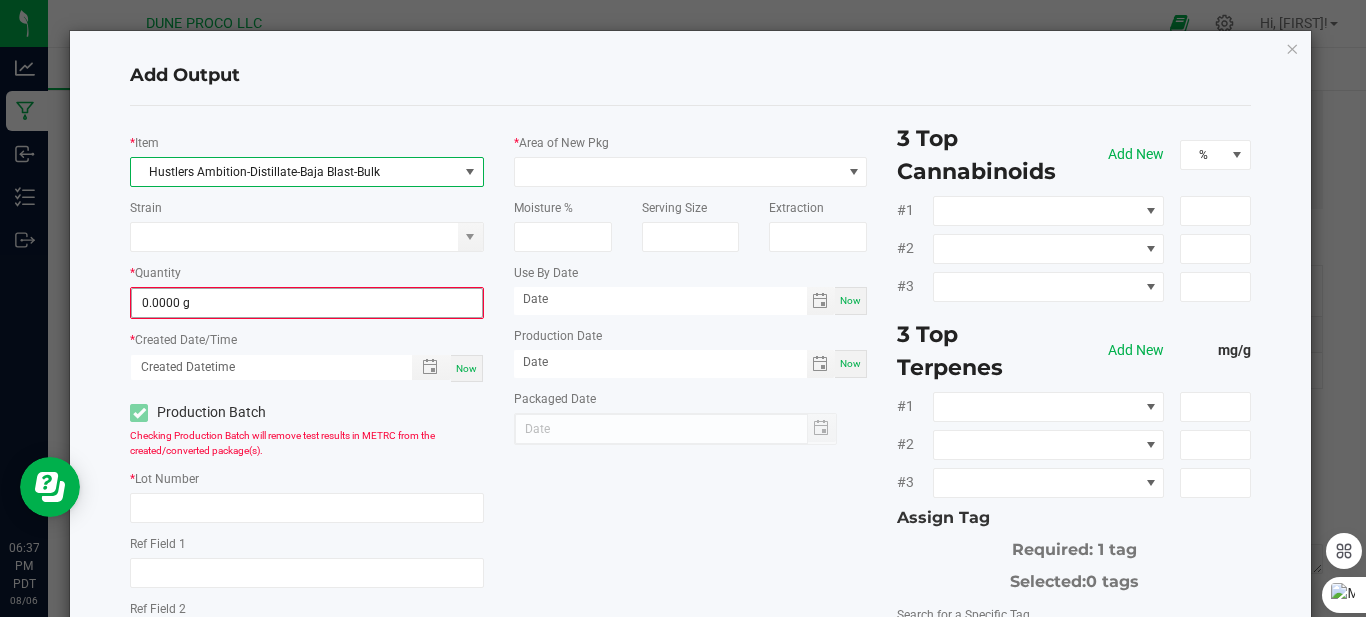 type on "0" 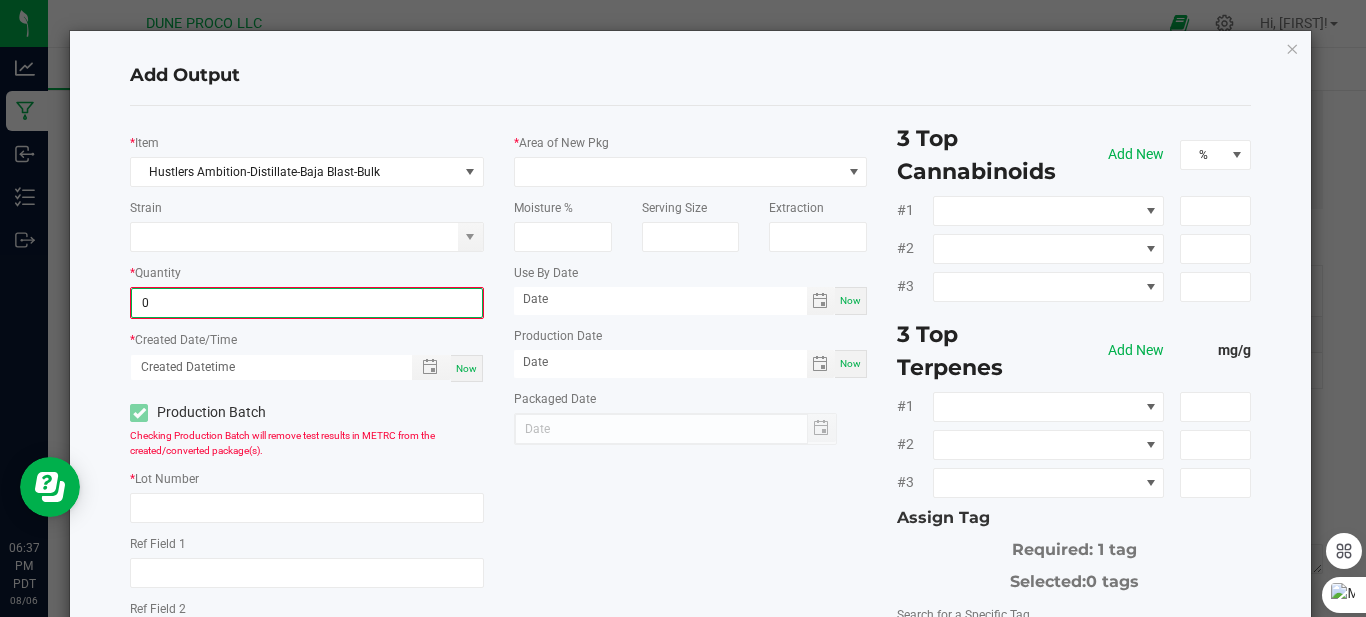 click on "0" at bounding box center (307, 303) 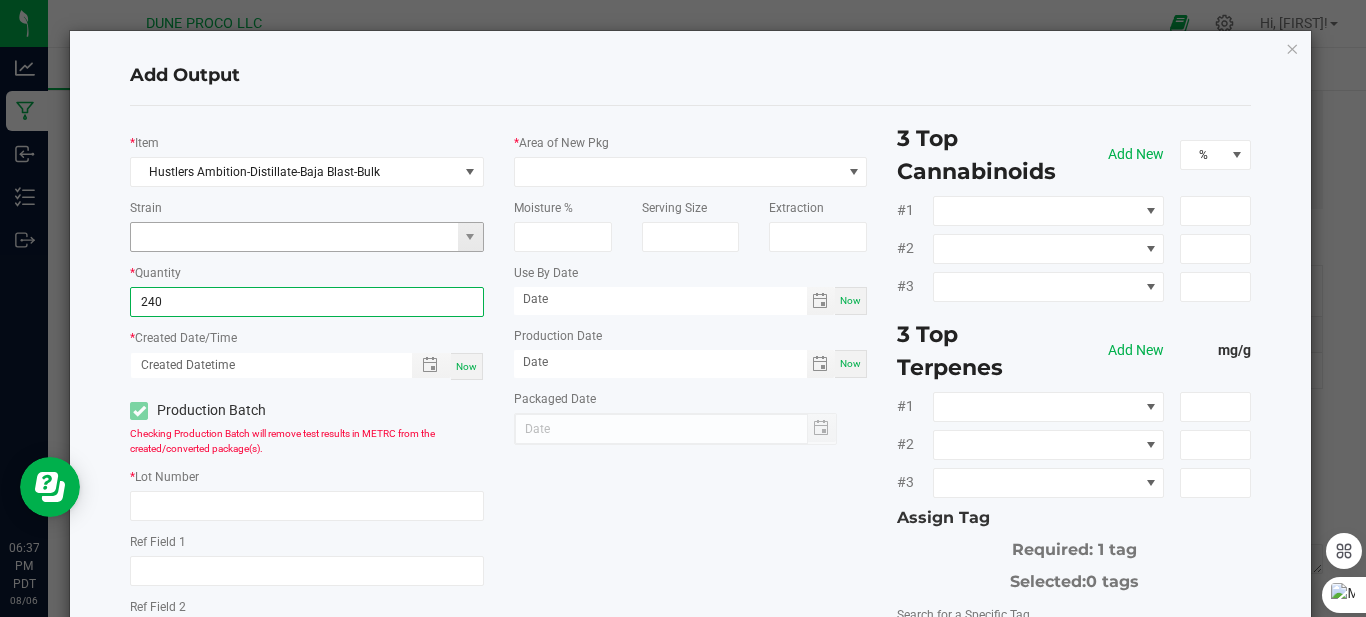 type on "240.0000 g" 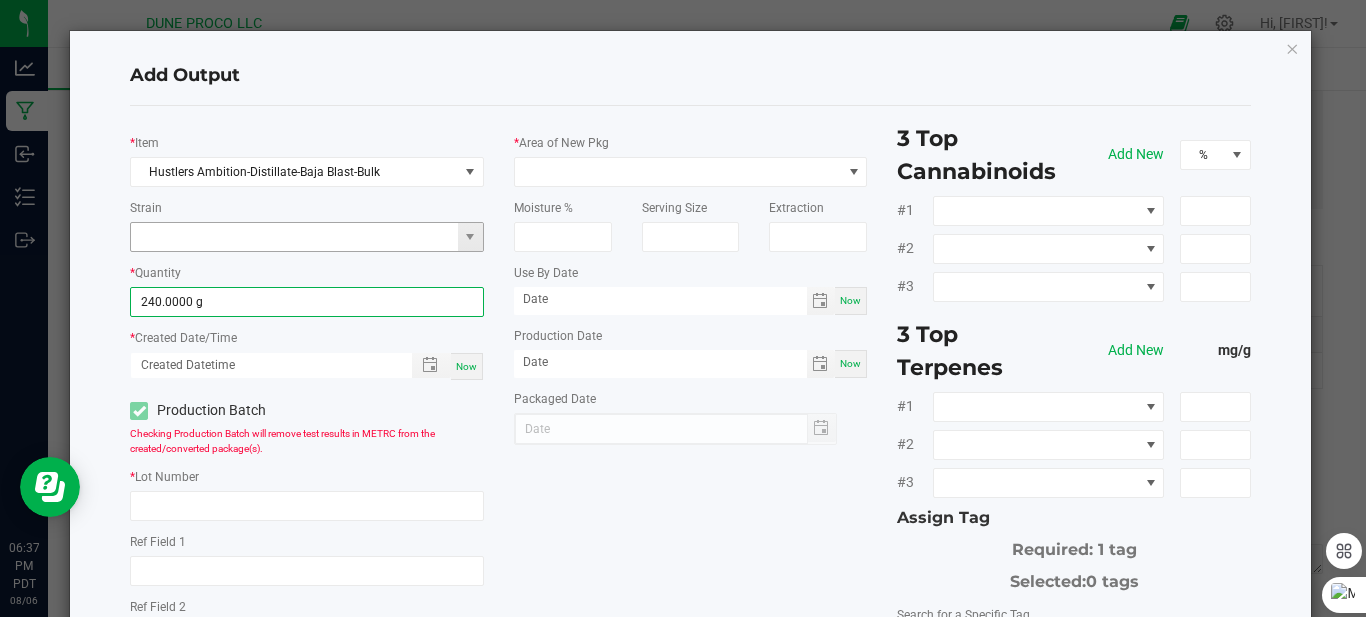 click at bounding box center [294, 237] 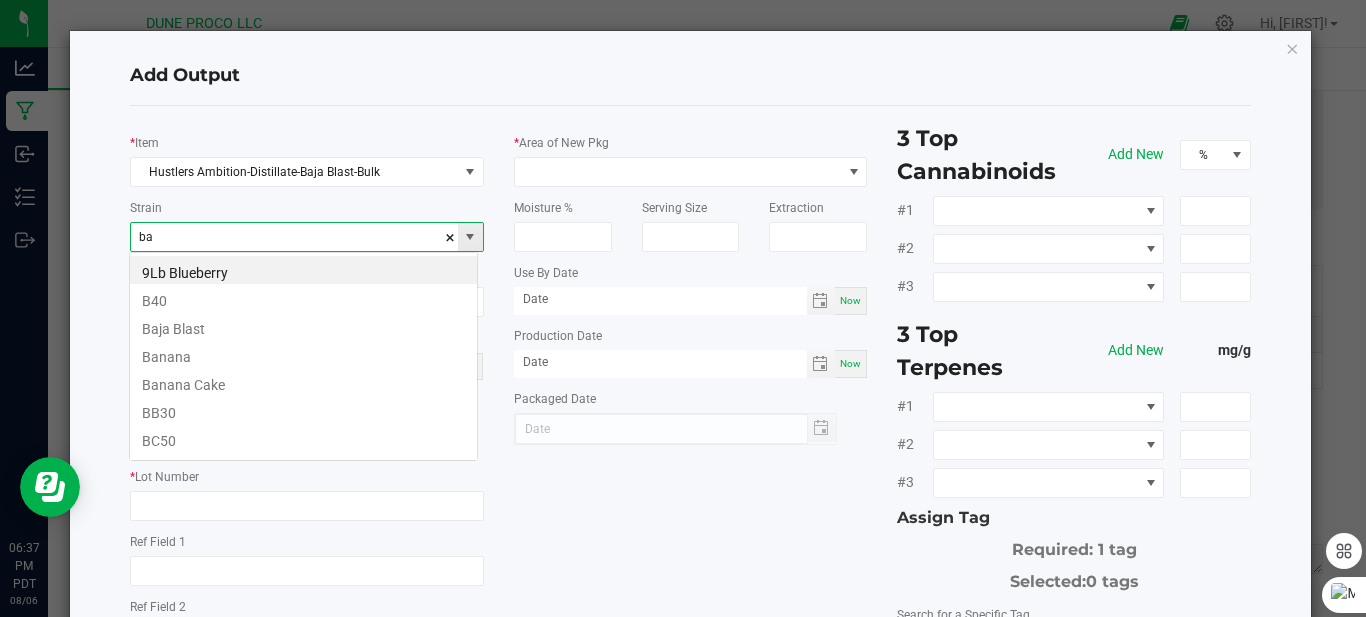 scroll, scrollTop: 99970, scrollLeft: 99651, axis: both 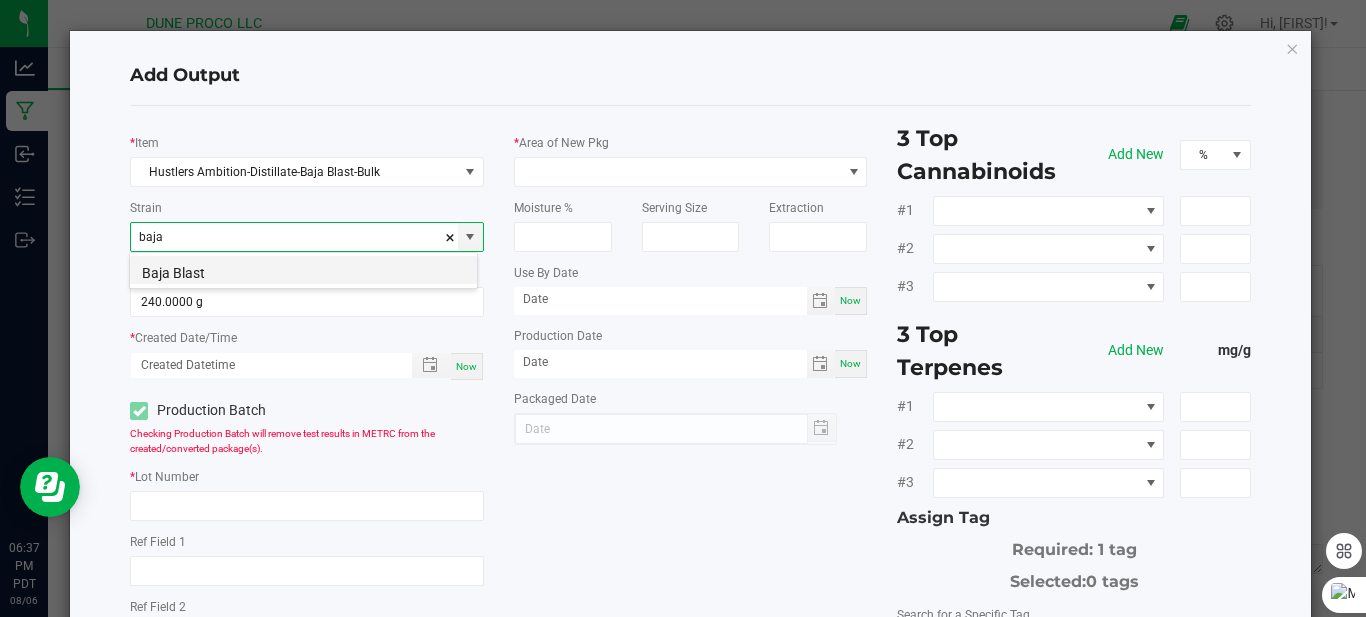 click on "Baja Blast" at bounding box center (303, 270) 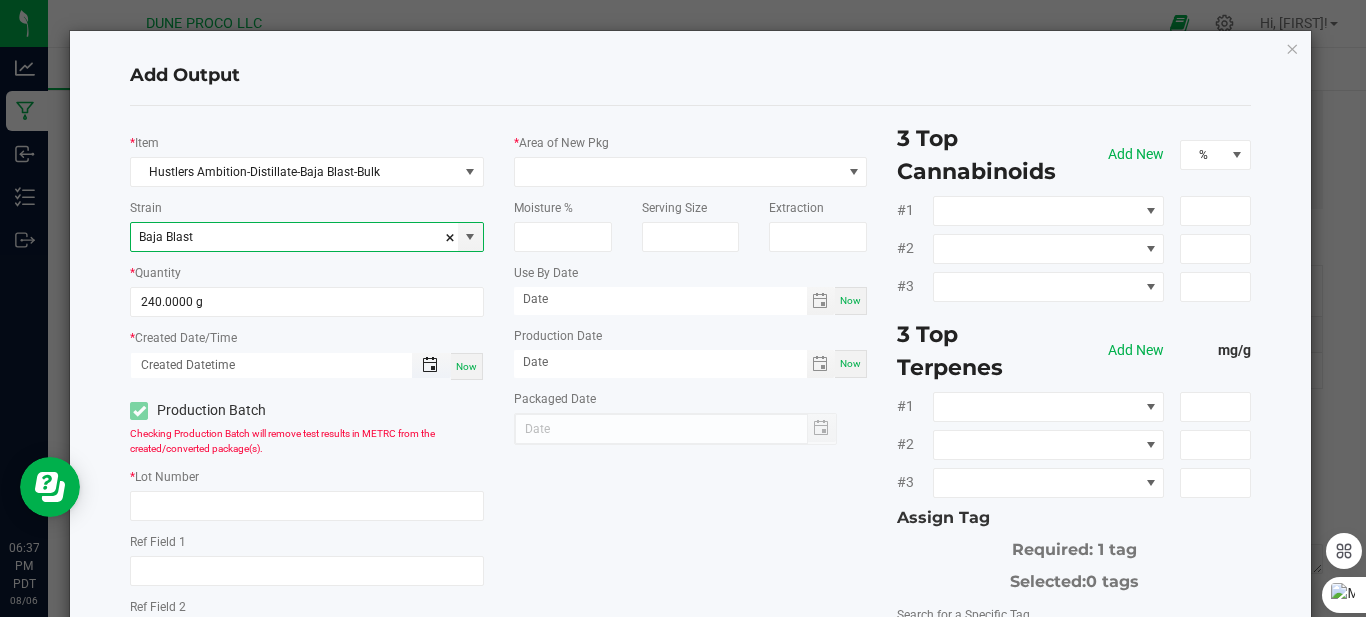 click at bounding box center (430, 365) 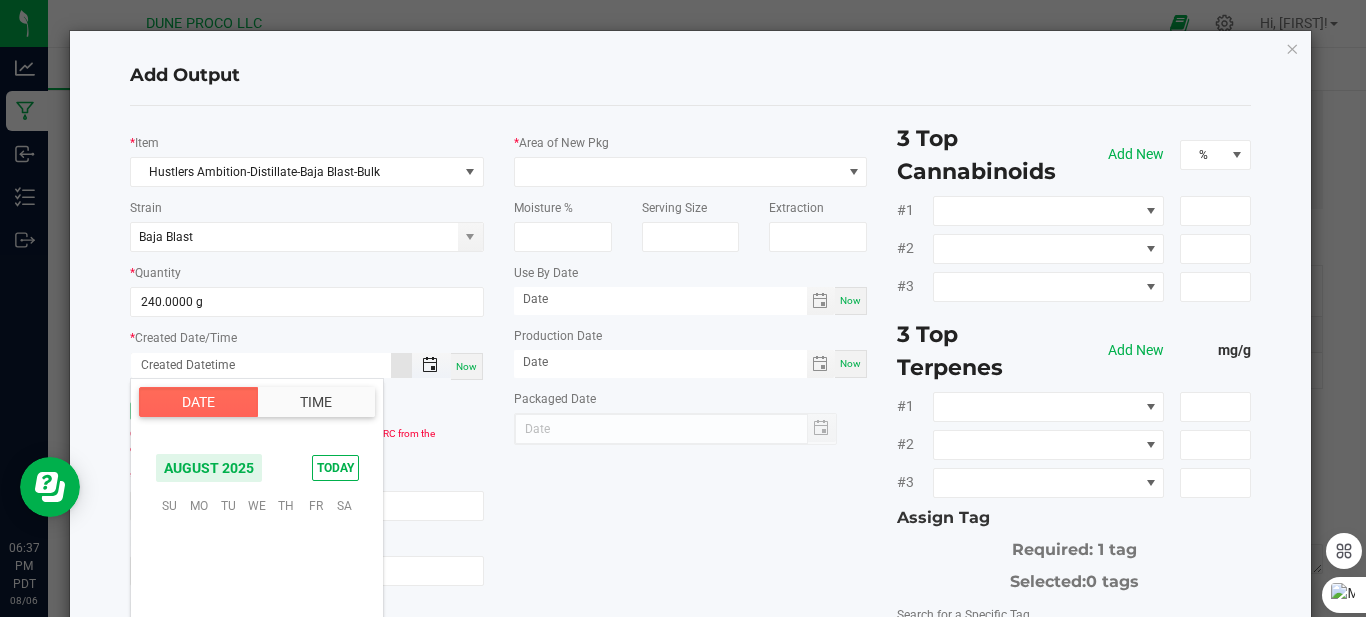 scroll, scrollTop: 324098, scrollLeft: 0, axis: vertical 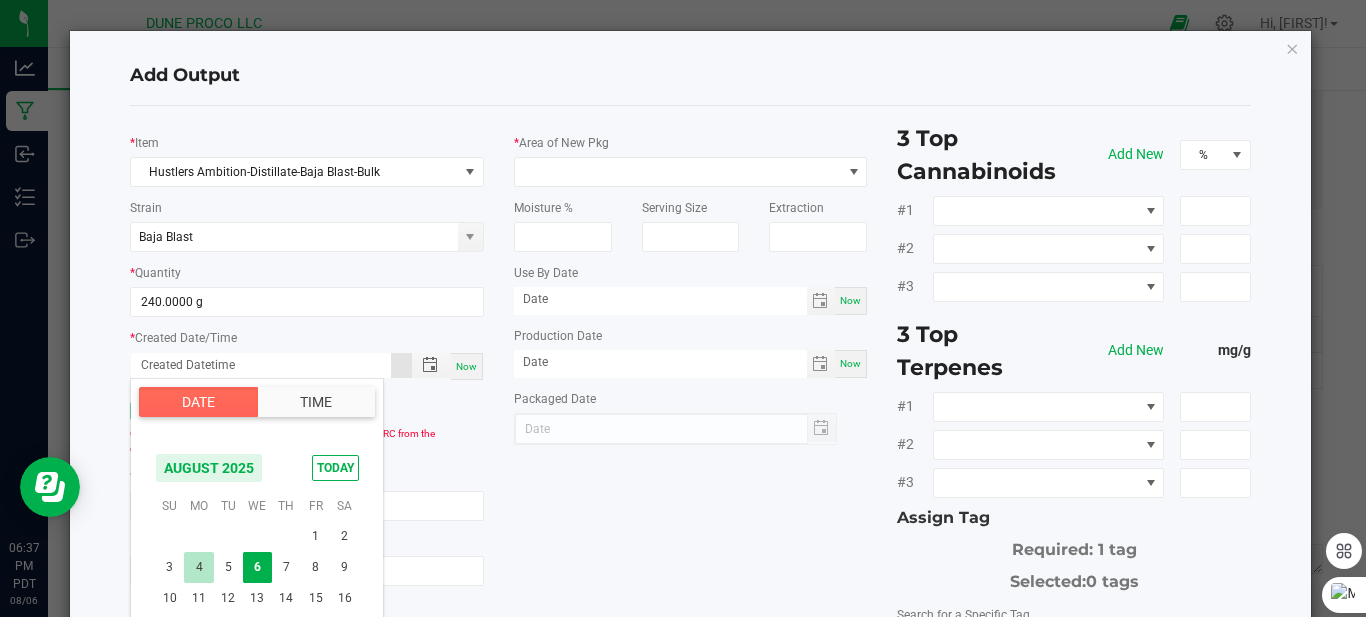click on "4" at bounding box center (198, 567) 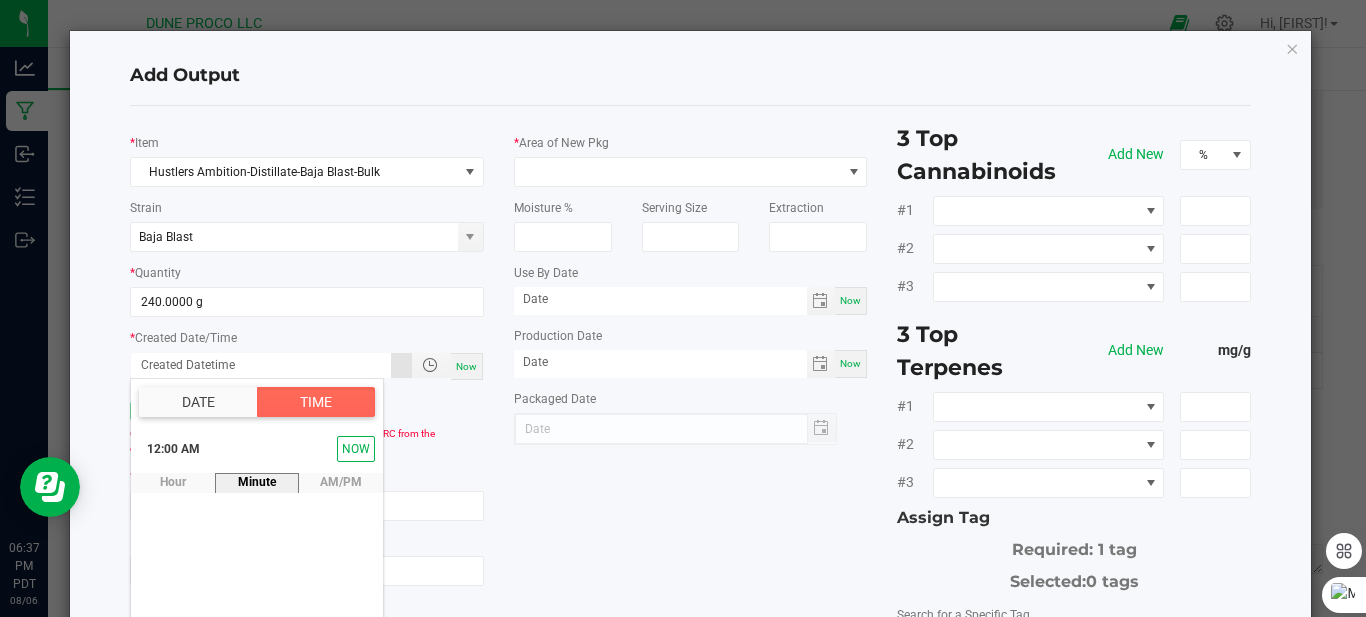 scroll, scrollTop: 116, scrollLeft: 0, axis: vertical 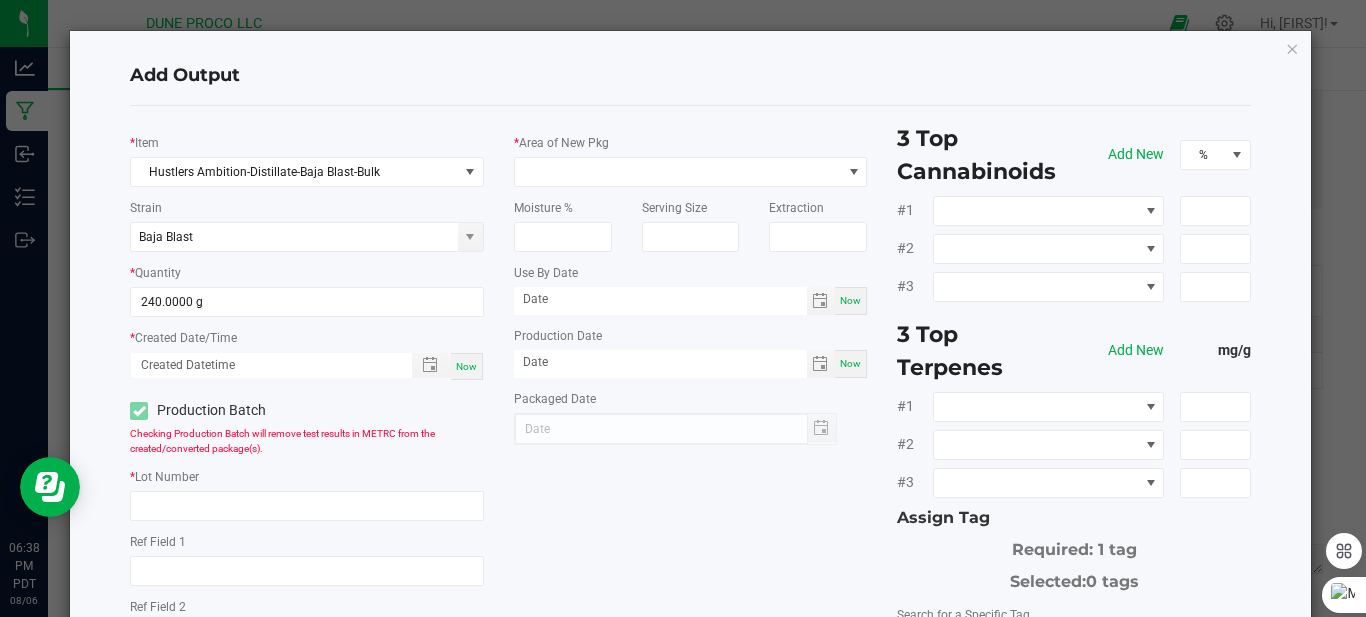 click on "*   Item  [BRAND]-[BRAND]-[BRAND]-[BRAND]  Strain  [BRAND]  *   Quantity  [NUMBER] g  *   Created Date/Time  Now  Production Batch   Checking Production Batch will remove test results in METRC from the created/converted package(s).   *   Lot Number      Ref Field 1   Ref Field 2   Release Notes/Ref Field 3   *   Area of New Pkg   Moisture %   Serving Size   Extraction   Use By Date  Now  Production Date  Now  Packaged Date  3 Top Cannabinoids  Add New  % #1 #2 #3 3 Top Terpenes  Add New  mg/g #1 #2 #3 Assign Tag  Required: 1 tag   Selected:   0 tags   Search for a Specific Tag   [ID_NUMBER]   [ID_NUMBER]   [ID_NUMBER]   [ID_NUMBER]   [ID_NUMBER]   [ID_NUMBER]   [ID_NUMBER]   [ID_NUMBER]   [ID_NUMBER]   [ID_NUMBER]   [ID_NUMBER]   [ID_NUMBER]   [ID_NUMBER]   [ID_NUMBER]   [ID_NUMBER]" 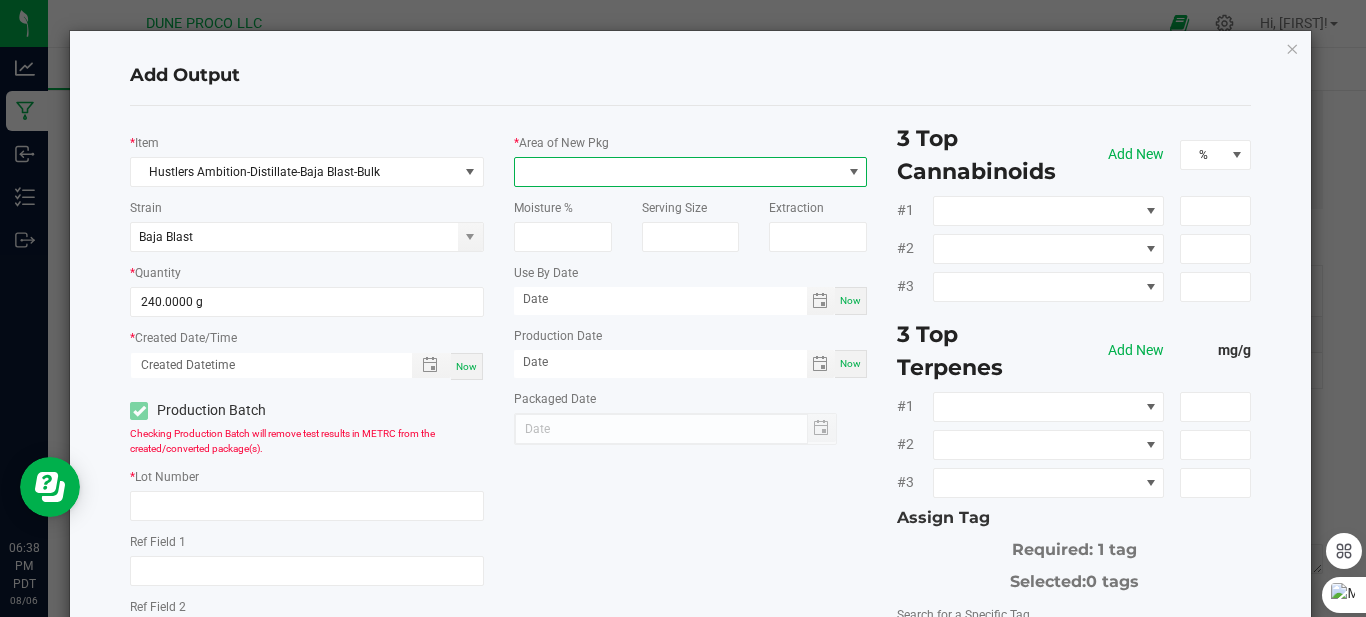 click at bounding box center [678, 172] 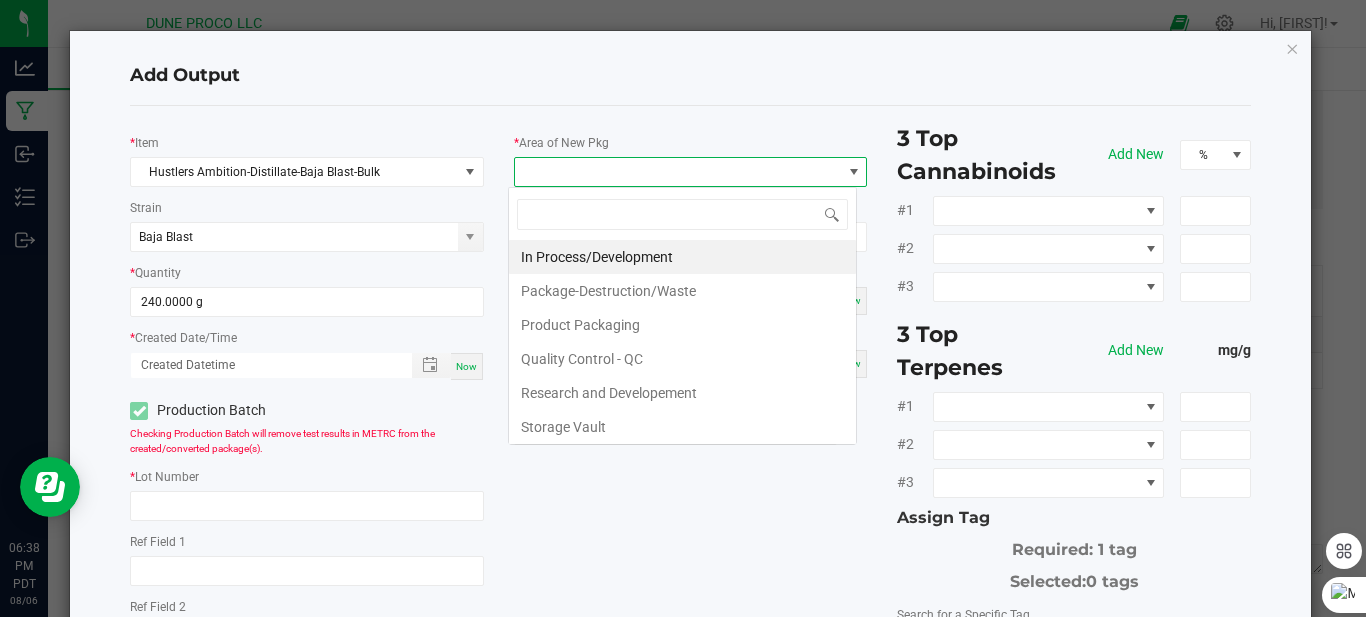 scroll, scrollTop: 99970, scrollLeft: 99651, axis: both 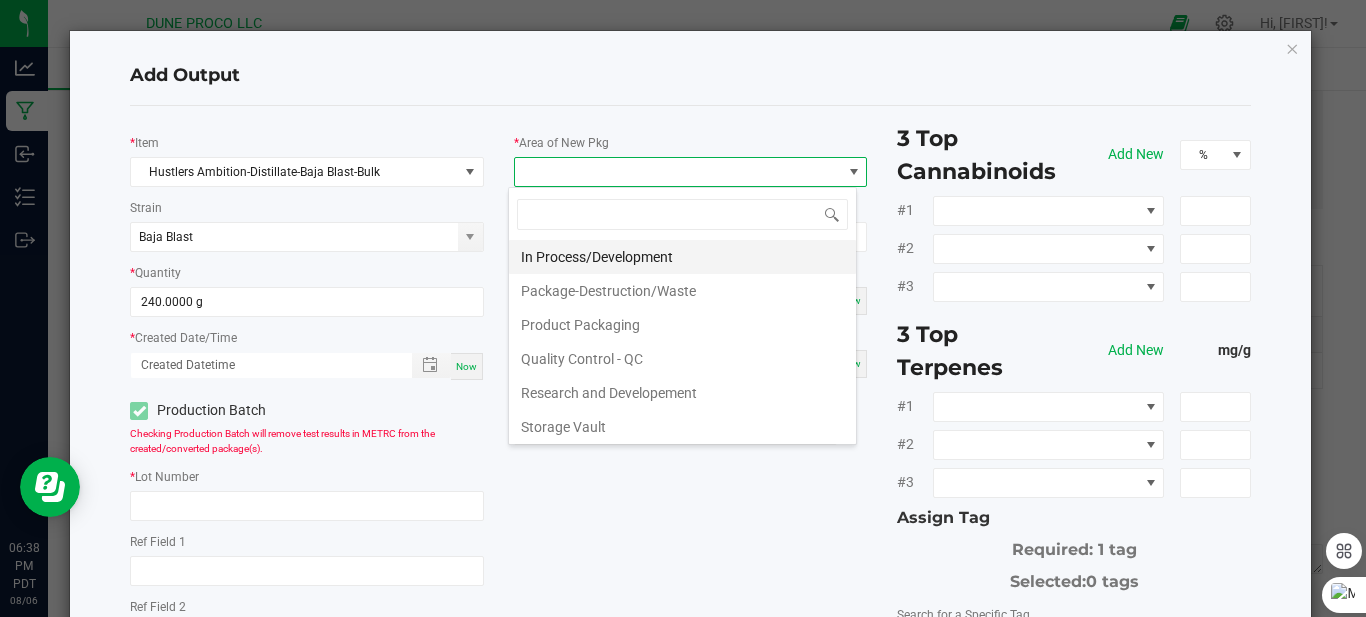 click on "In Process/Development" at bounding box center [682, 257] 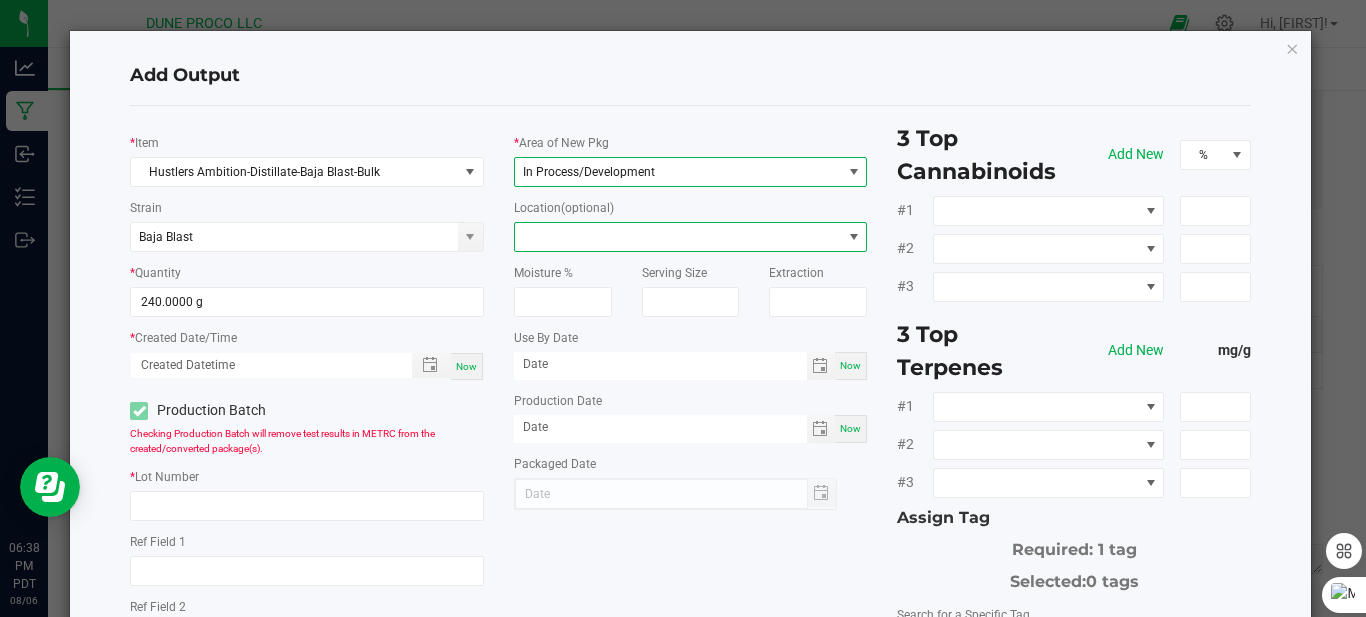 click at bounding box center (678, 237) 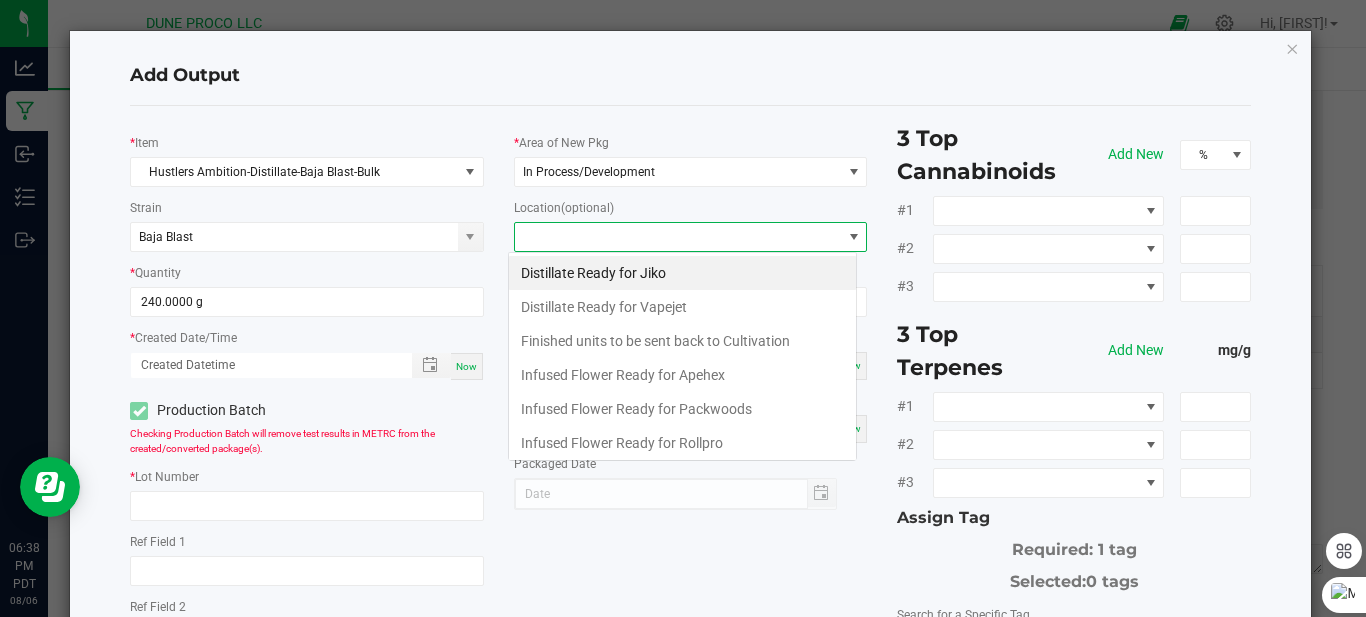 scroll, scrollTop: 99970, scrollLeft: 99651, axis: both 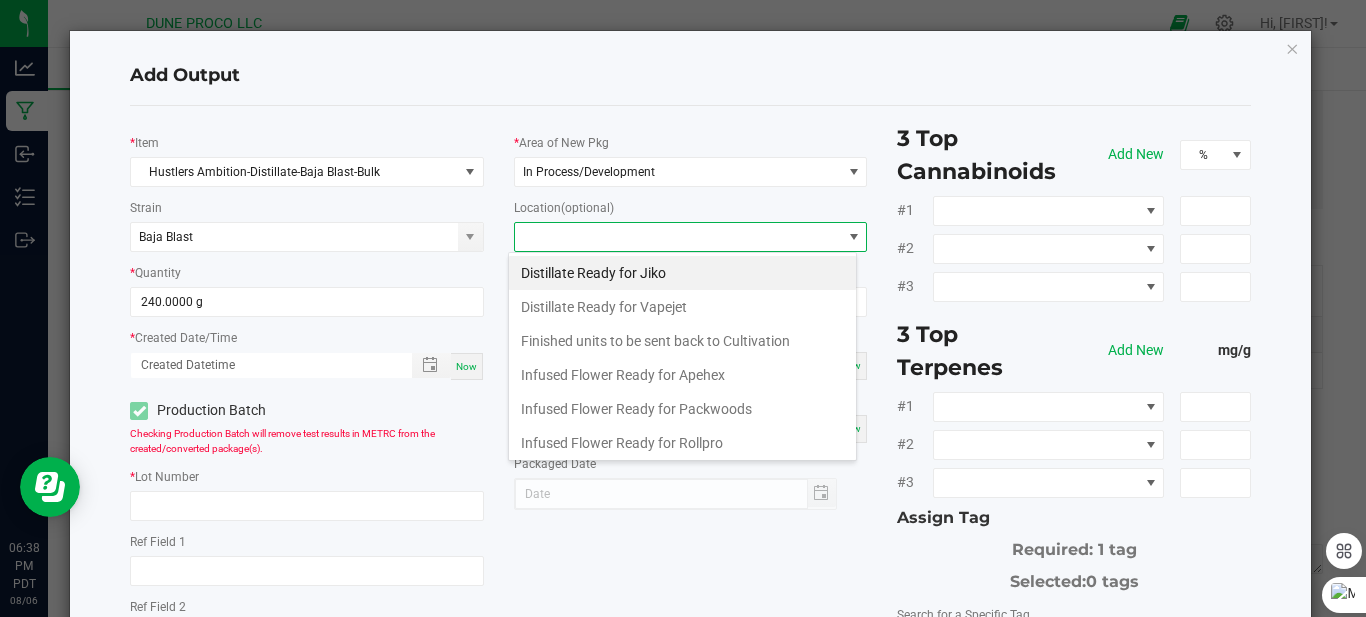 click on "Distillate Ready for Jiko" at bounding box center [682, 273] 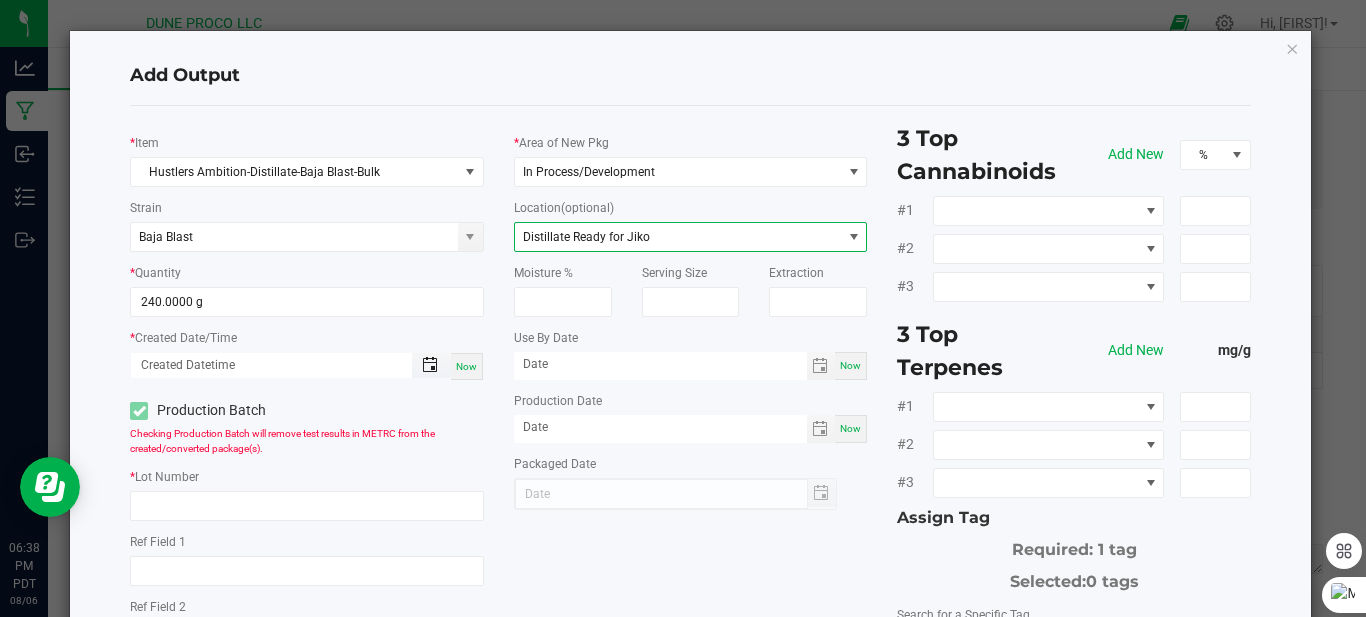 click at bounding box center [430, 365] 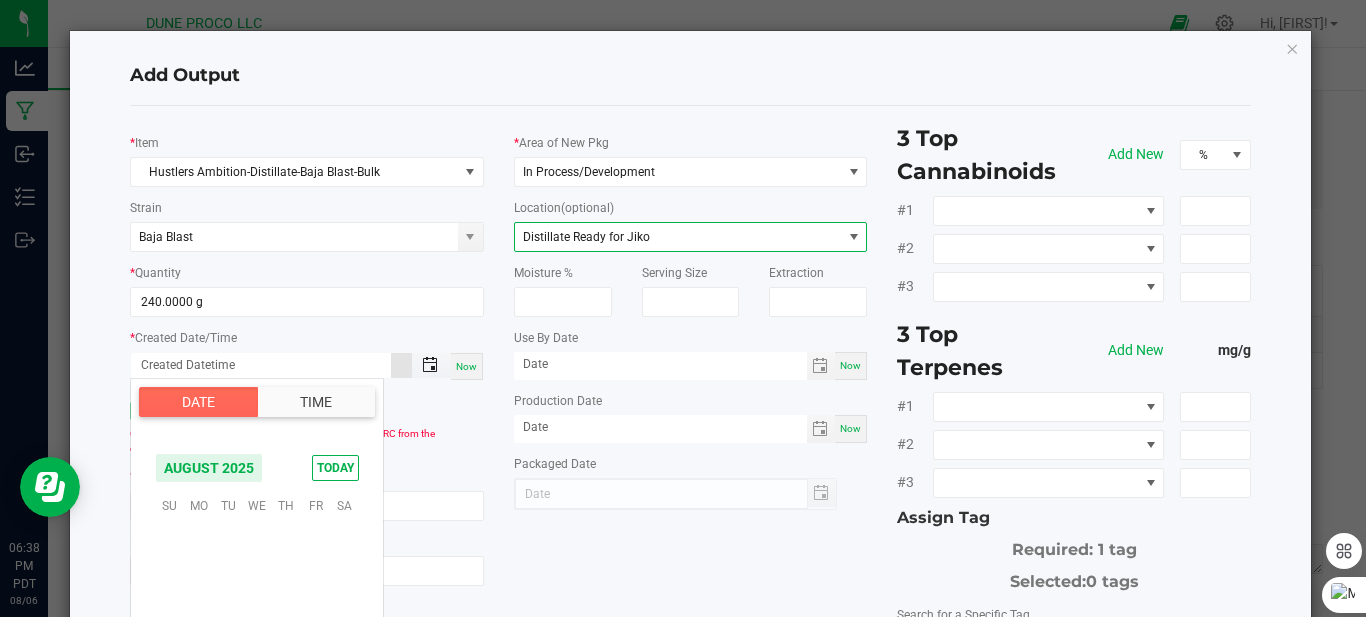 scroll, scrollTop: 324098, scrollLeft: 0, axis: vertical 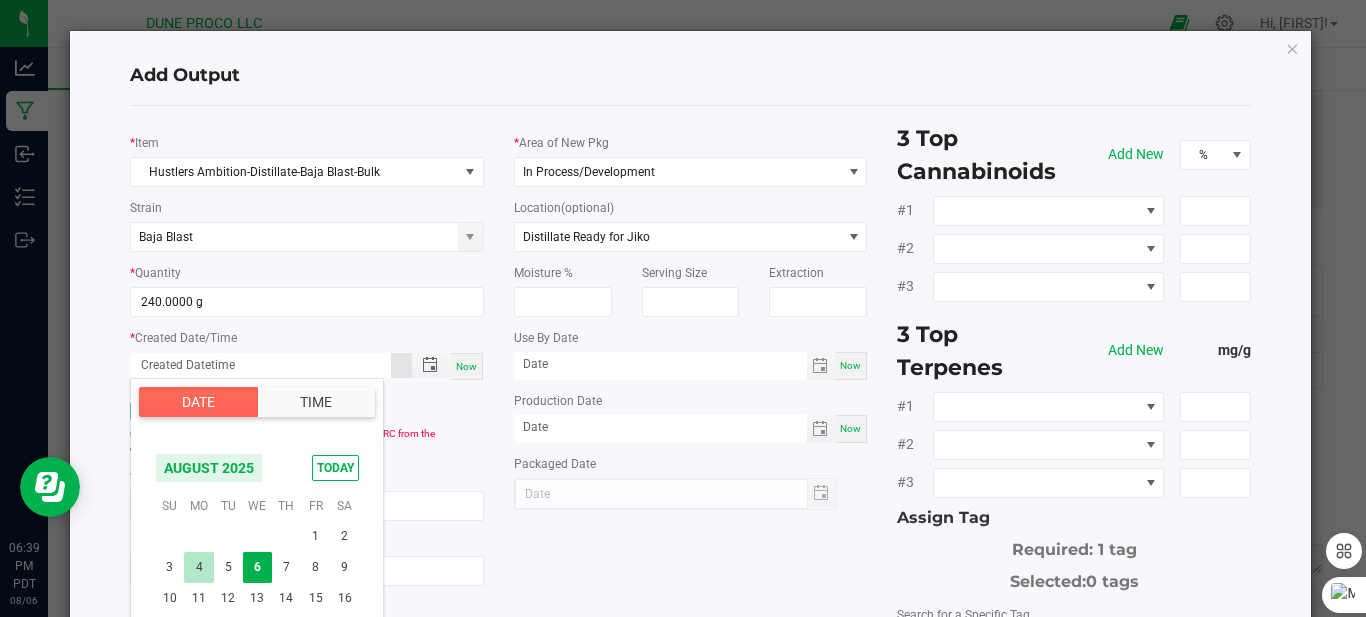 click on "4" at bounding box center (198, 567) 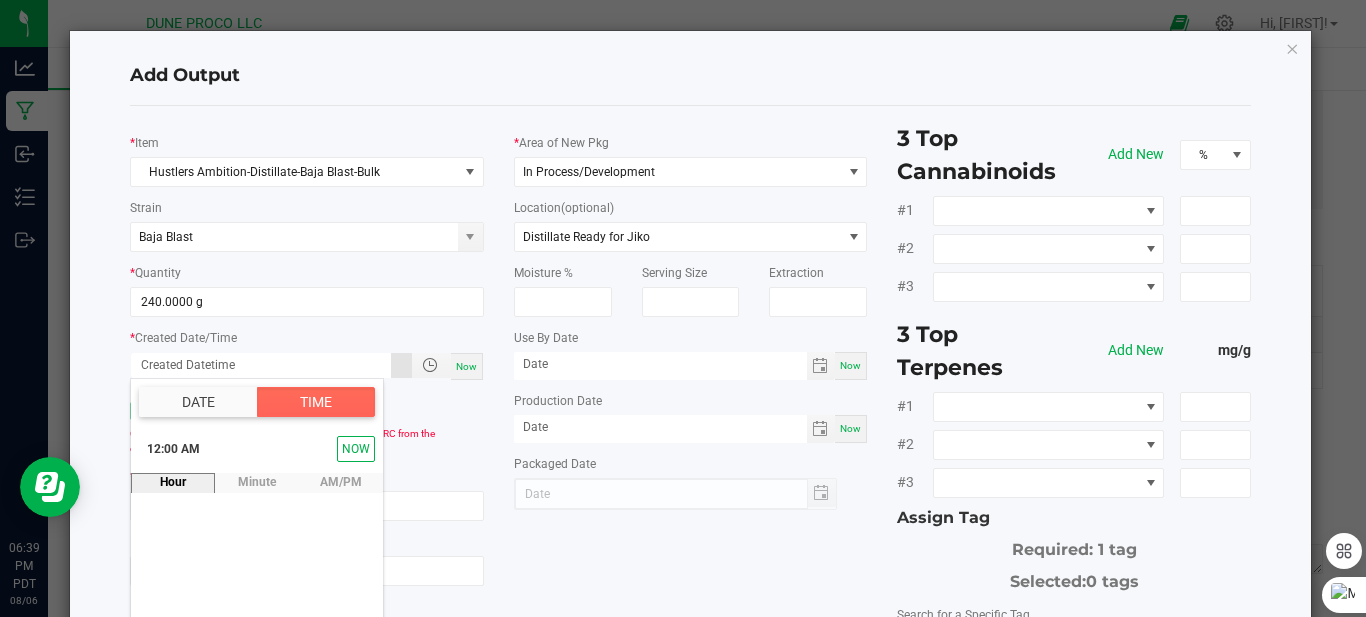 scroll, scrollTop: 116, scrollLeft: 0, axis: vertical 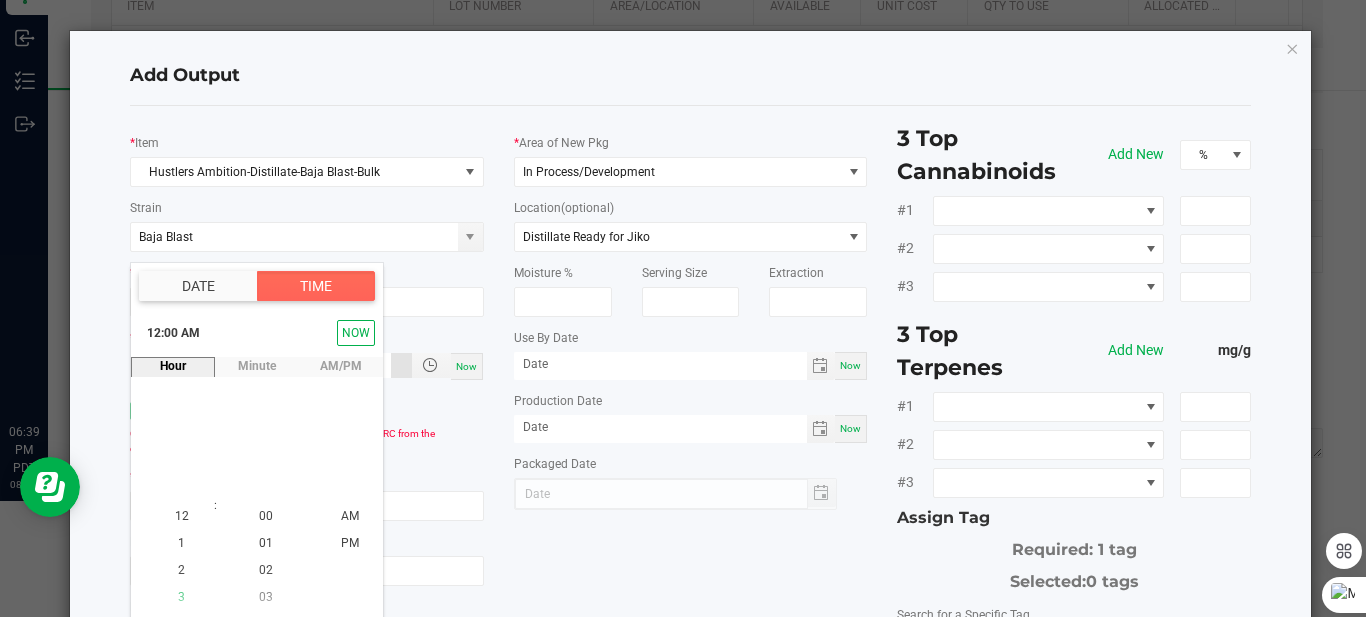 click on "3" 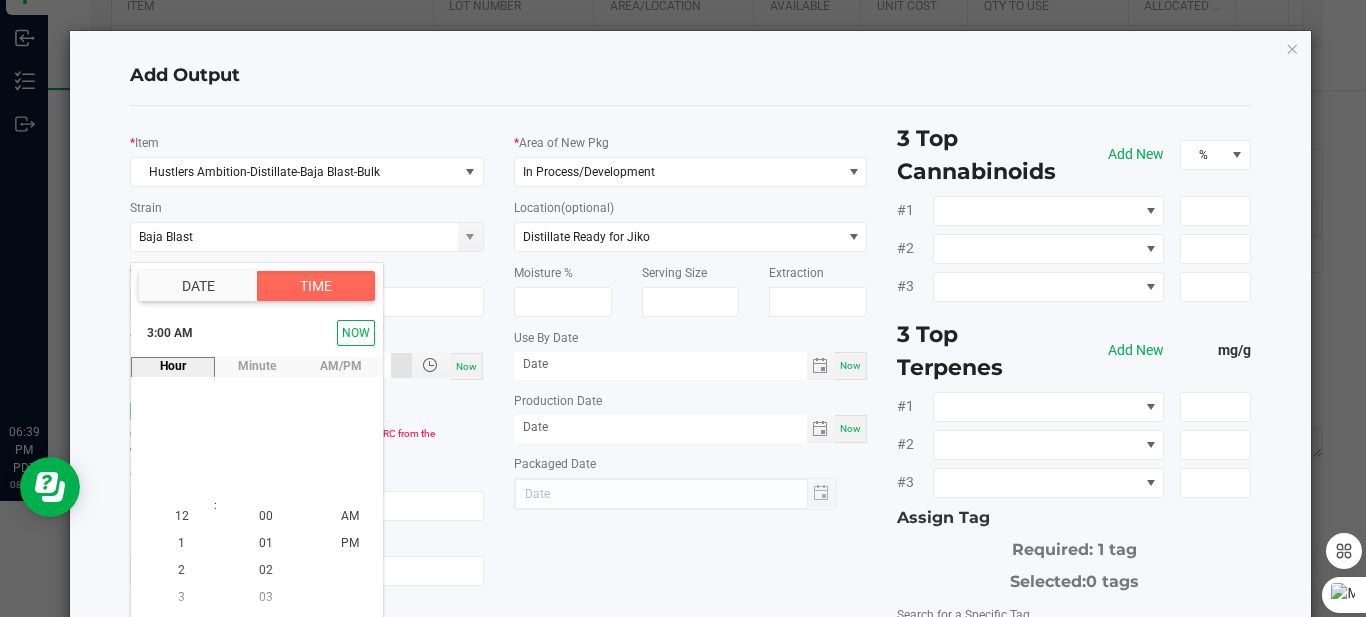 scroll, scrollTop: 81, scrollLeft: 0, axis: vertical 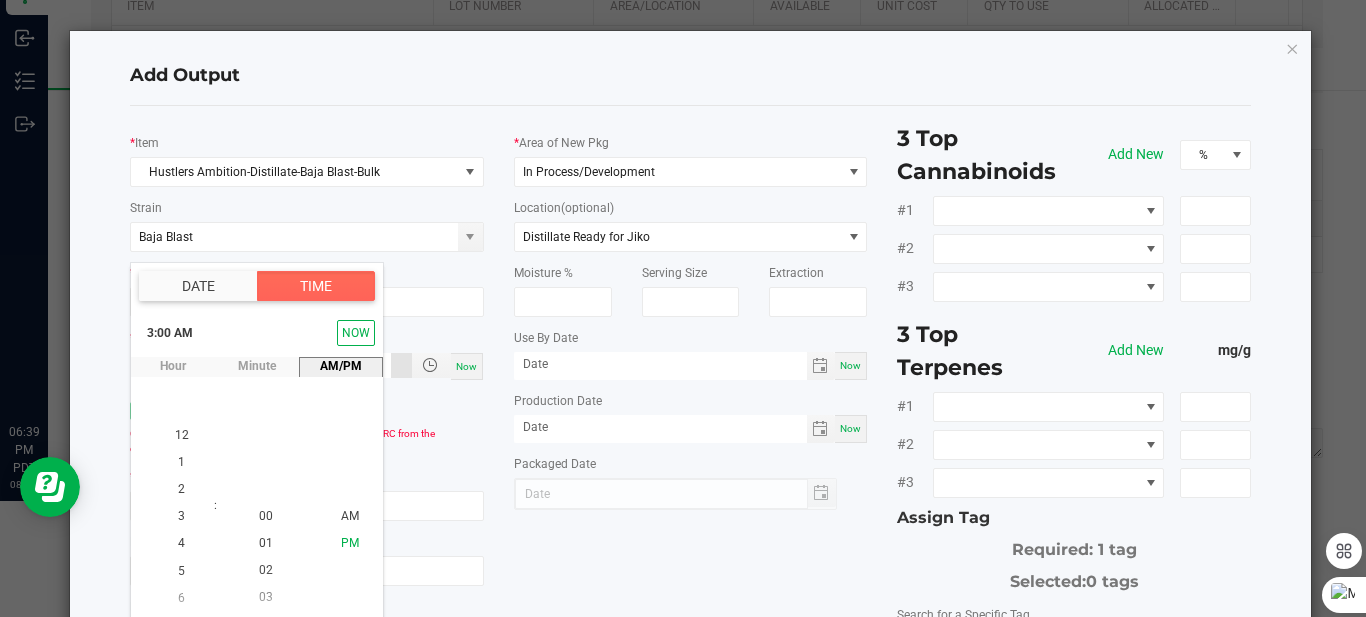 click on "PM" 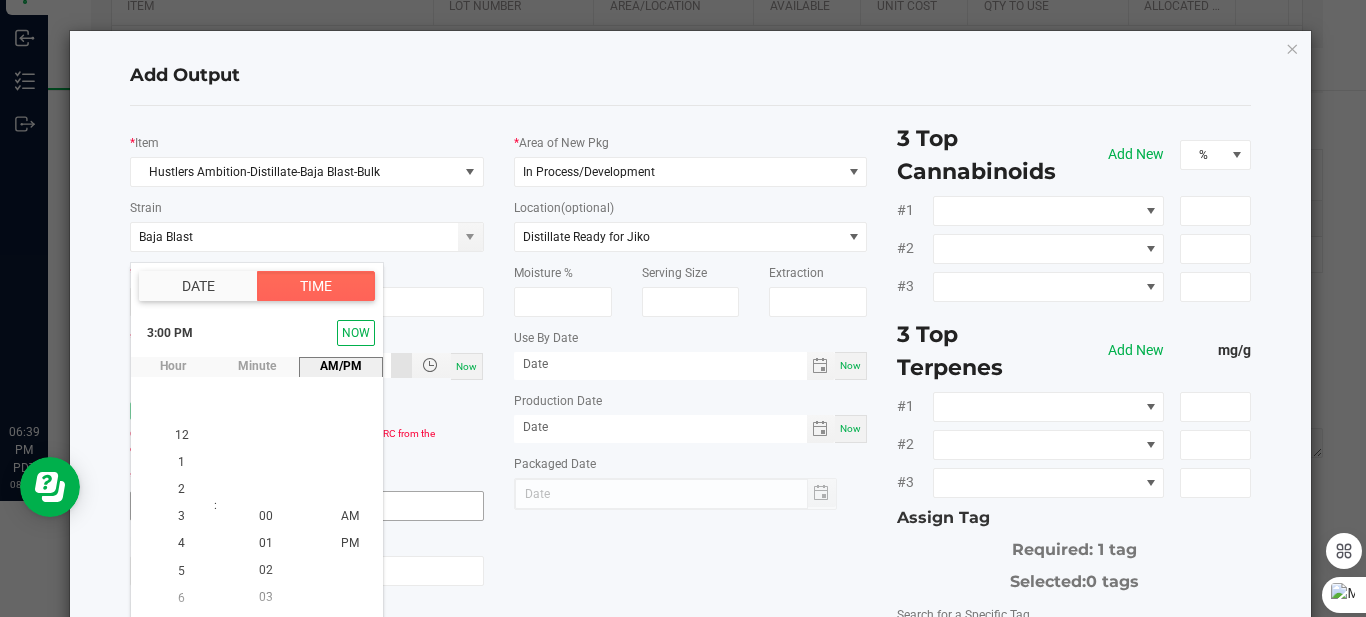 scroll, scrollTop: 407, scrollLeft: 0, axis: vertical 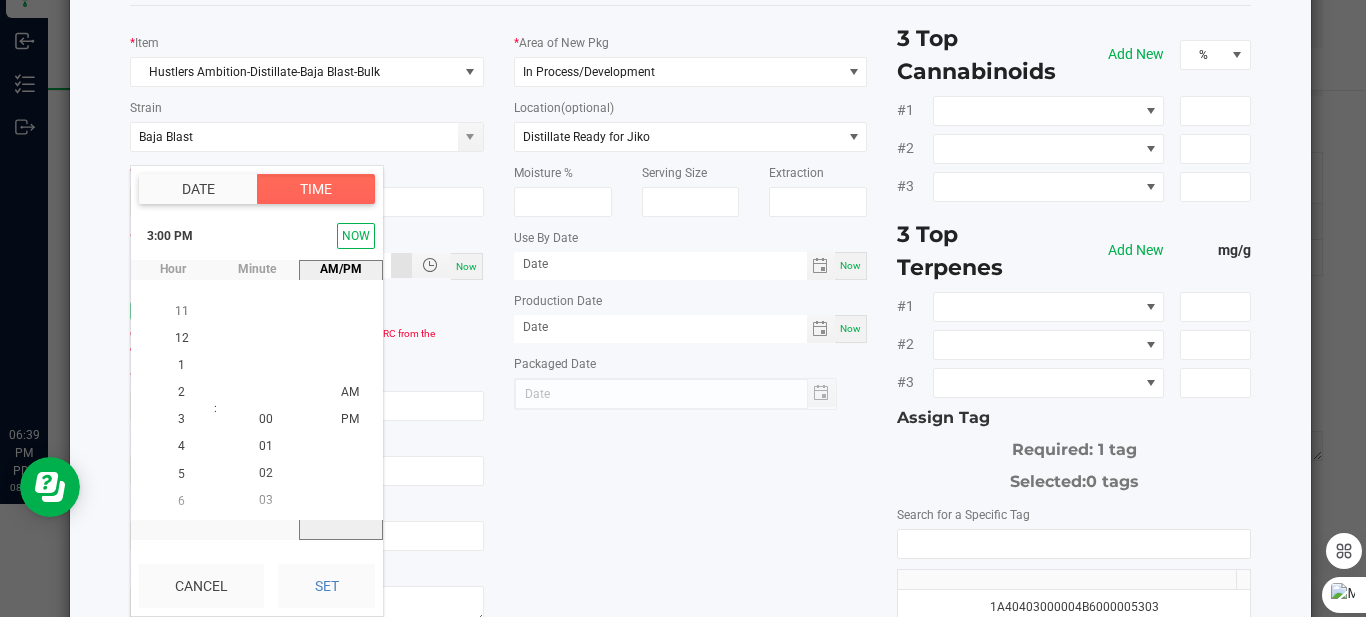 click on "Set" 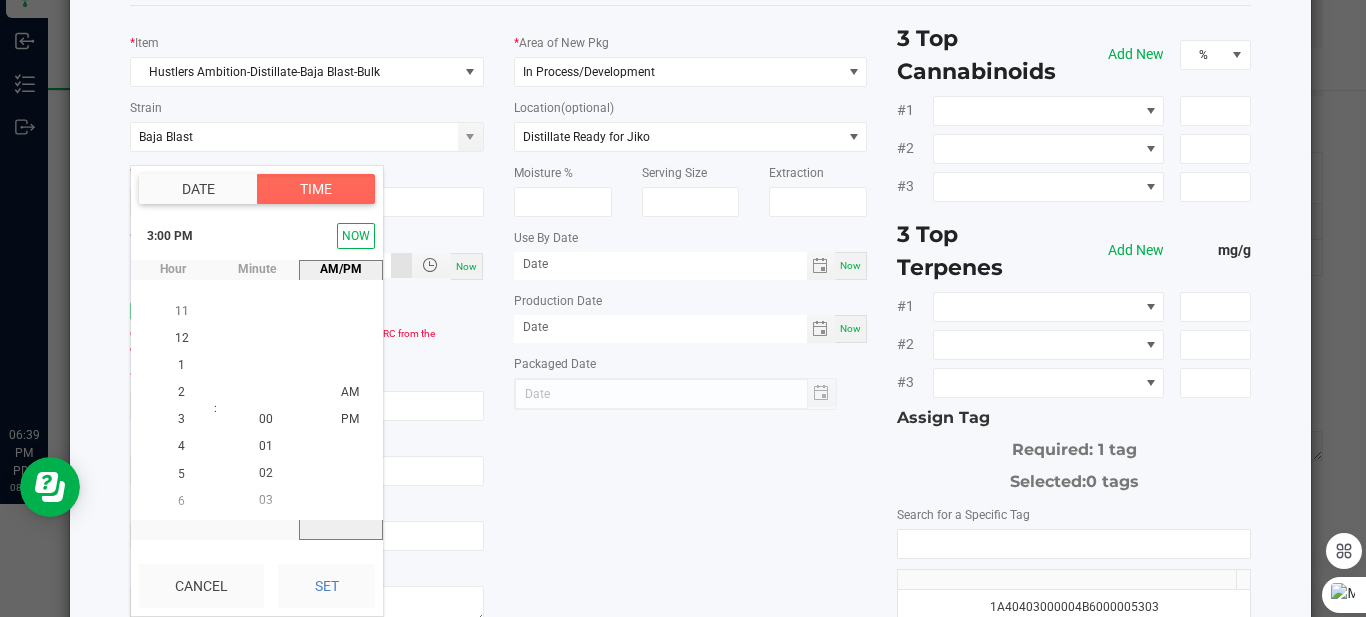 type on "08/04/2025 3:00 PM" 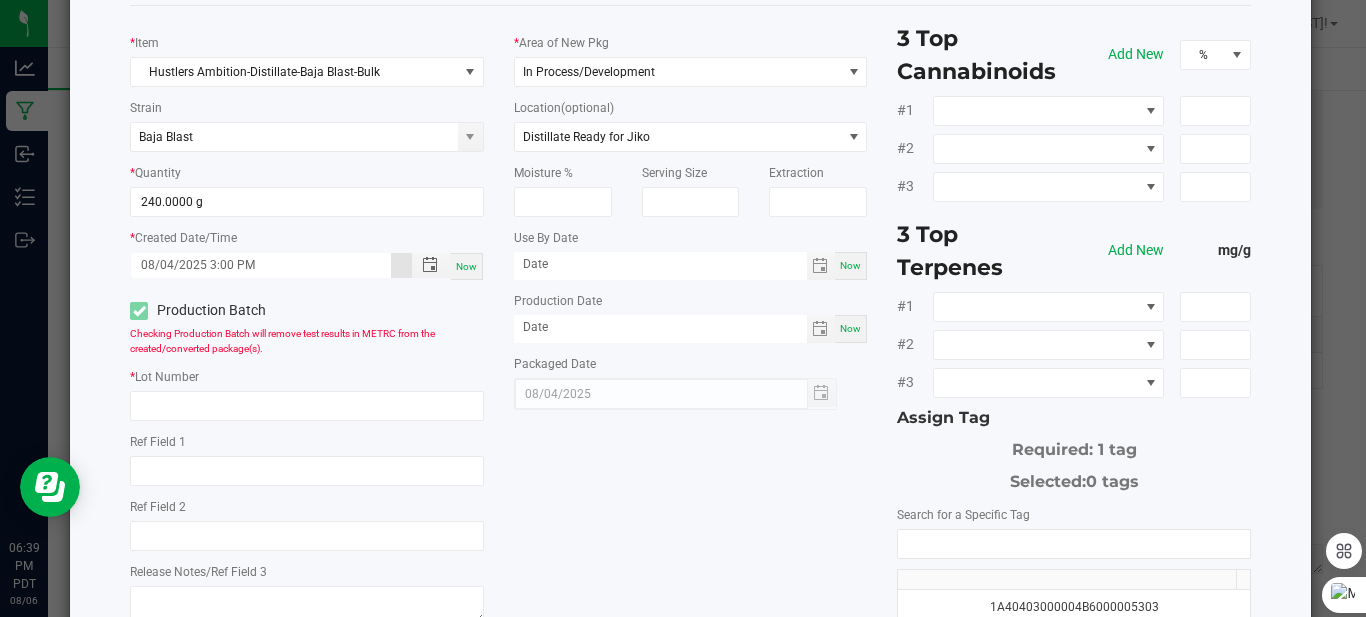 scroll, scrollTop: 0, scrollLeft: 0, axis: both 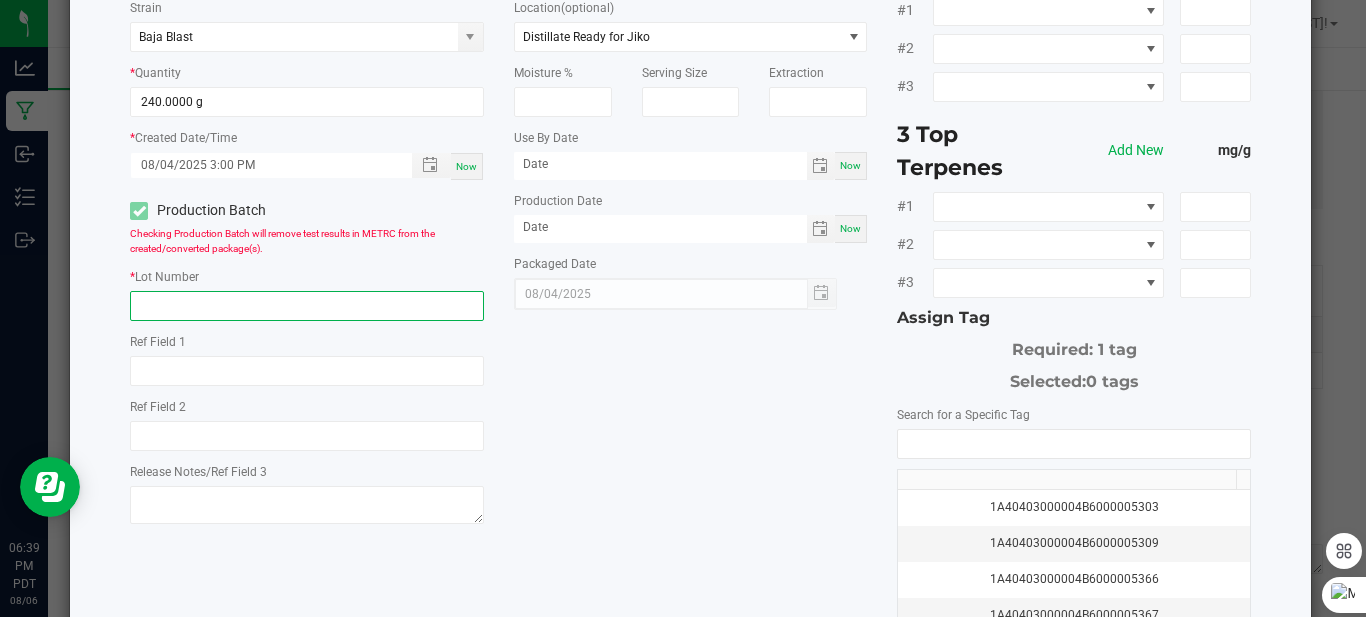 click 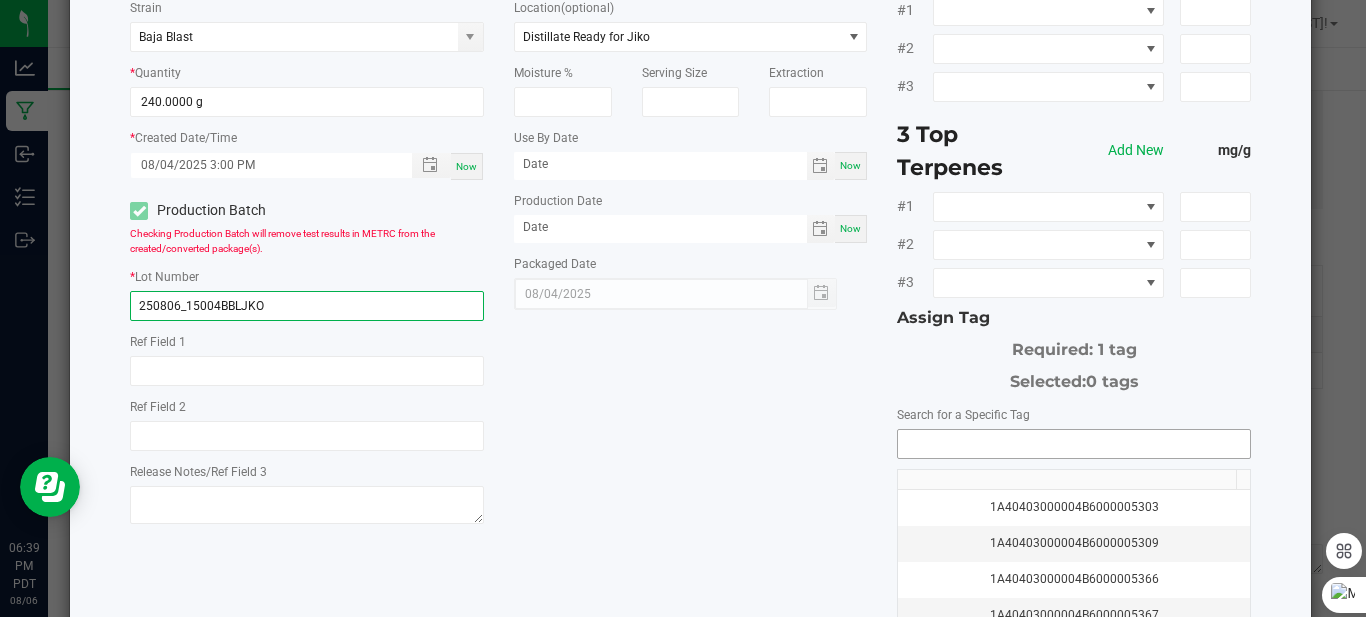 type on "250806_15004BBLJKO" 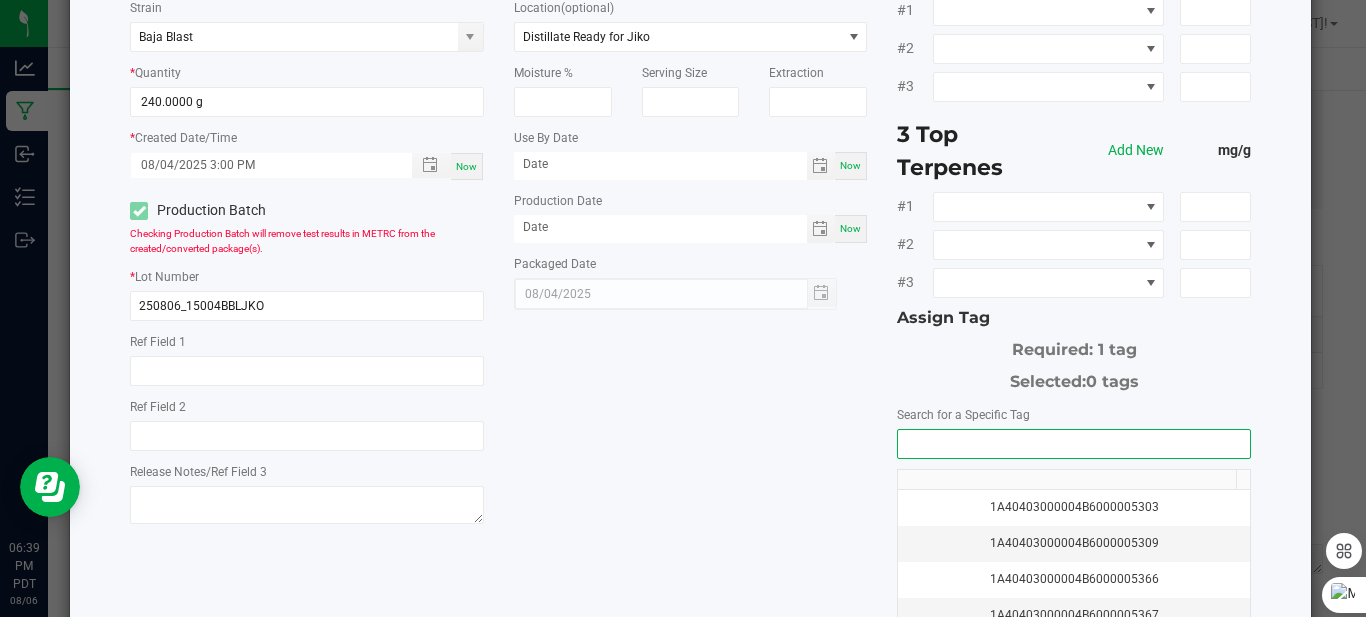click at bounding box center [1074, 444] 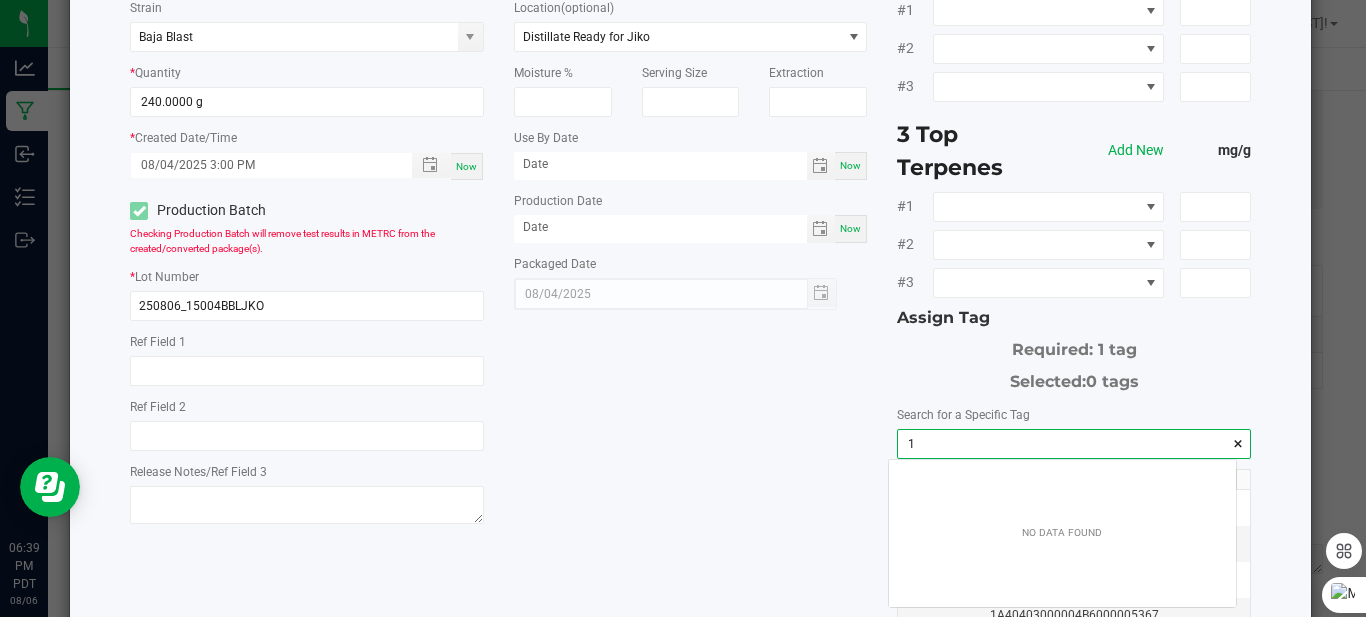 scroll, scrollTop: 99972, scrollLeft: 99653, axis: both 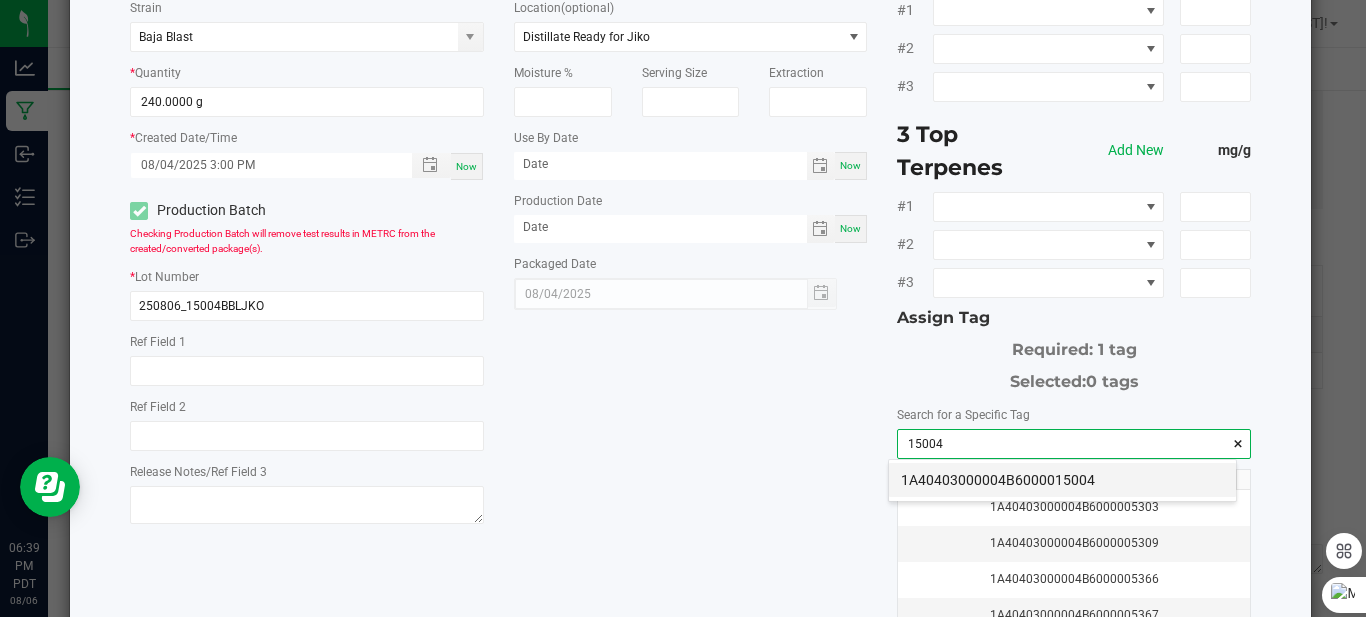 click on "1A40403000004B6000015004" at bounding box center (1062, 480) 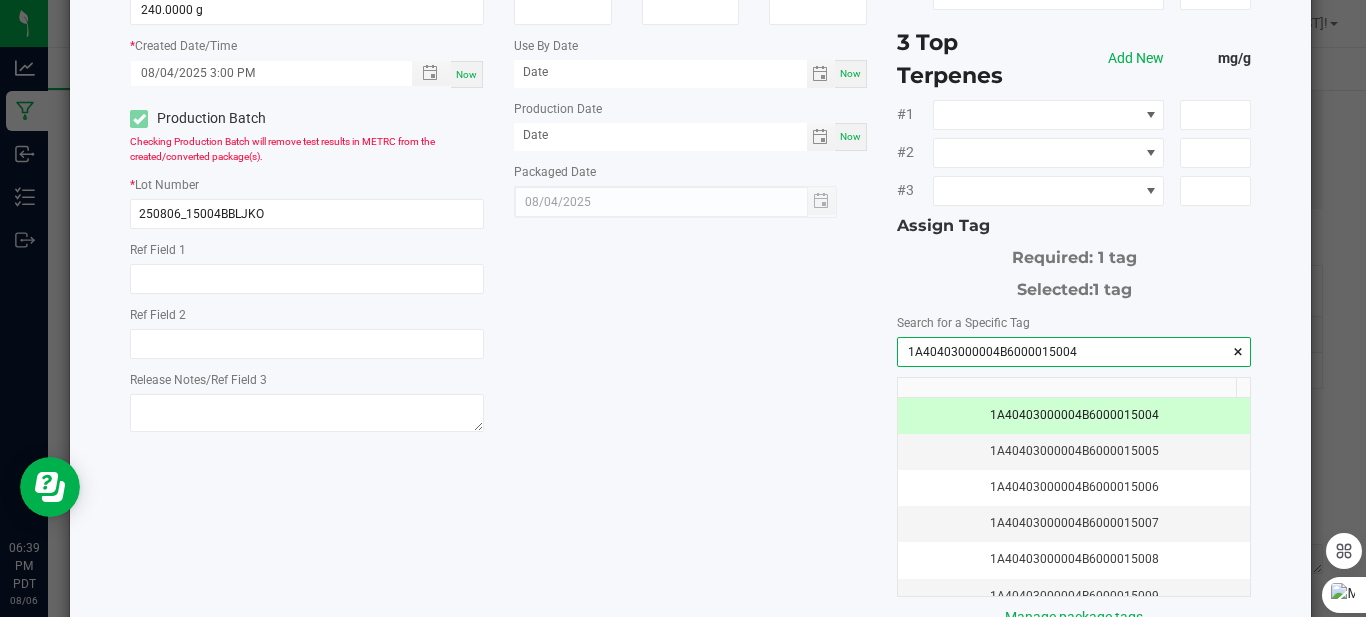 scroll, scrollTop: 419, scrollLeft: 0, axis: vertical 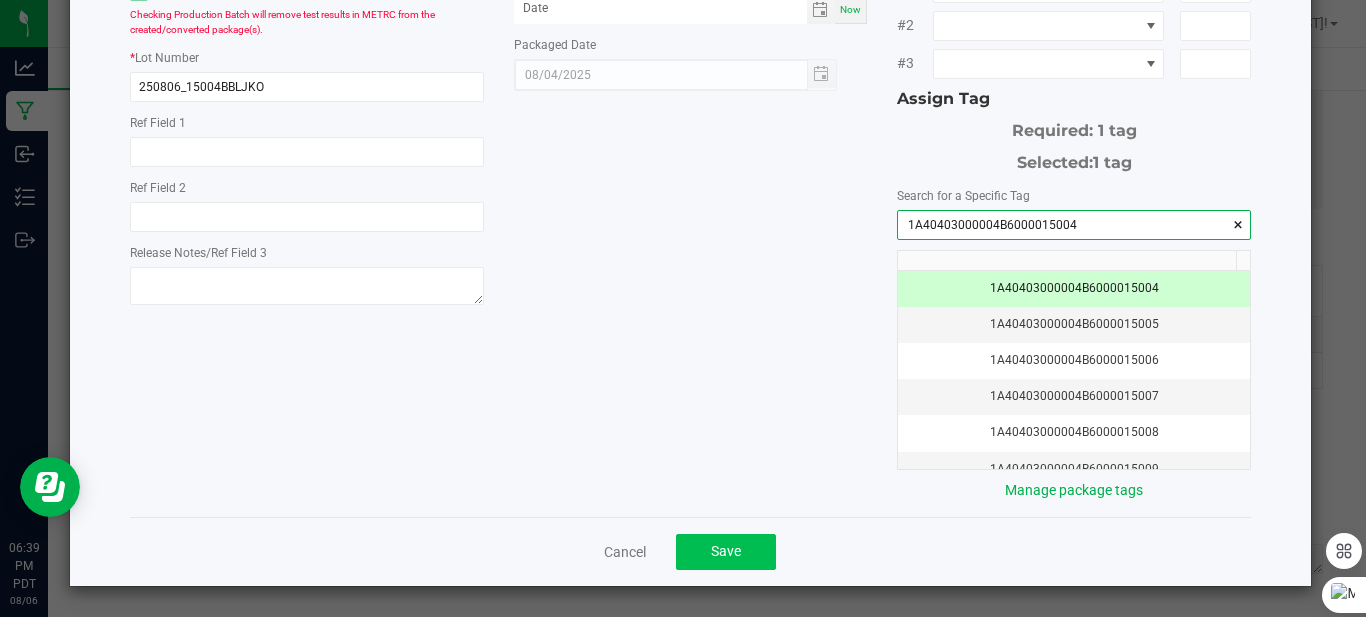 type on "1A40403000004B6000015004" 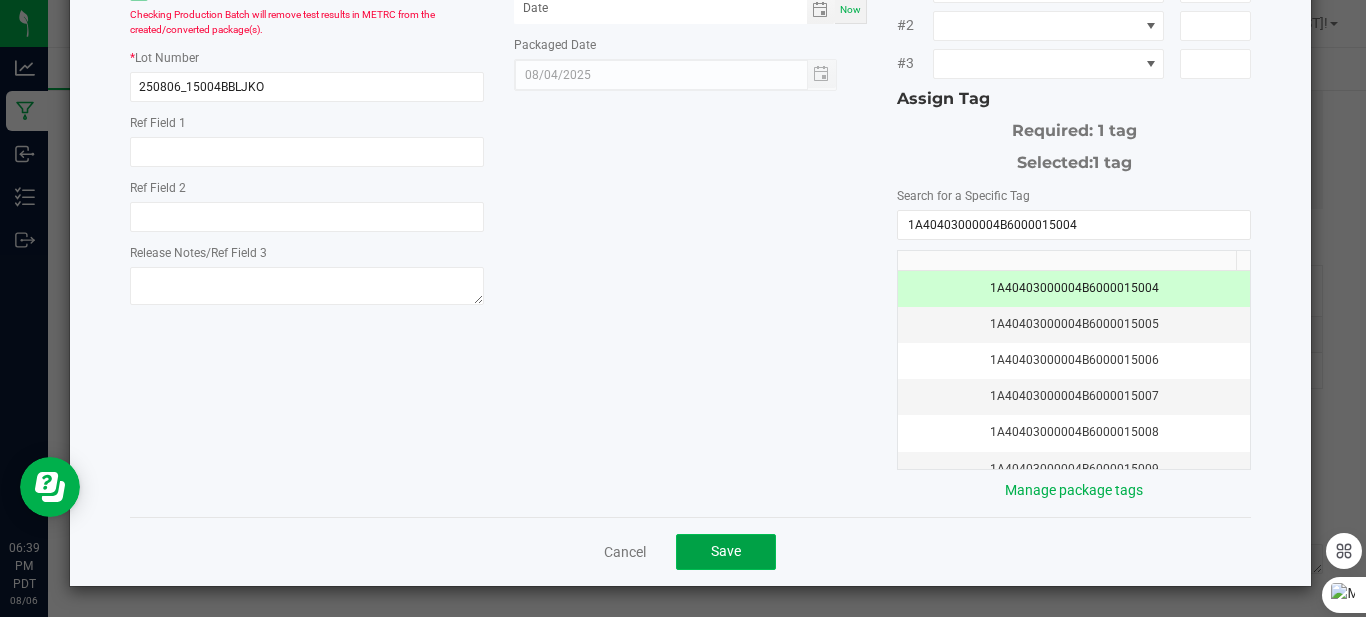 click on "Save" 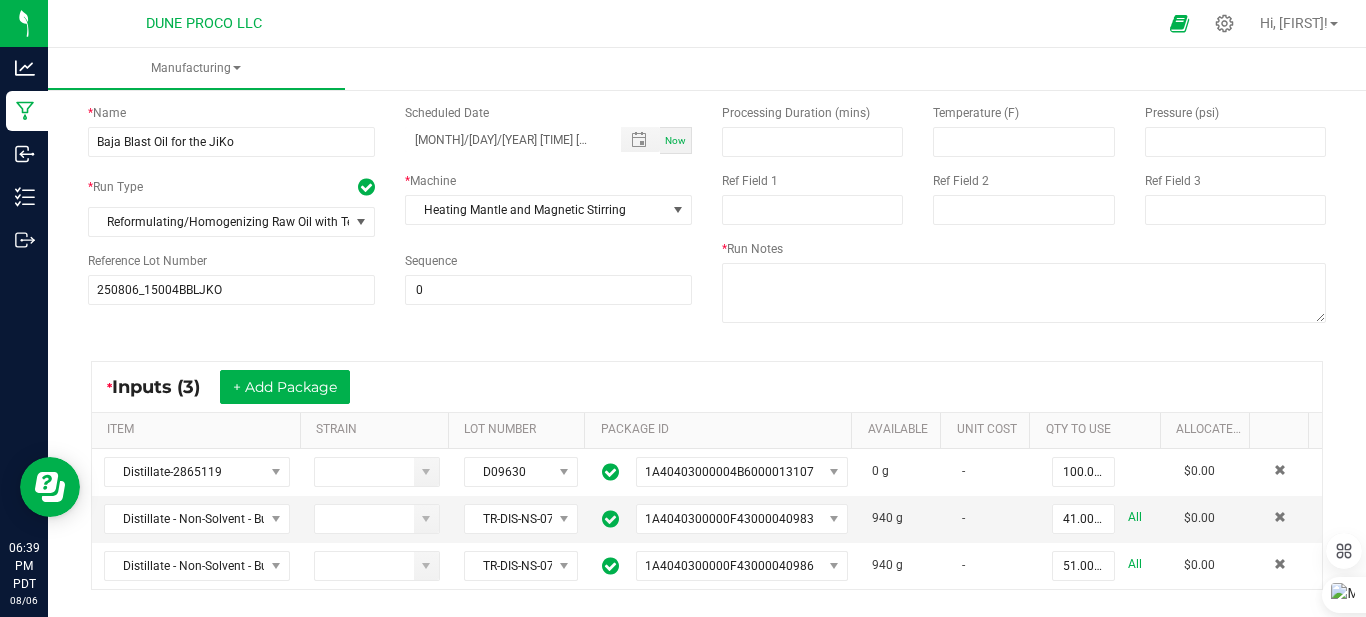 scroll, scrollTop: 0, scrollLeft: 0, axis: both 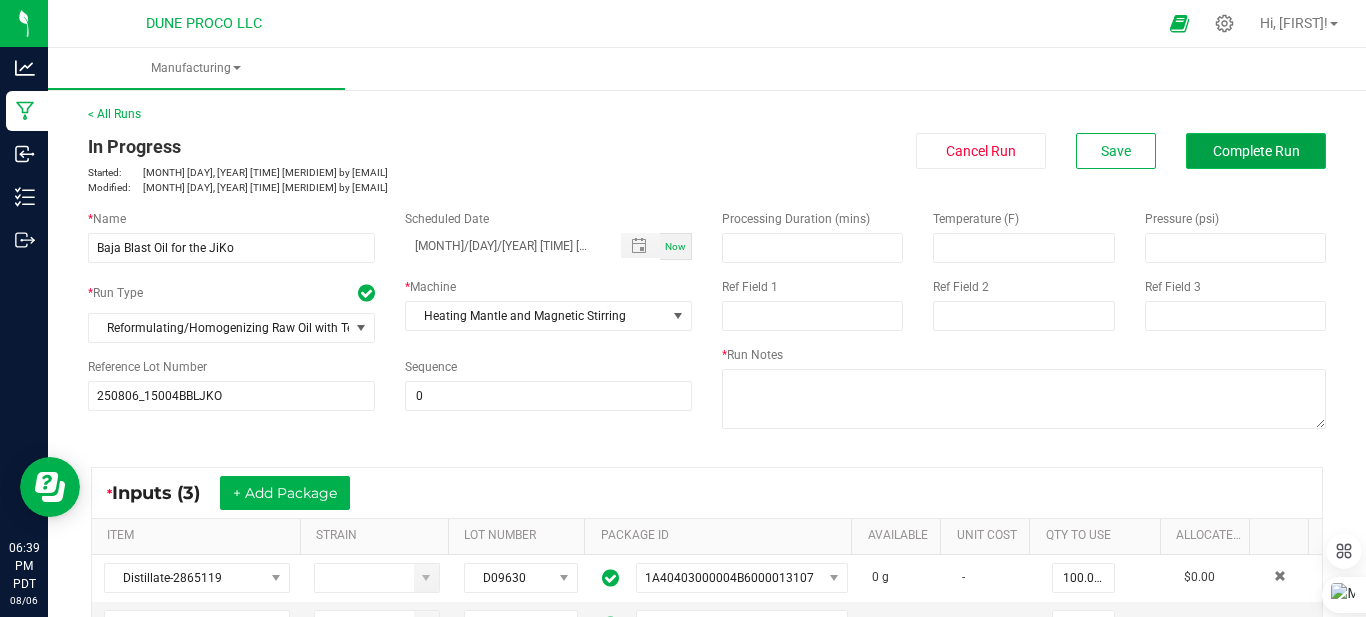 click on "Complete Run" at bounding box center [1256, 151] 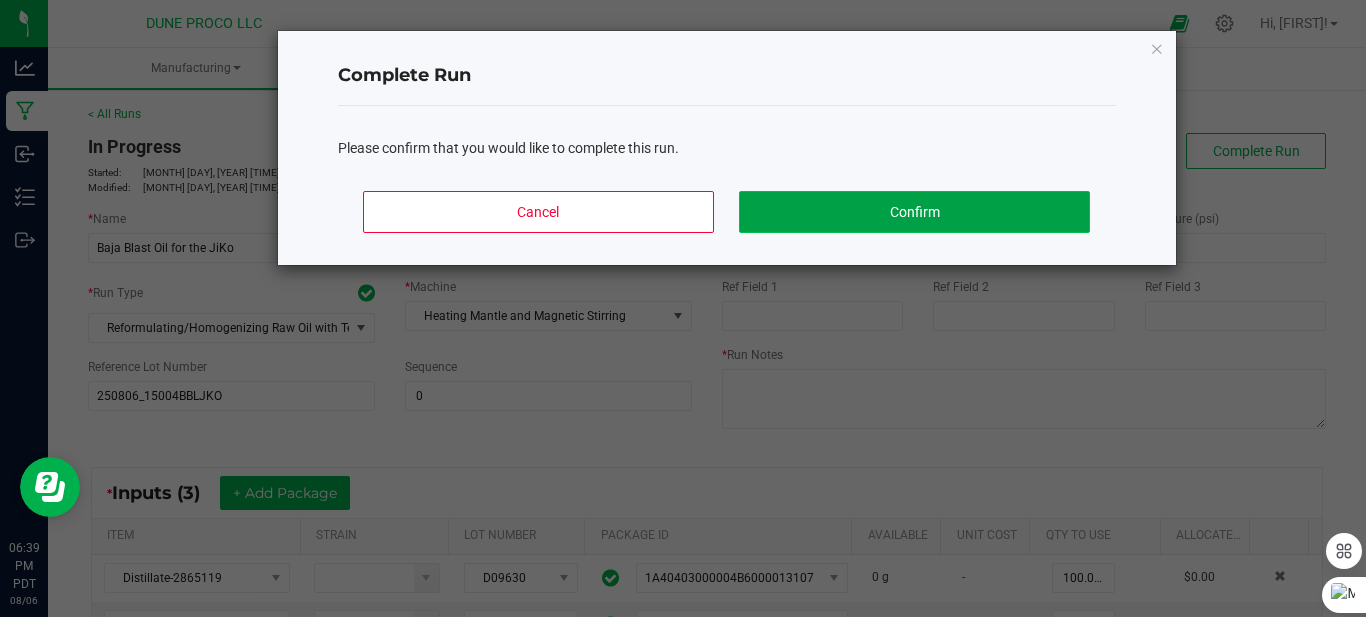 click on "Confirm" 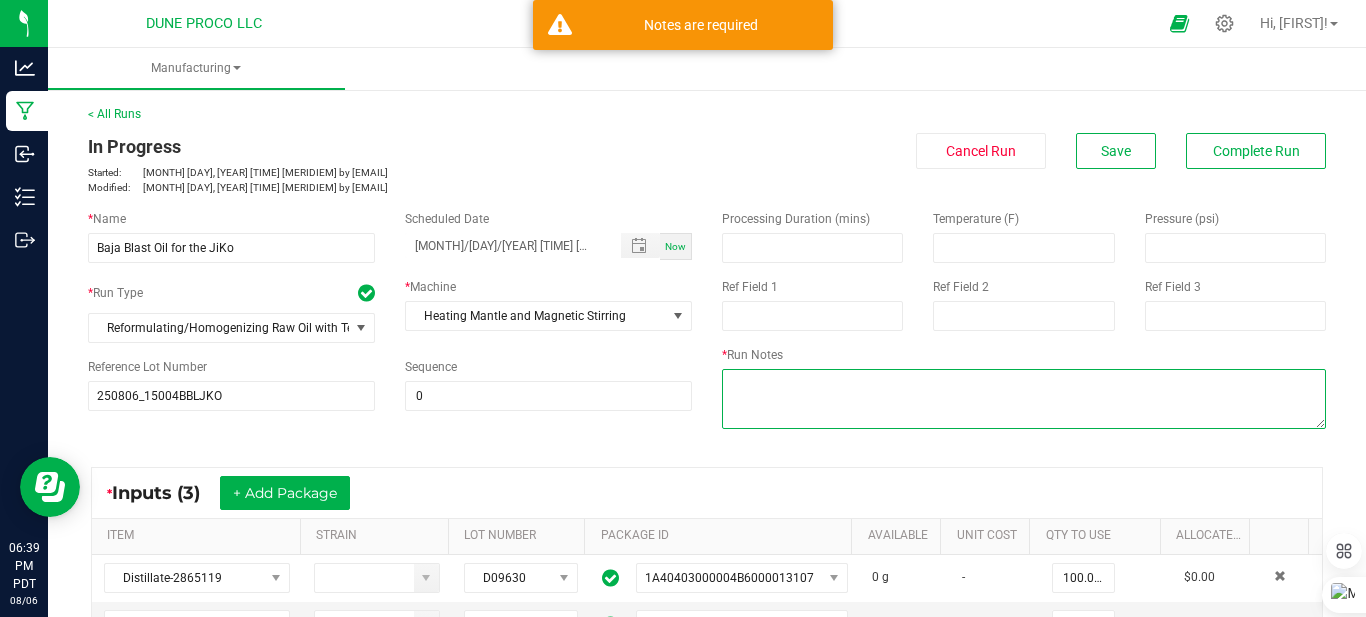 click at bounding box center [1024, 399] 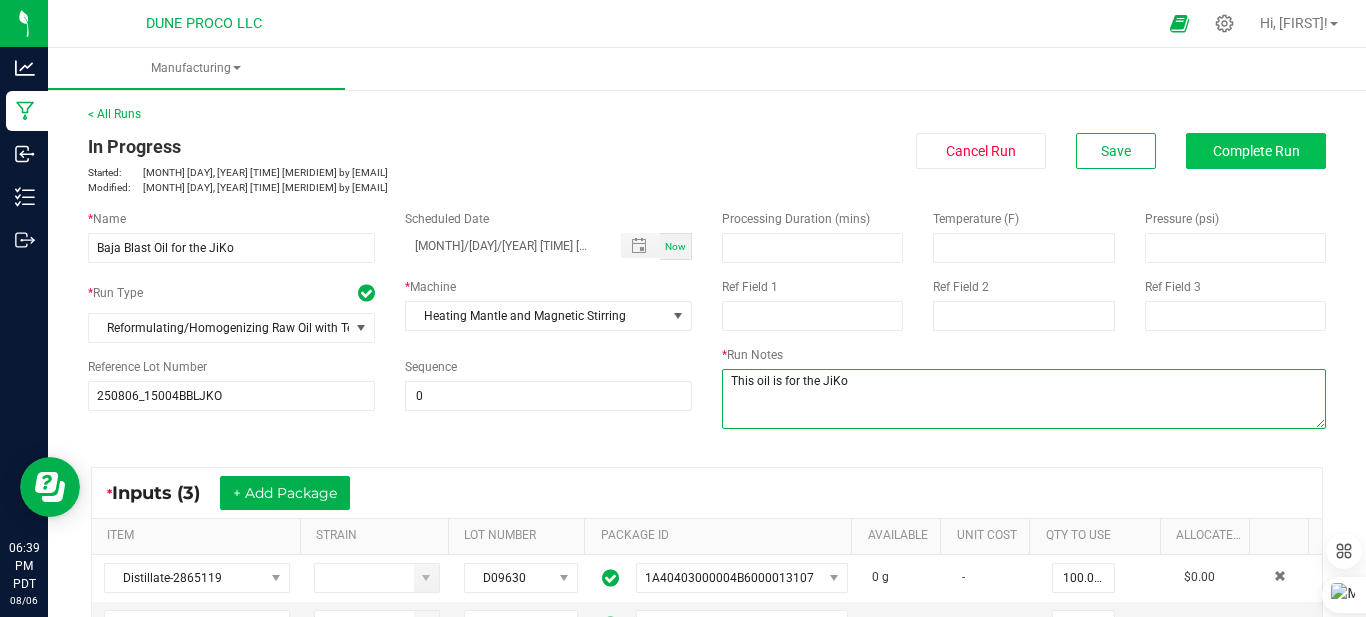 type on "This oil is for the JiKo" 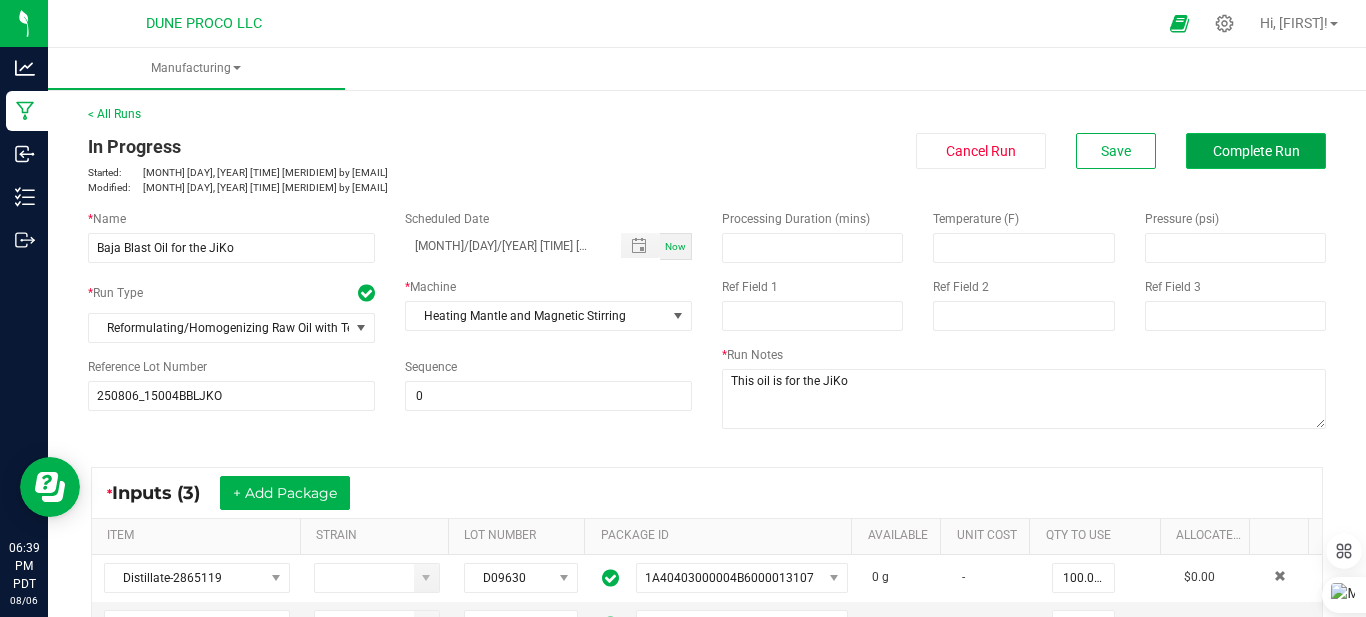 click on "Complete Run" at bounding box center (1256, 151) 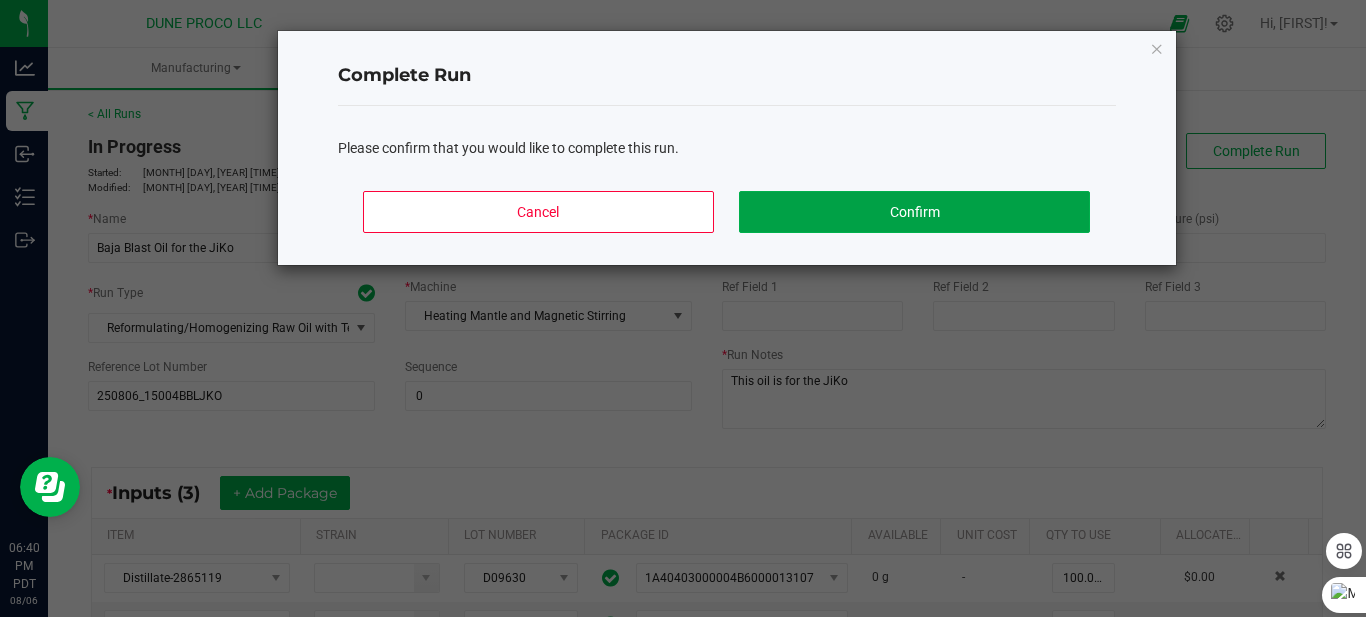 click on "Confirm" 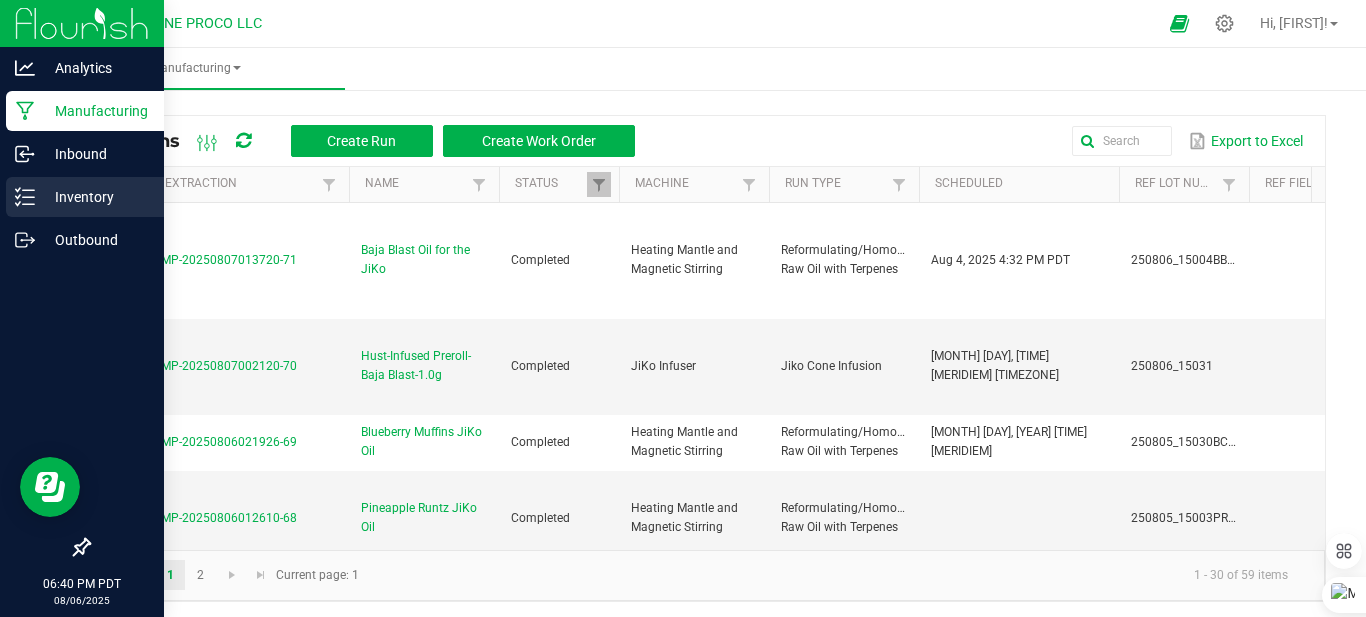 click on "Inventory" at bounding box center (85, 197) 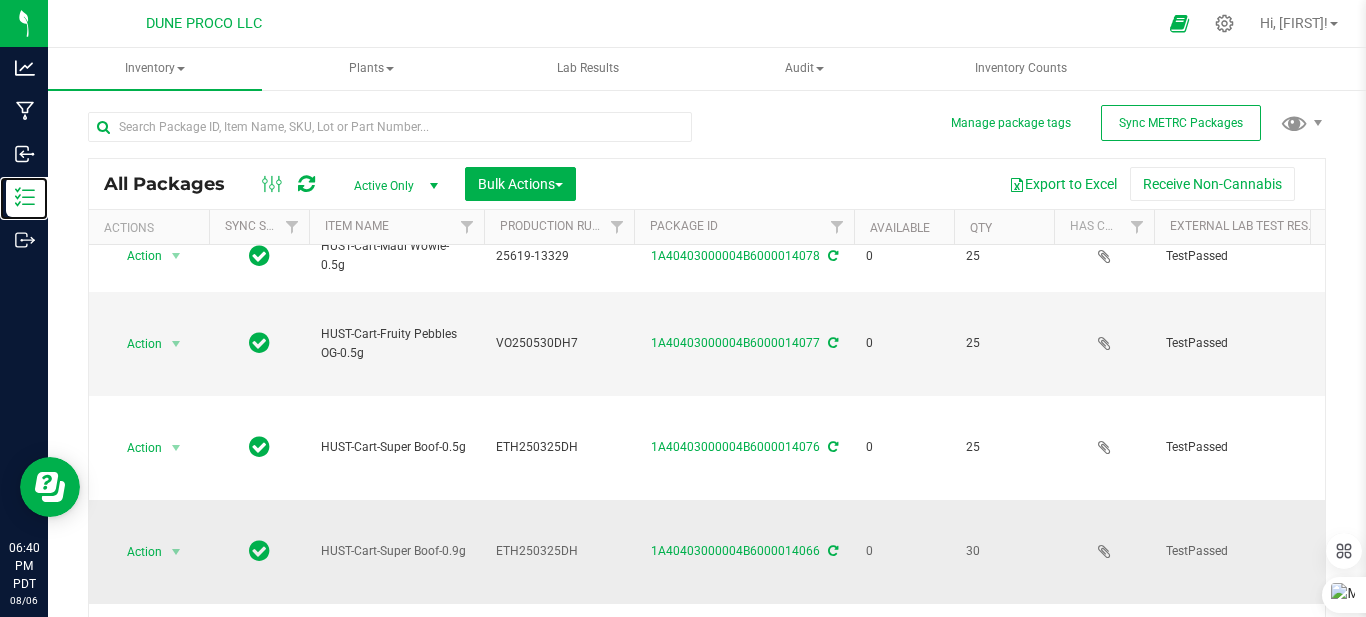 scroll, scrollTop: 0, scrollLeft: 0, axis: both 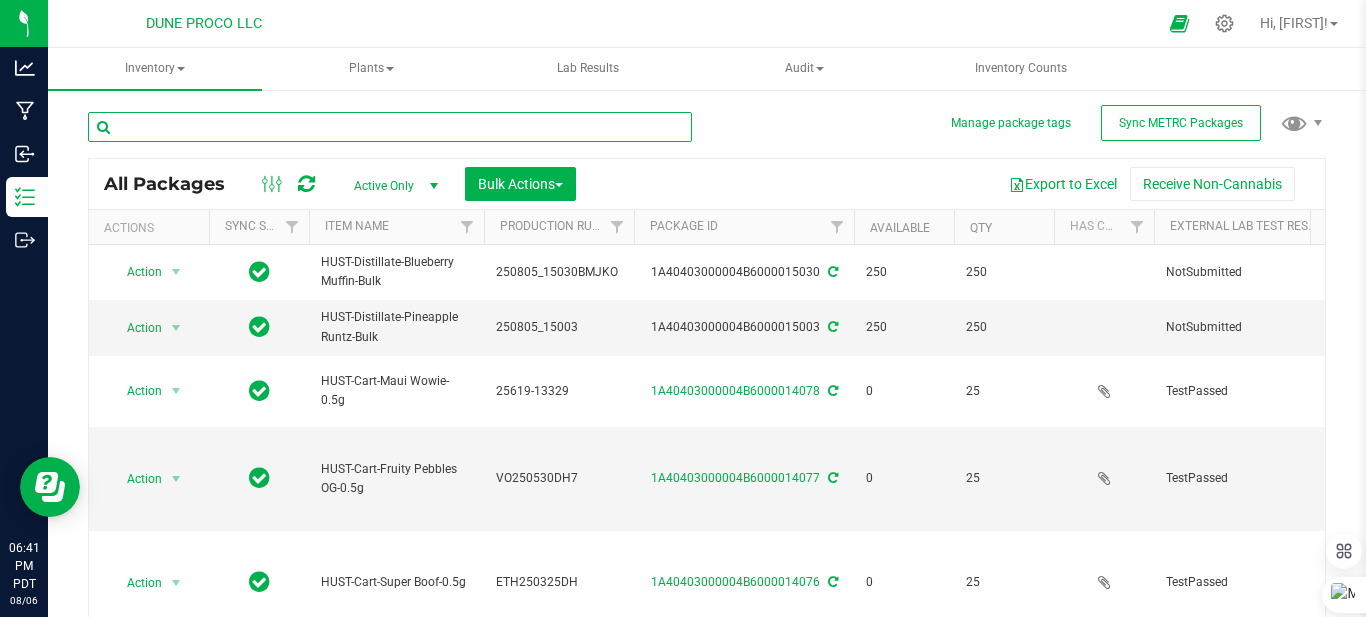 click at bounding box center (390, 127) 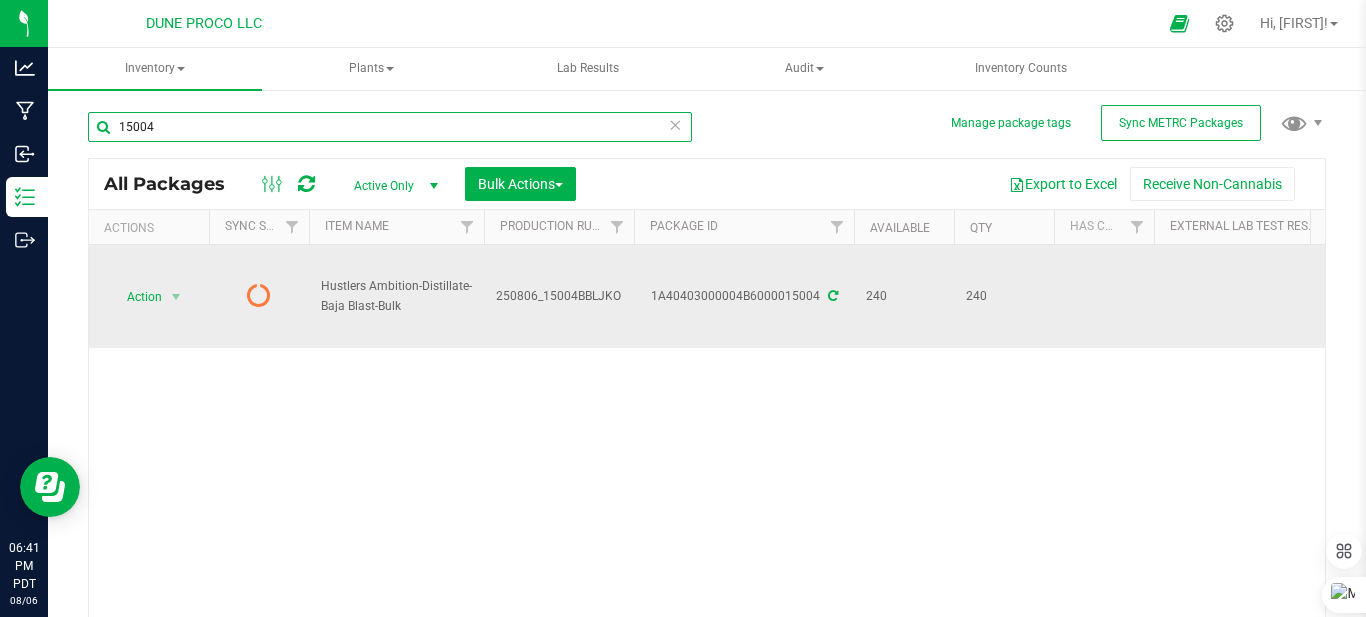 type on "15004" 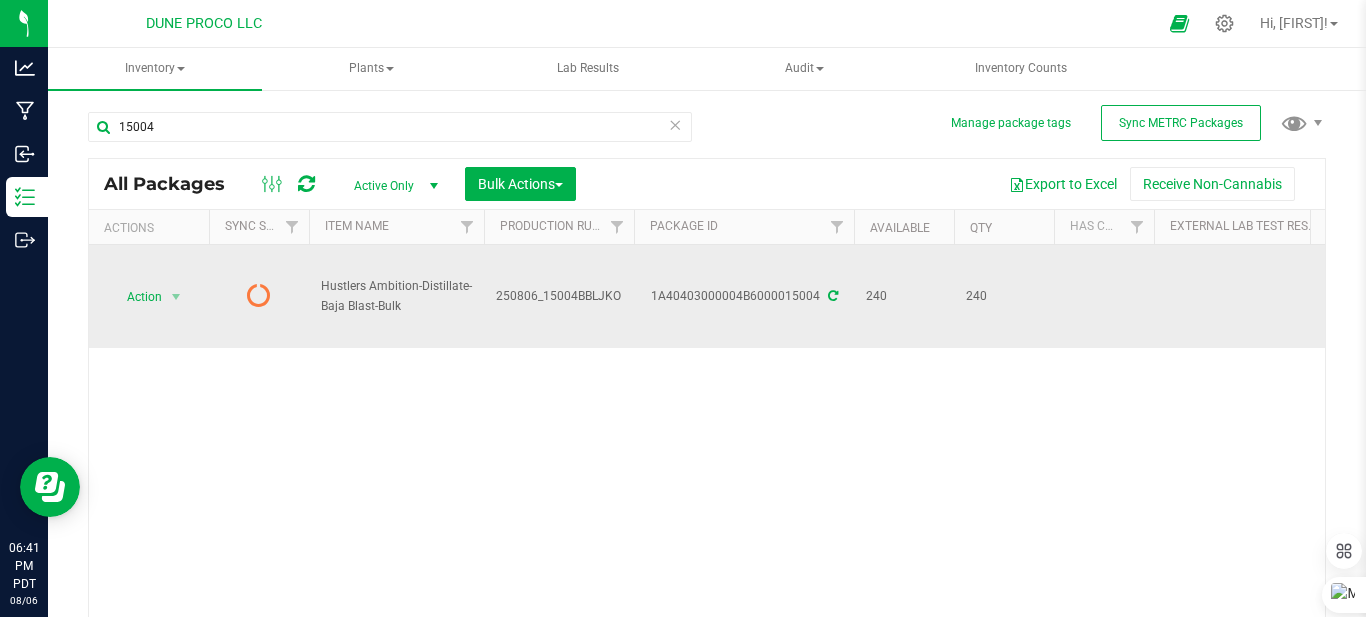 click at bounding box center (833, 296) 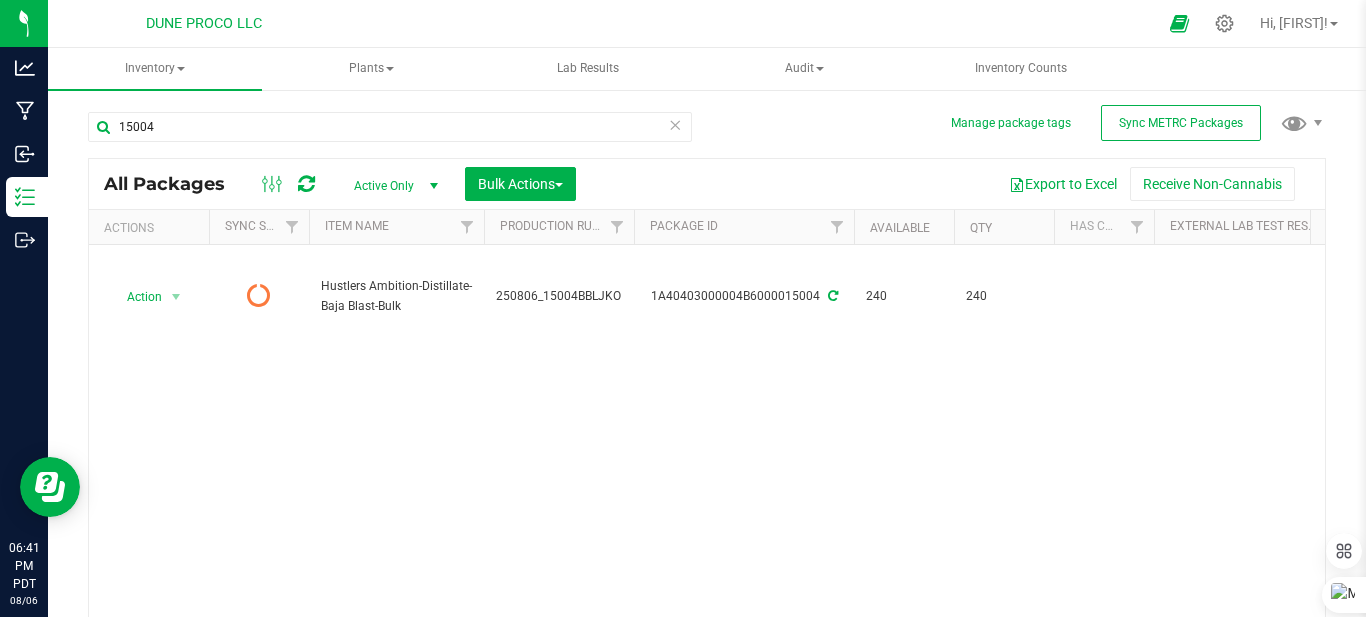 scroll, scrollTop: 0, scrollLeft: 313, axis: horizontal 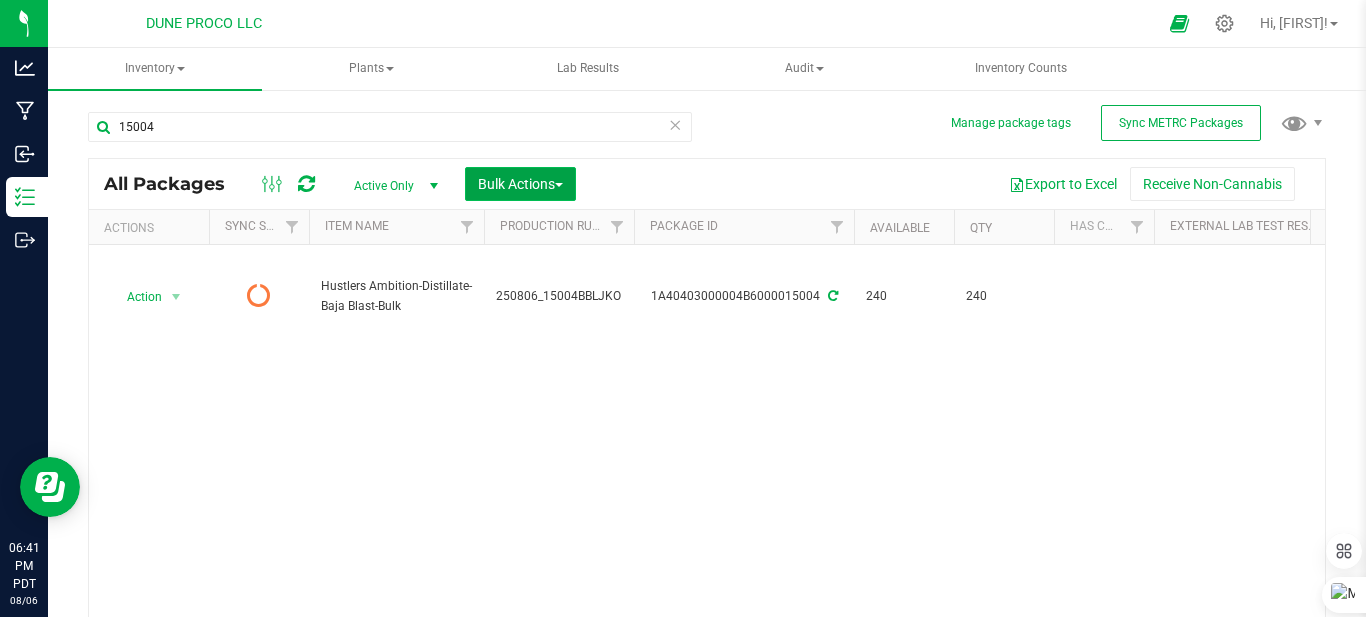 click on "Bulk Actions" at bounding box center [520, 184] 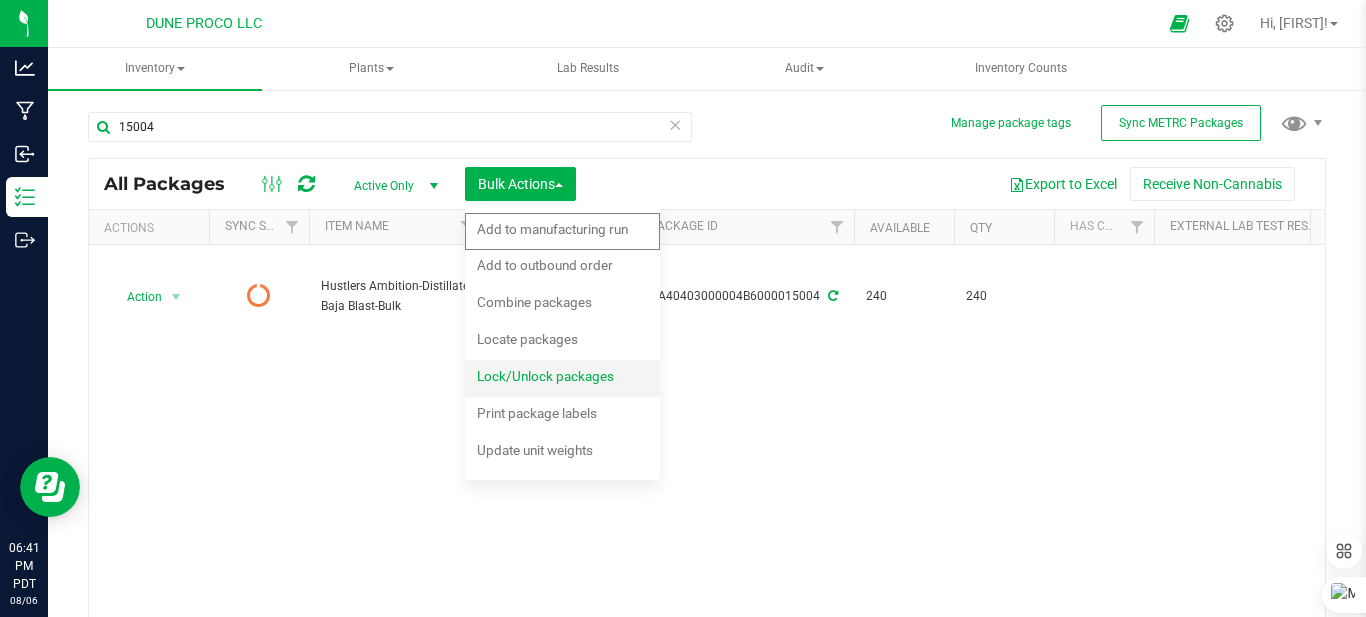 click on "Lock/Unlock packages" at bounding box center (545, 376) 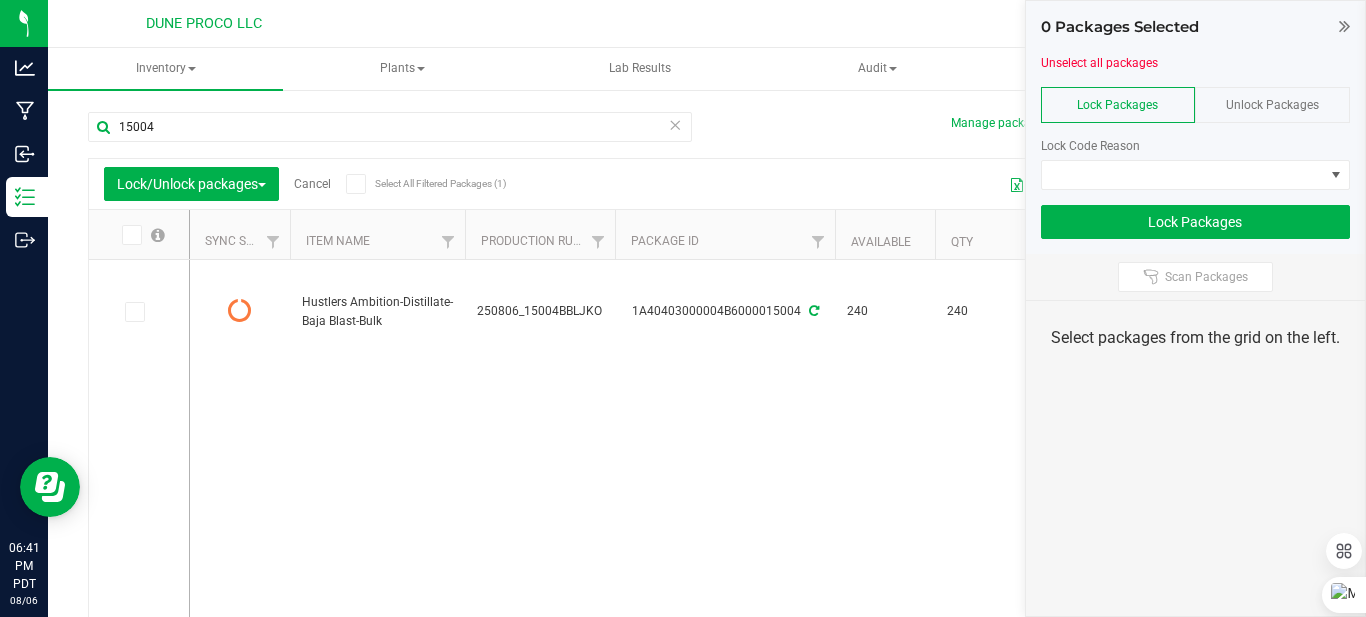 click on "Export to Excel
Receive Non-Cannabis" at bounding box center [892, 184] 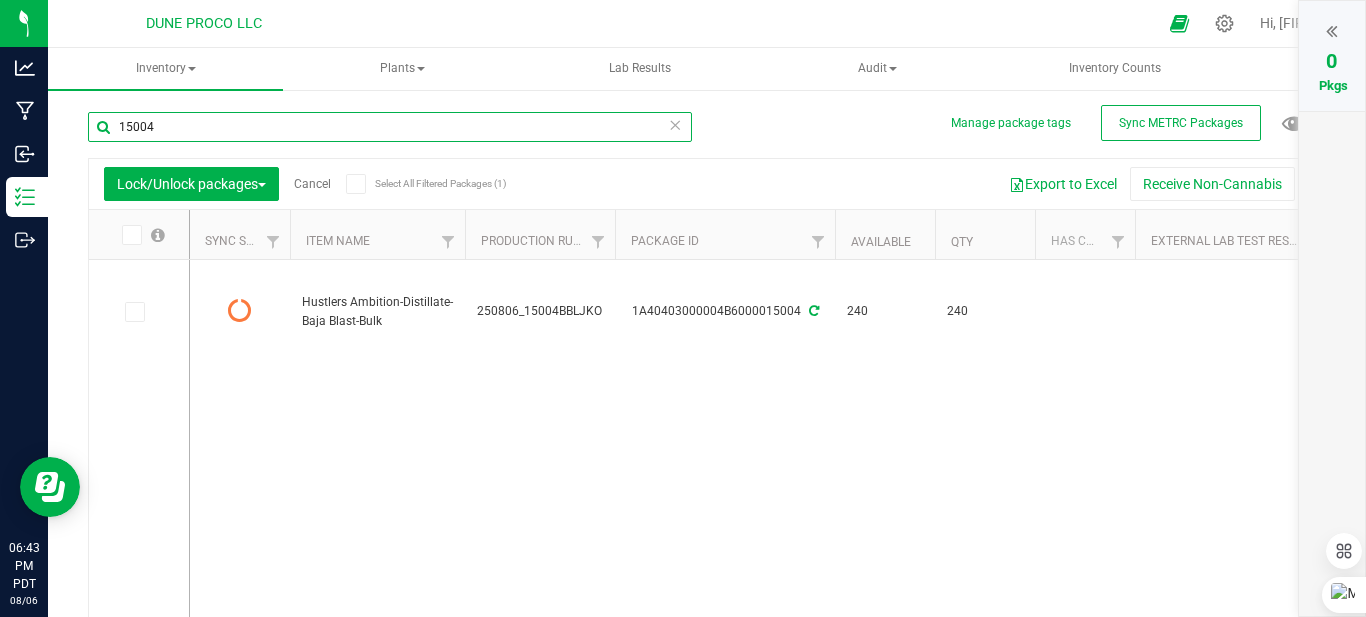 click on "15004" at bounding box center (390, 127) 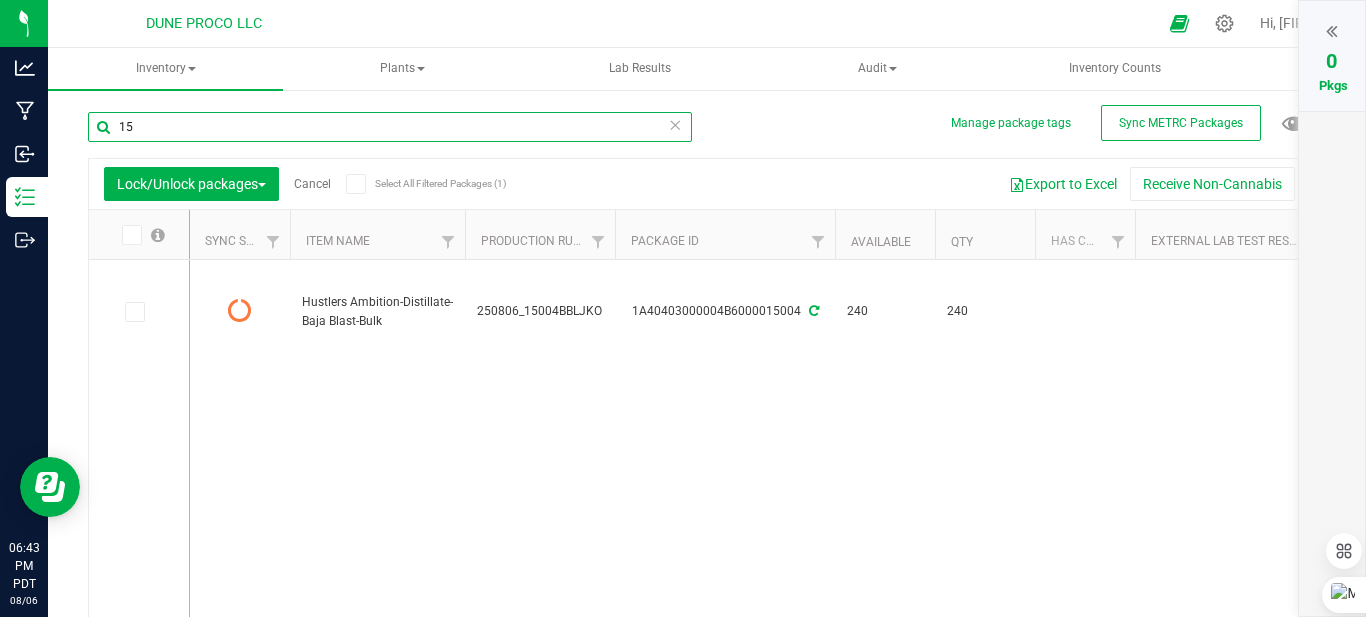 type on "1" 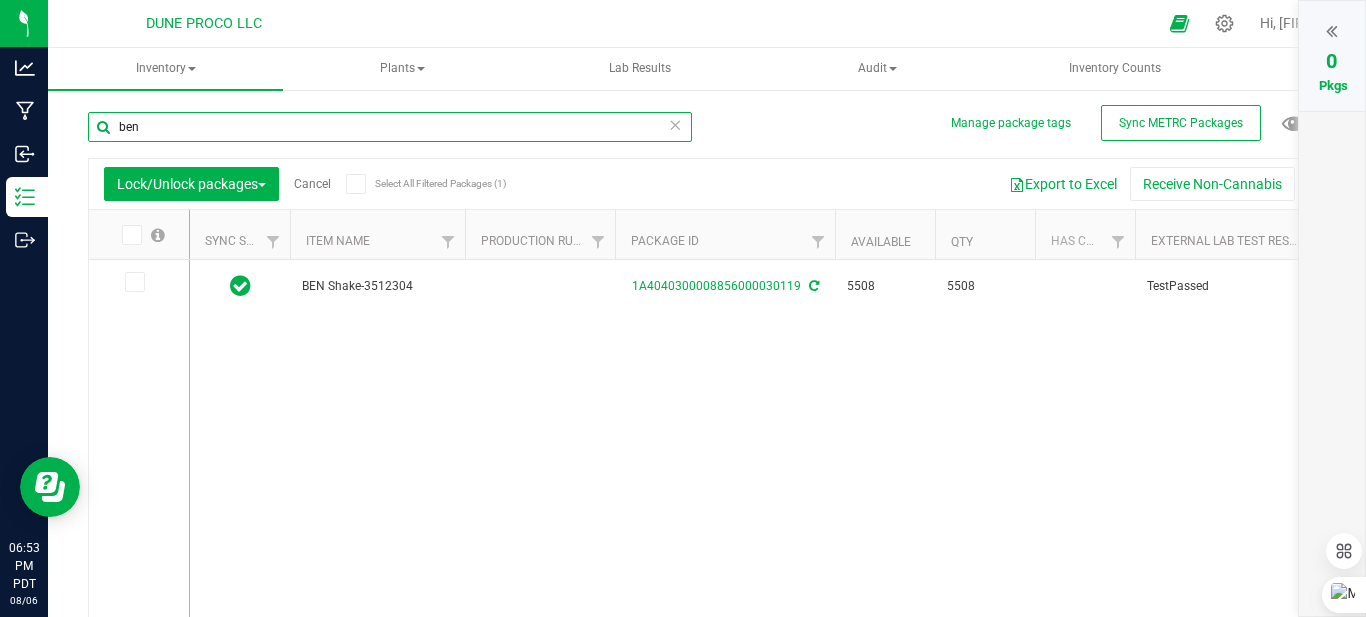 click on "ben" at bounding box center [390, 127] 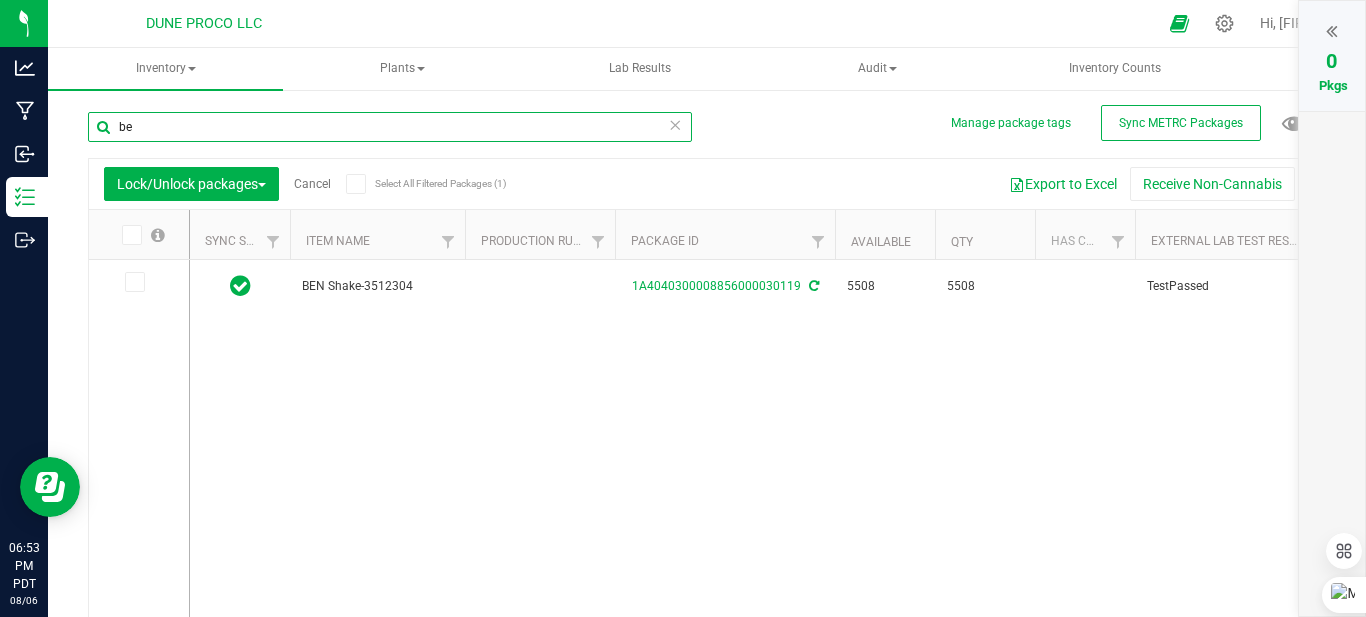 type on "b" 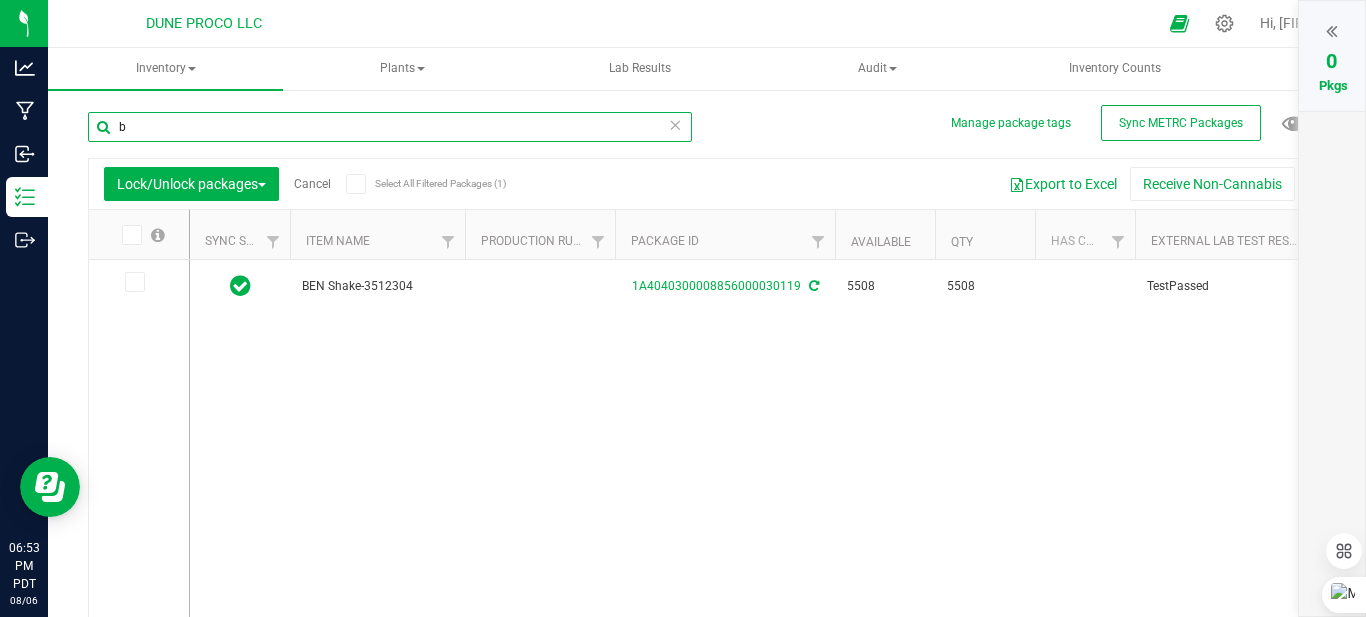 type 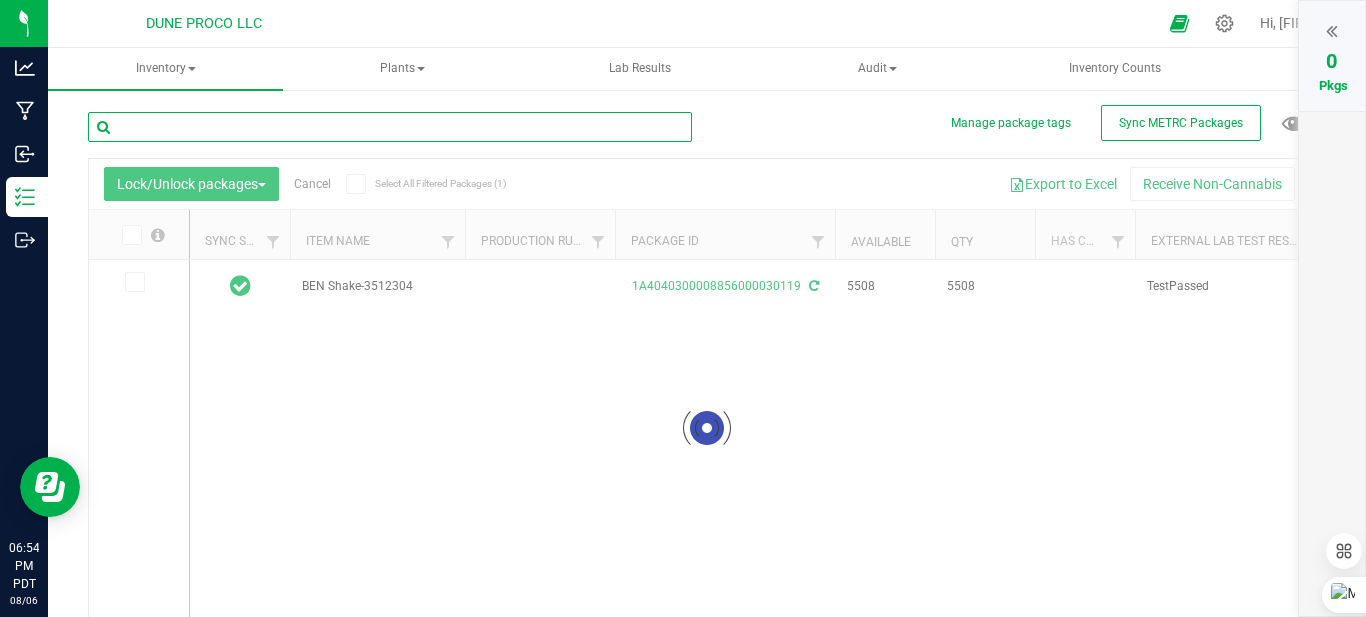 click at bounding box center [390, 127] 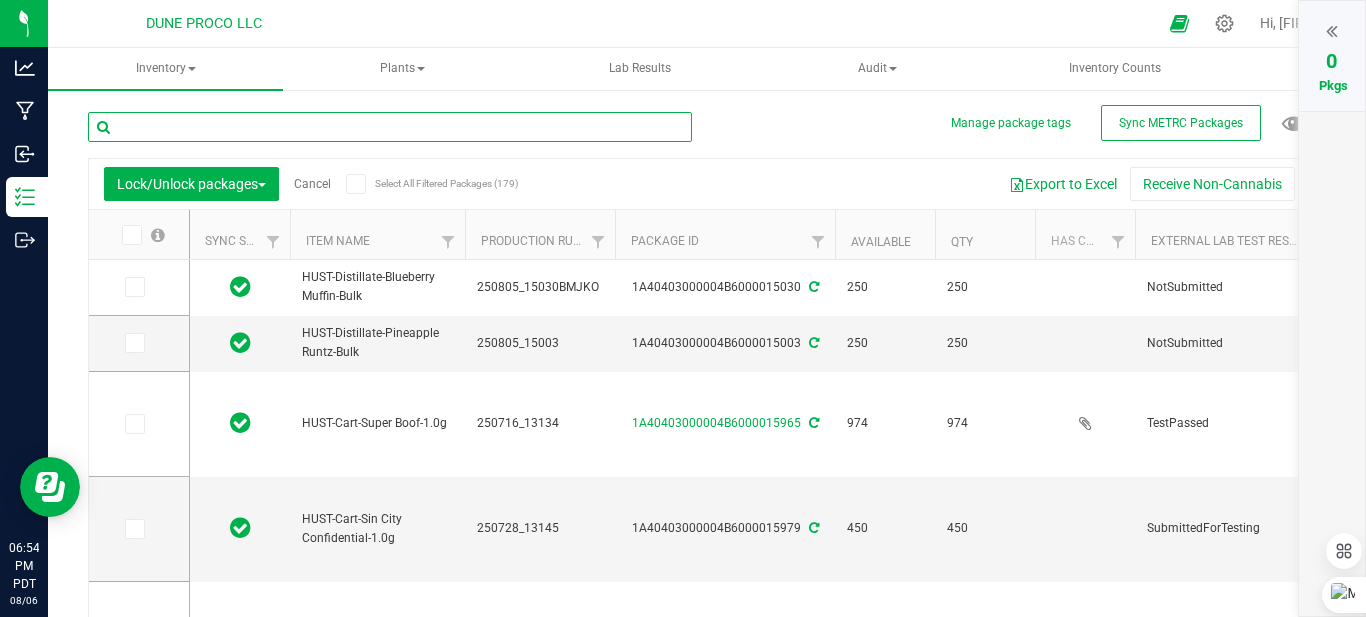 type on "2025-07-16" 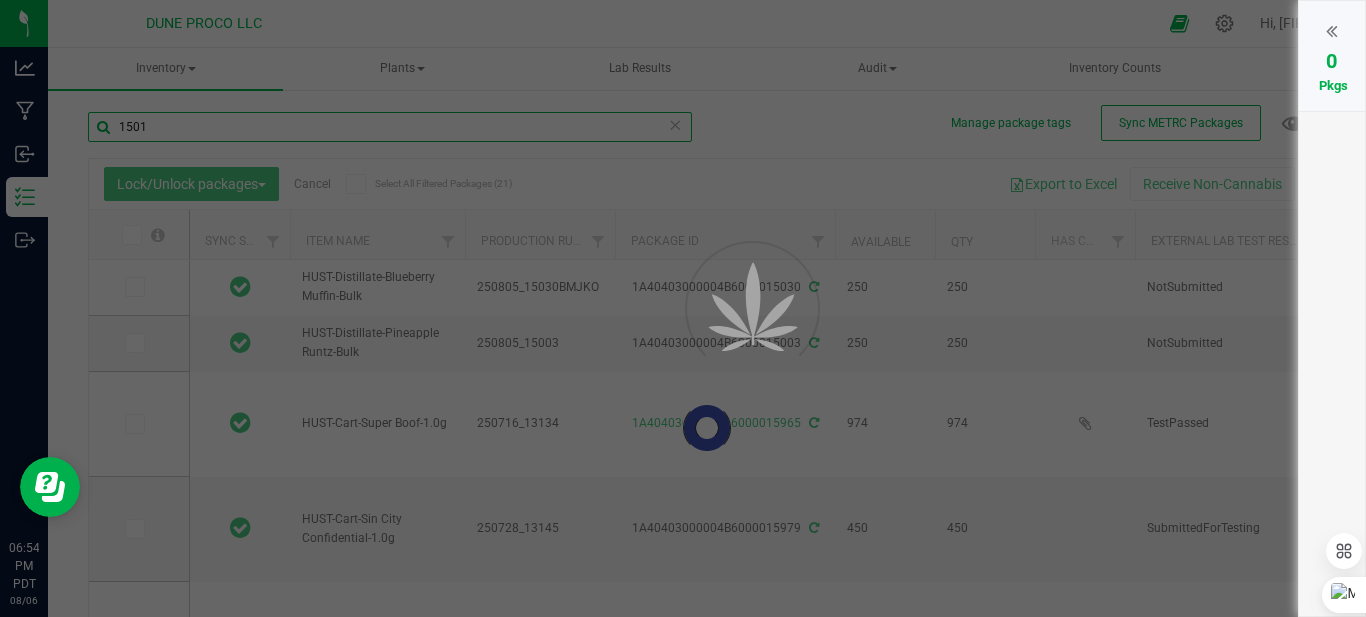 type on "15018" 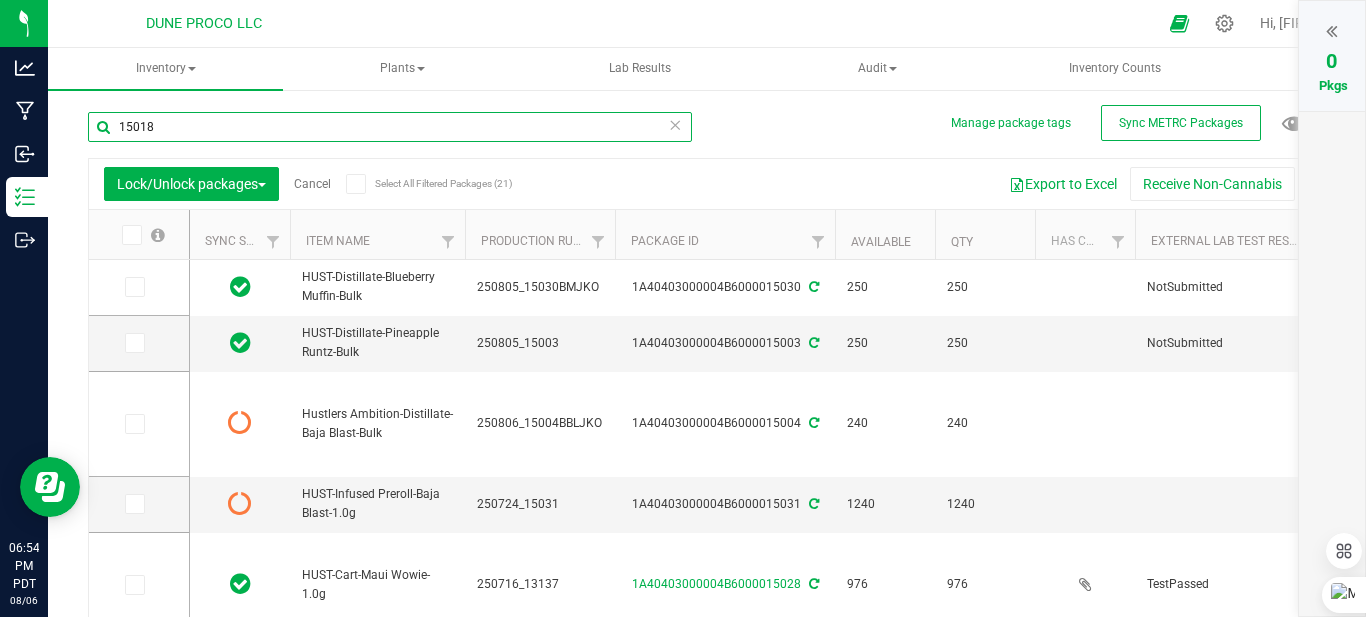 type on "2025-07-16" 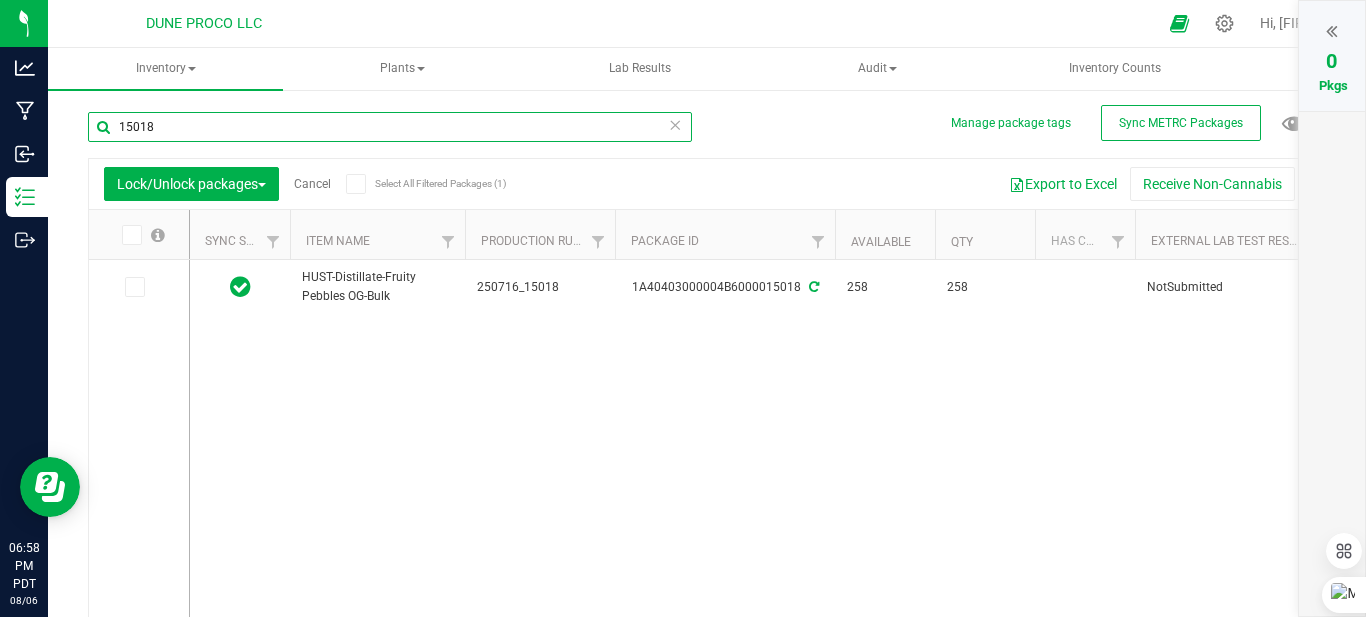 click on "15018" at bounding box center (390, 127) 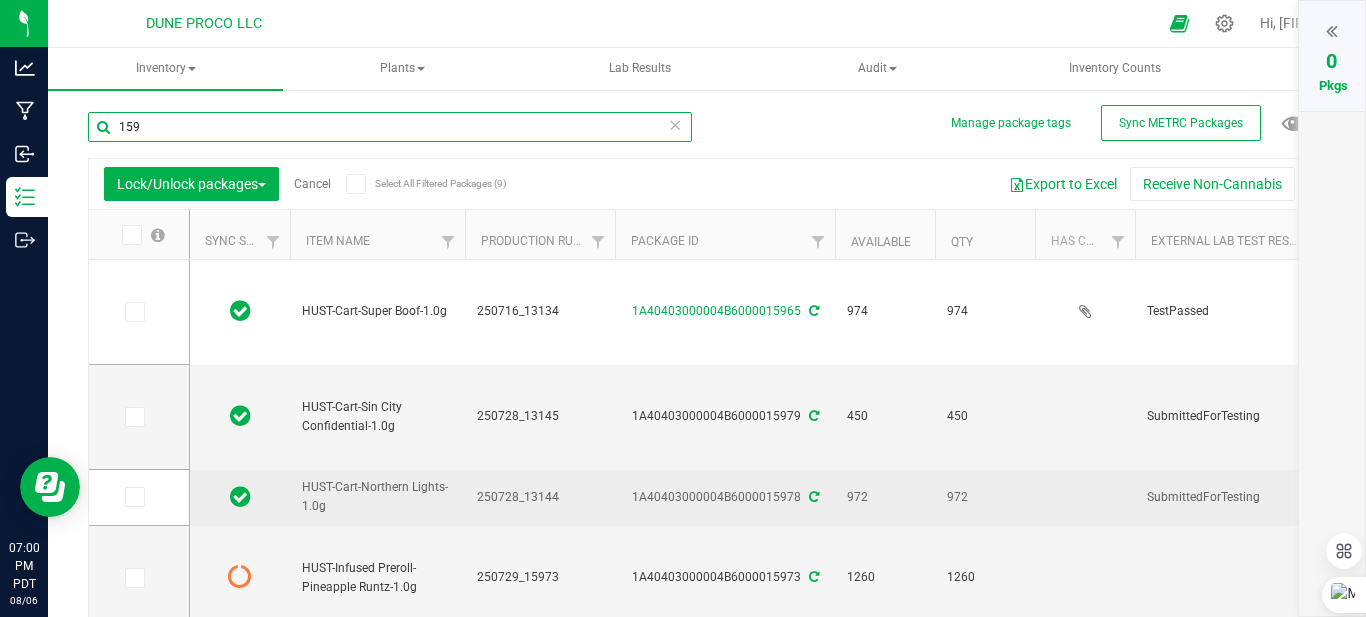 scroll, scrollTop: 227, scrollLeft: 0, axis: vertical 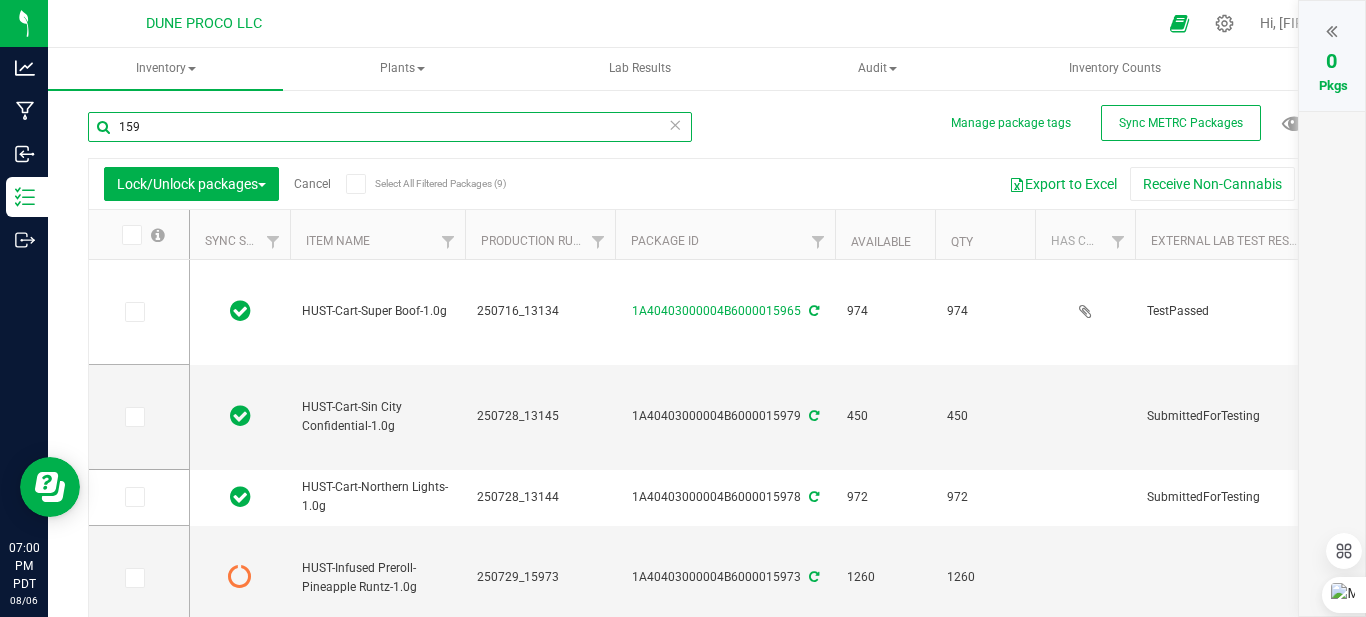 click on "159" at bounding box center (390, 127) 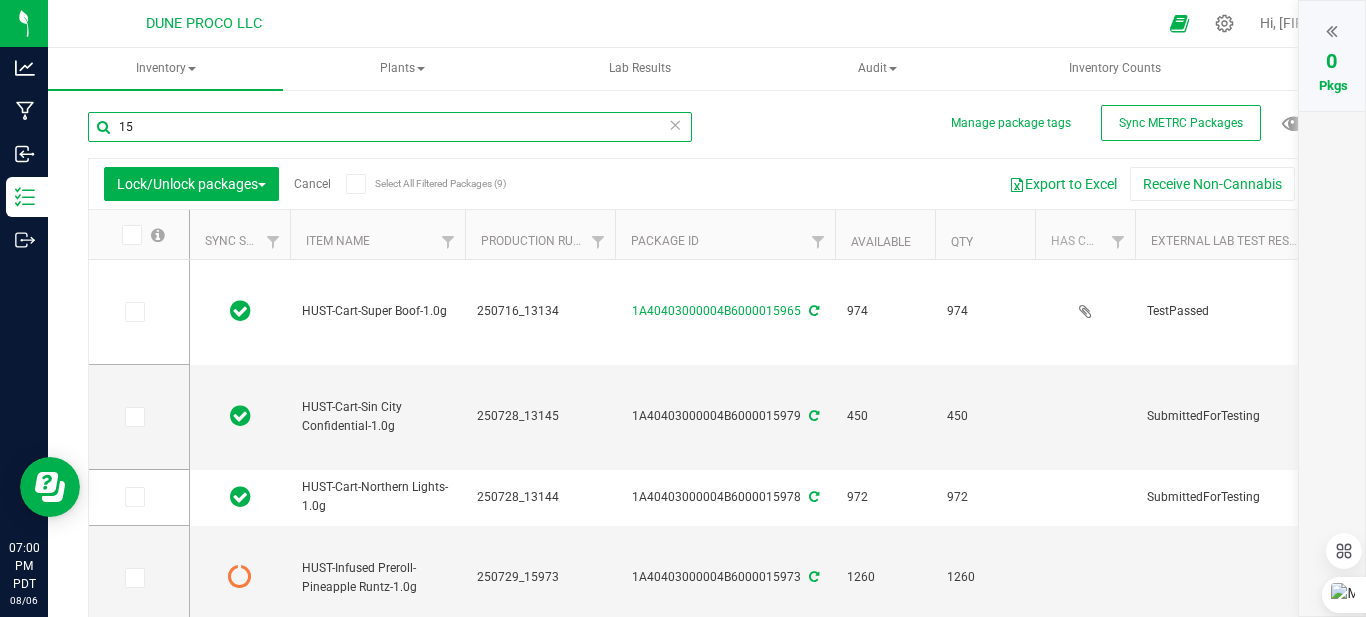 type on "1" 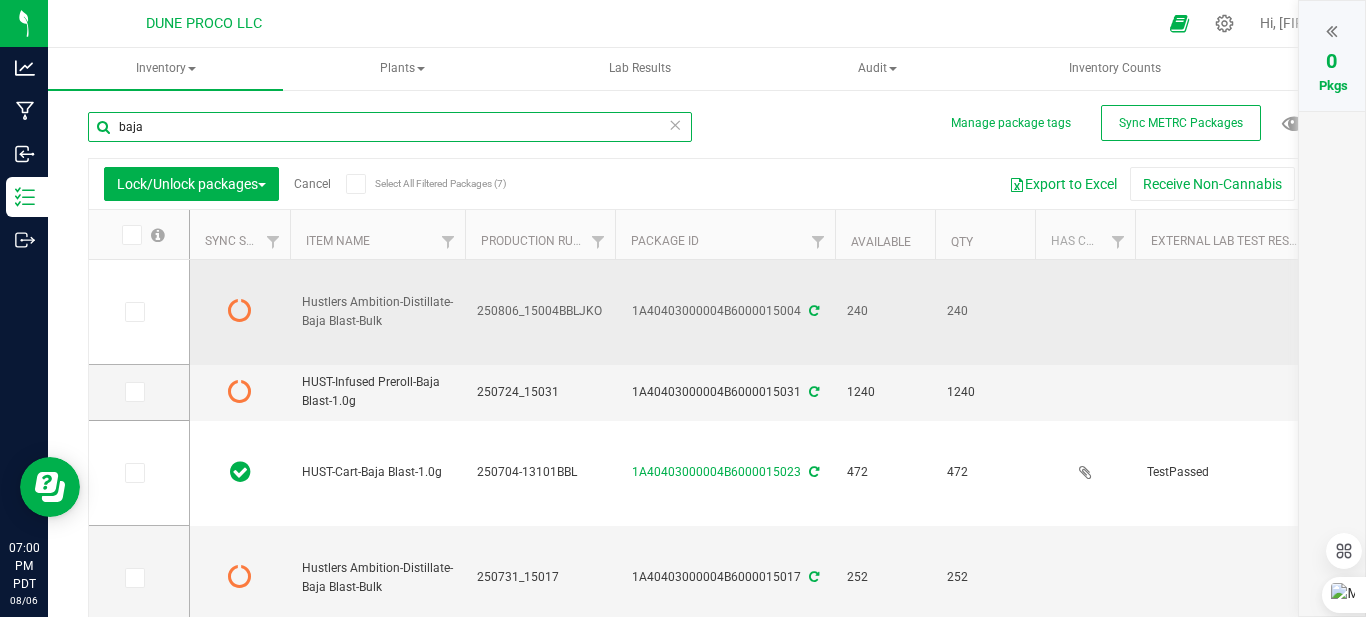 type on "baja" 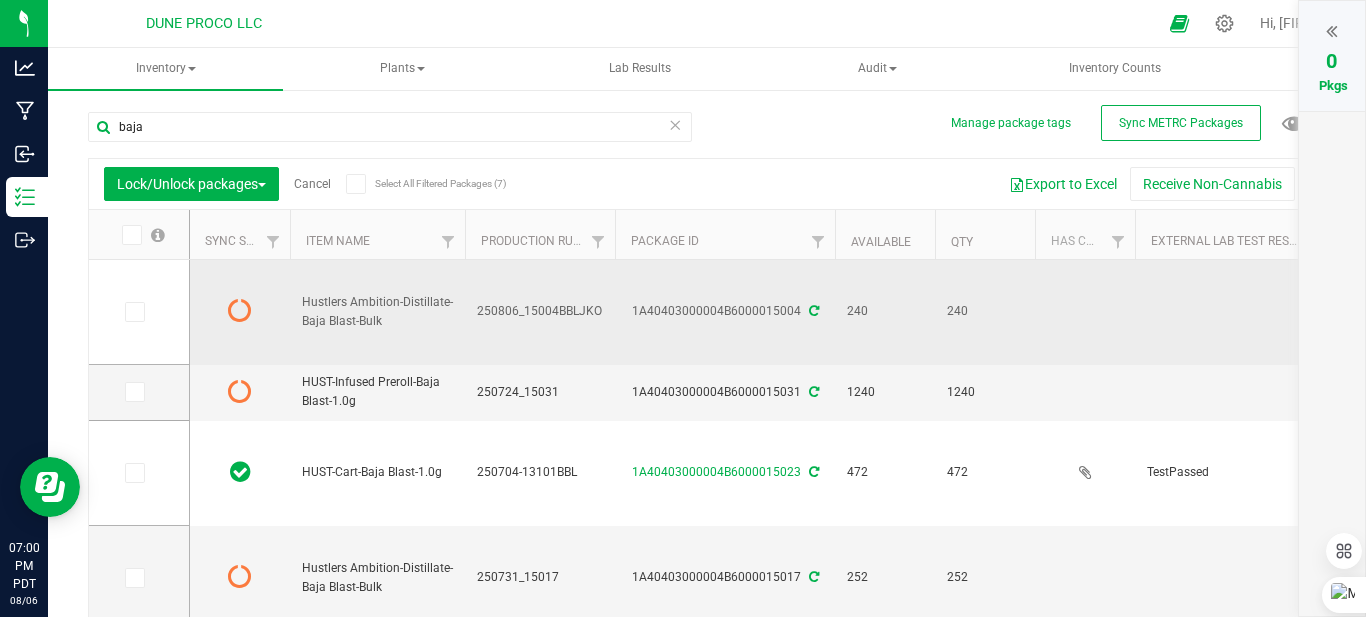 click at bounding box center (814, 311) 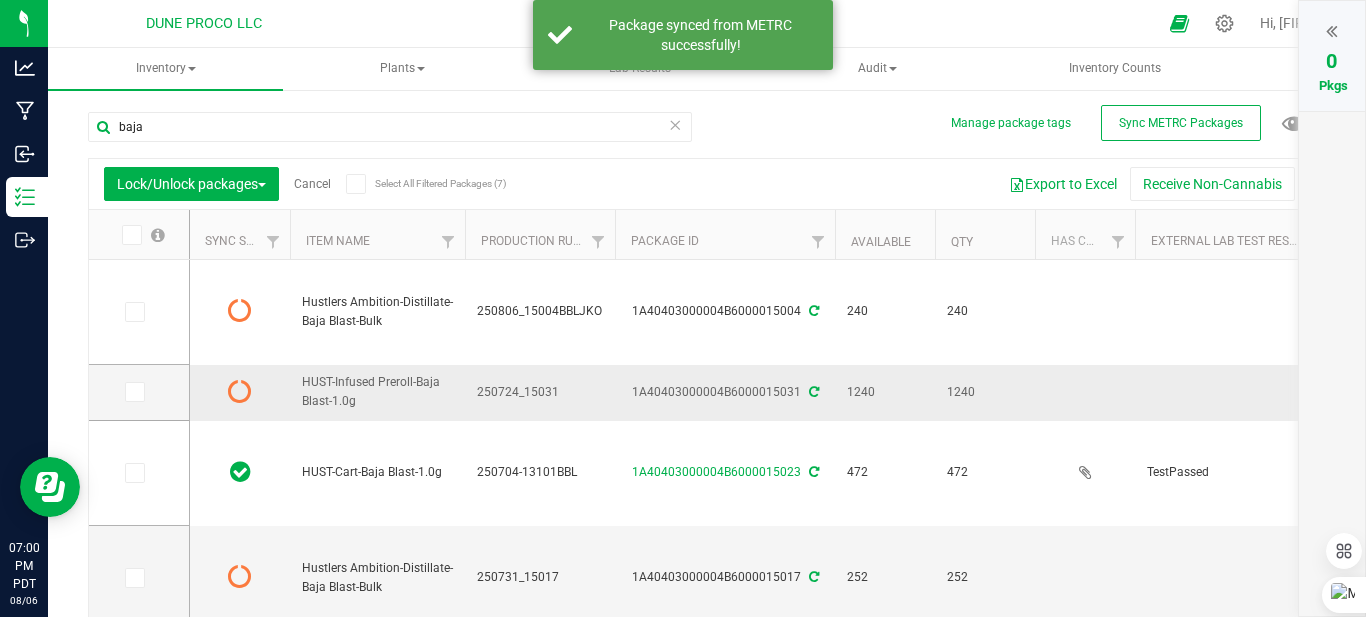 click at bounding box center [814, 392] 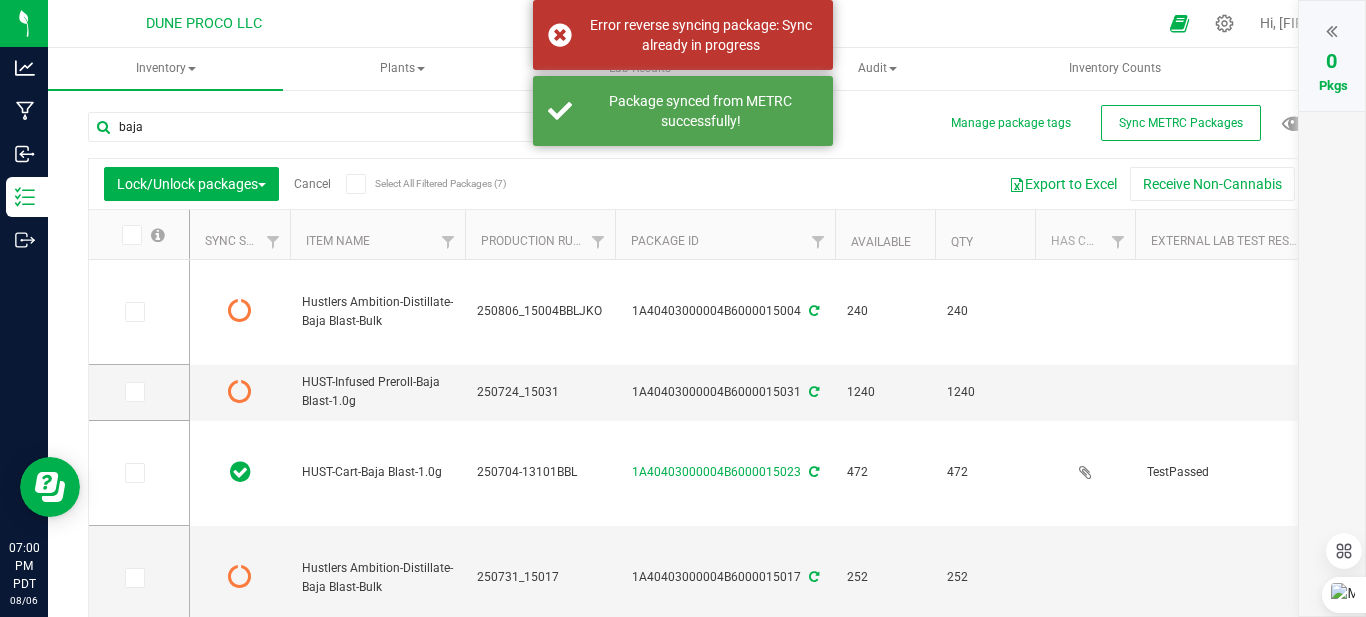 click at bounding box center (814, 577) 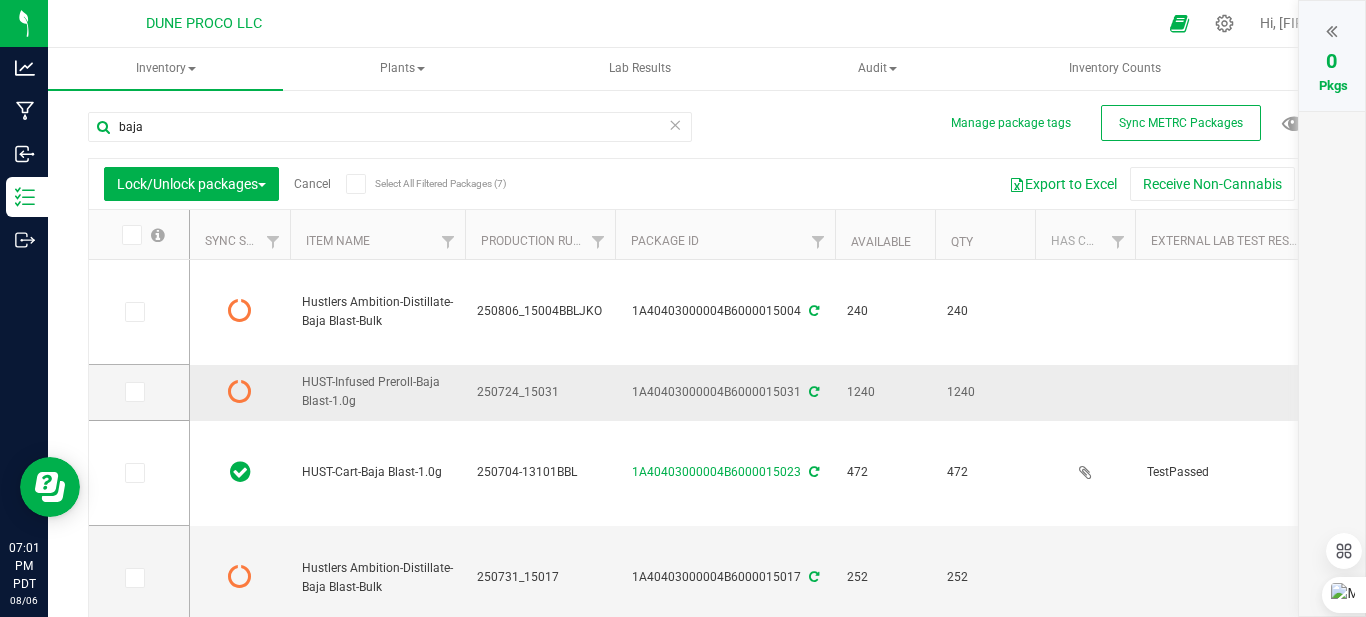 scroll, scrollTop: 0, scrollLeft: 634, axis: horizontal 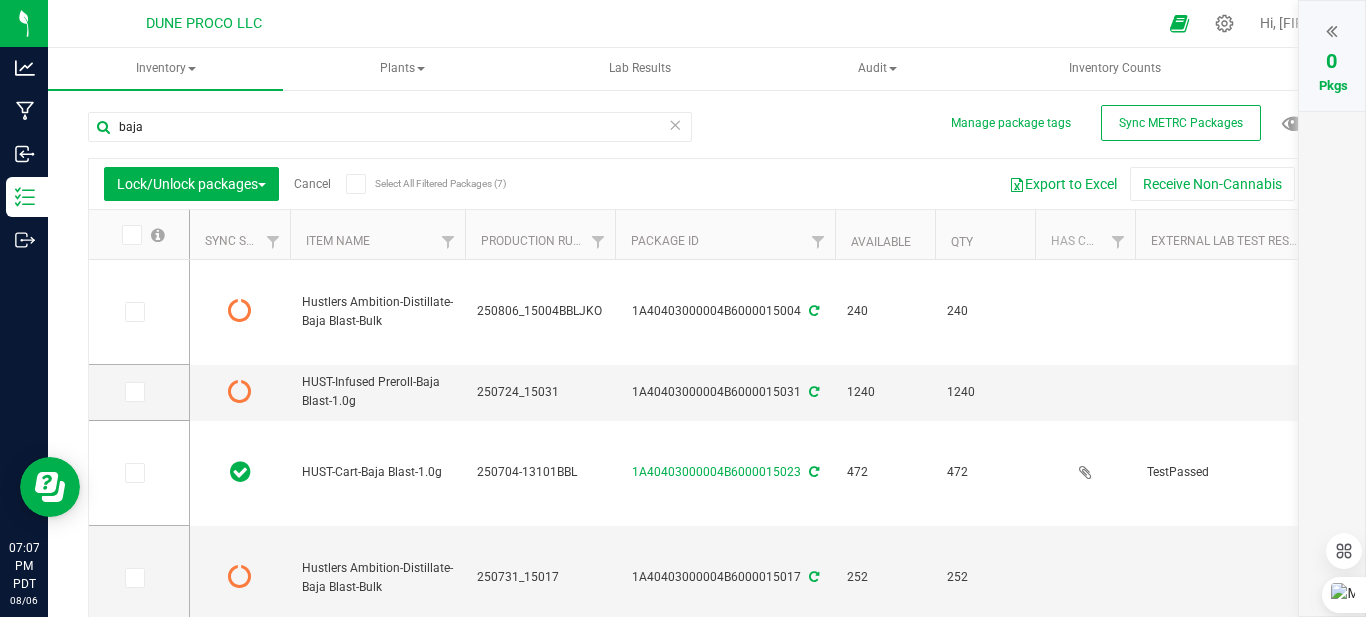 click at bounding box center (675, 124) 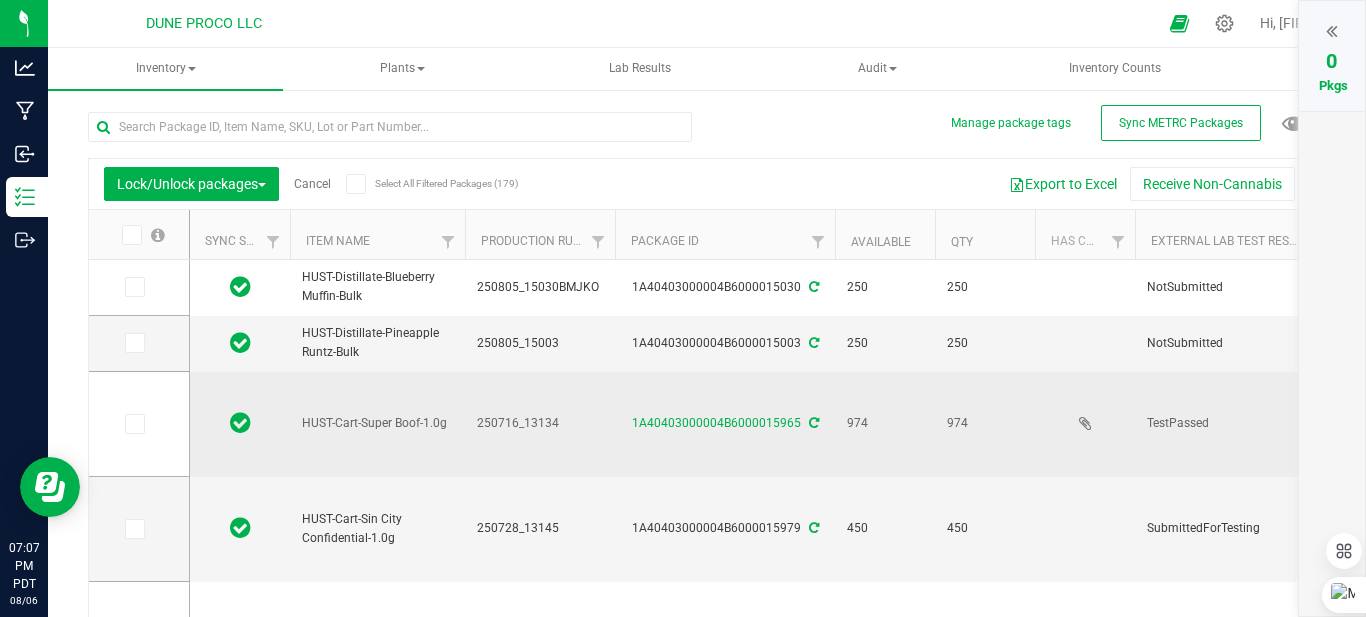 type on "2025-07-16" 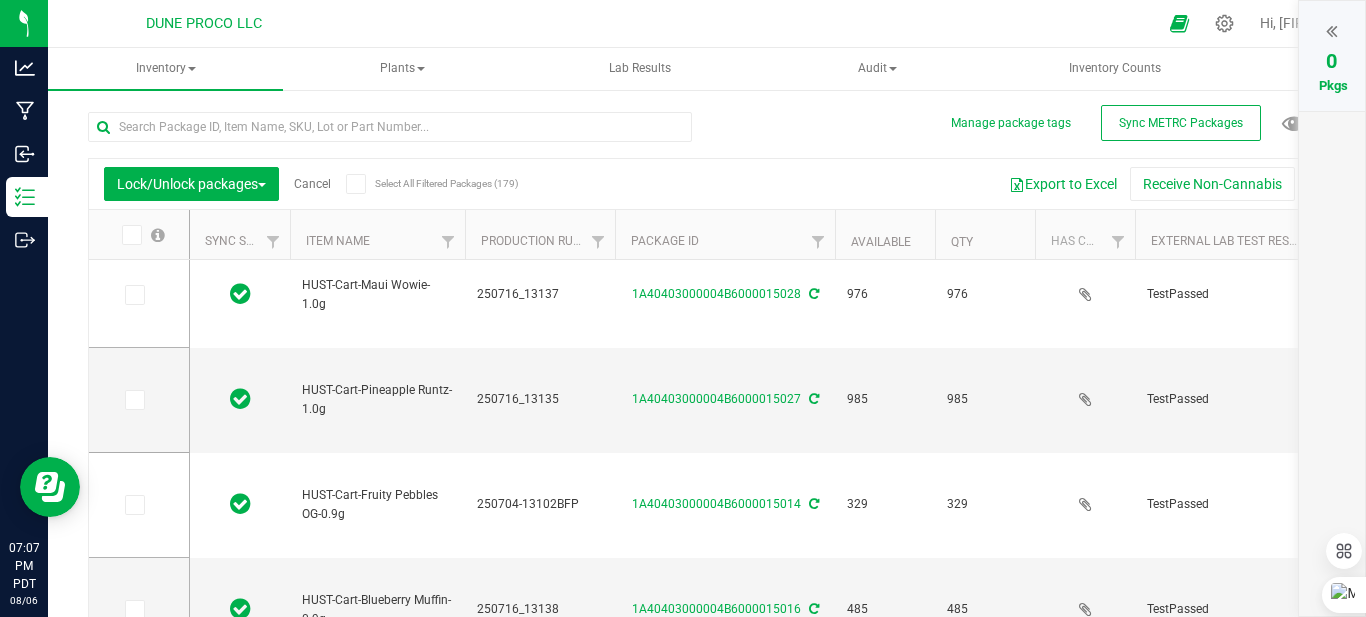 scroll, scrollTop: 746, scrollLeft: 0, axis: vertical 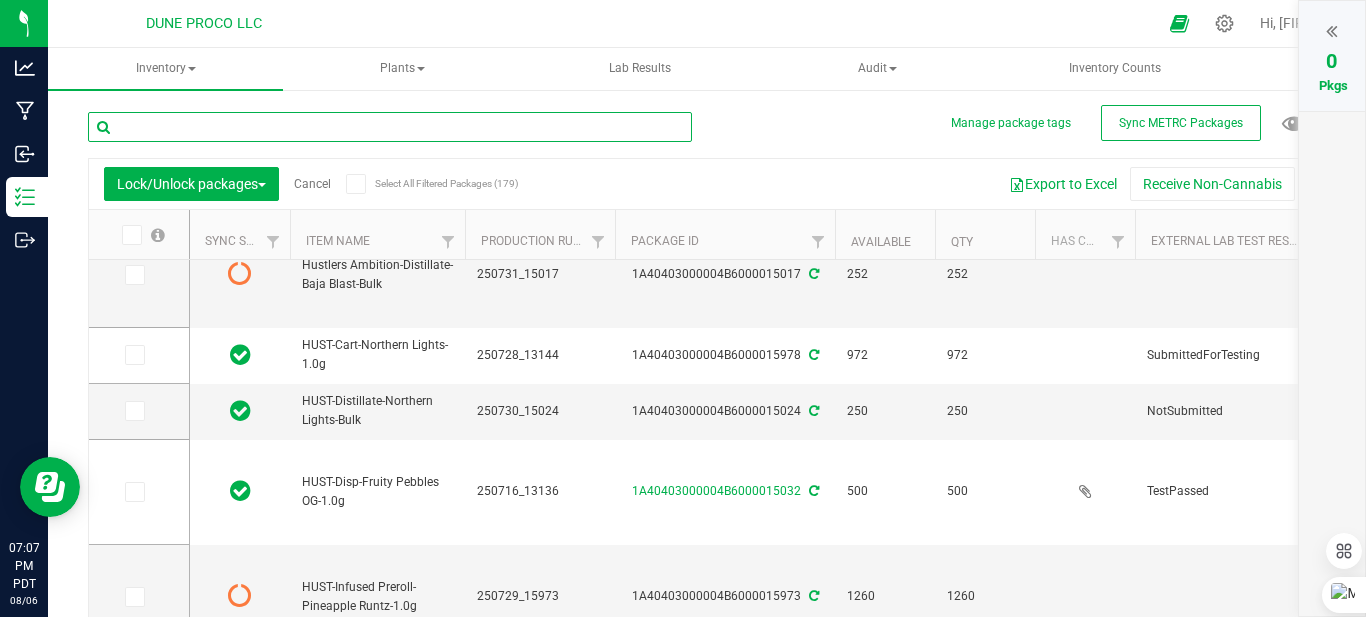 click at bounding box center [390, 127] 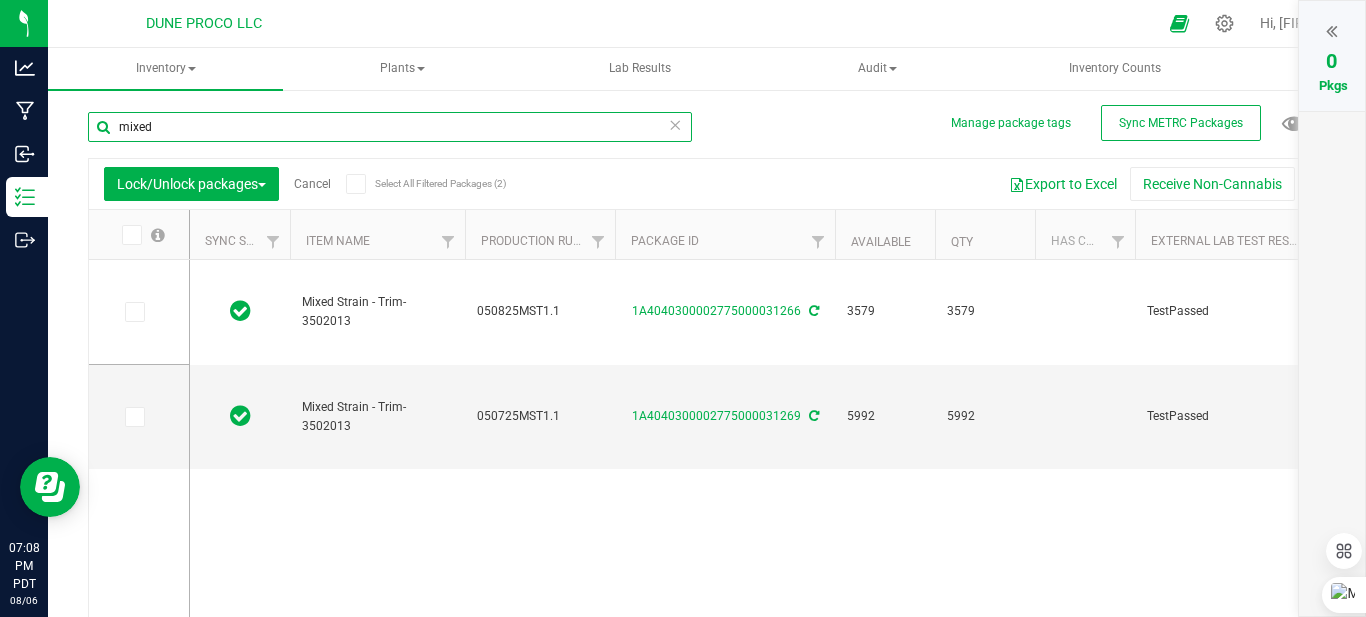 scroll, scrollTop: 0, scrollLeft: 0, axis: both 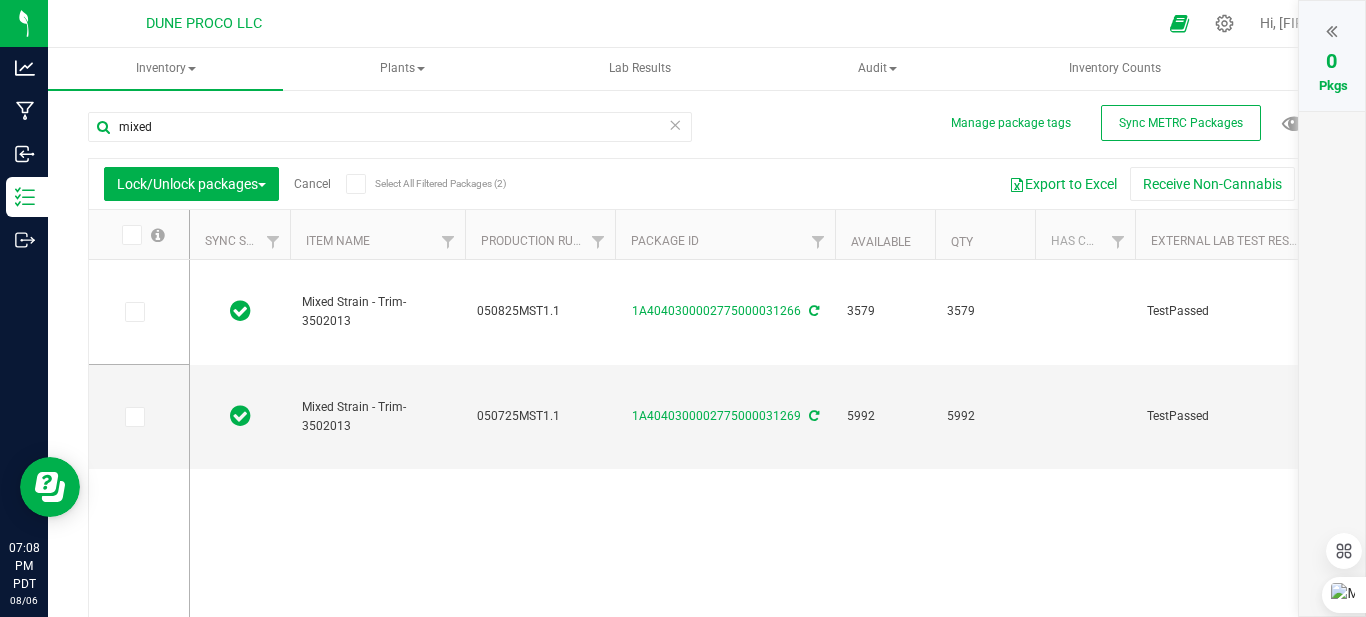 click at bounding box center [675, 124] 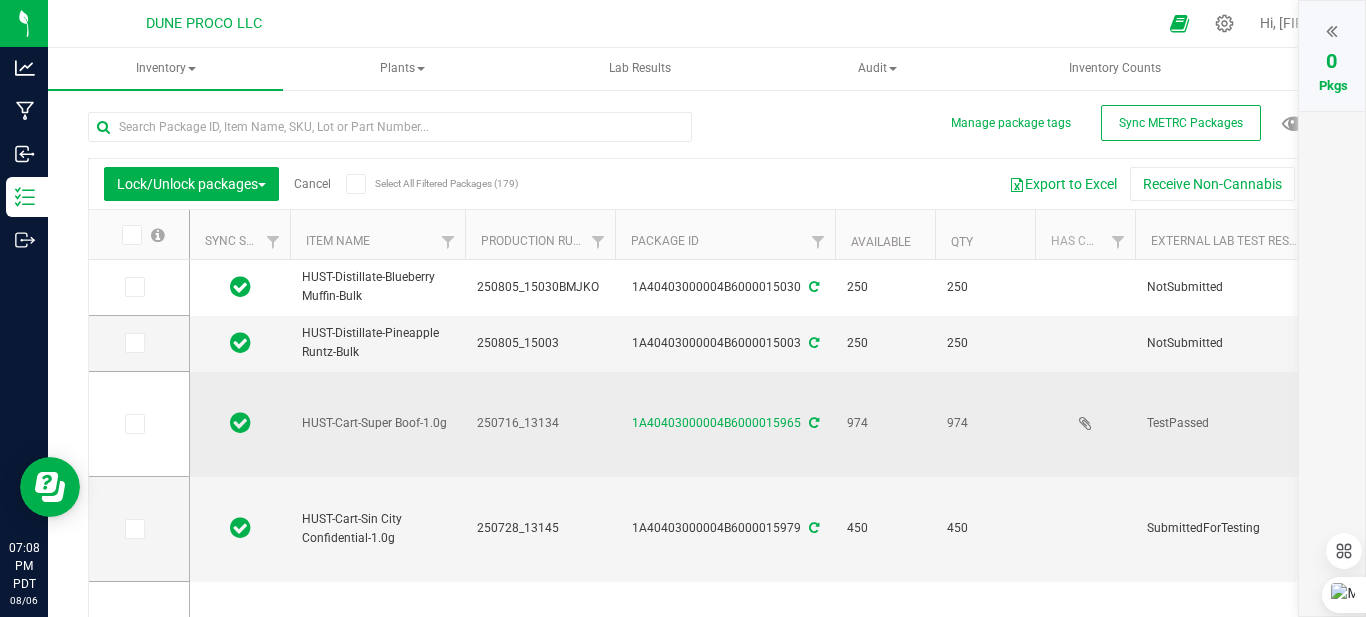 scroll, scrollTop: 400, scrollLeft: 0, axis: vertical 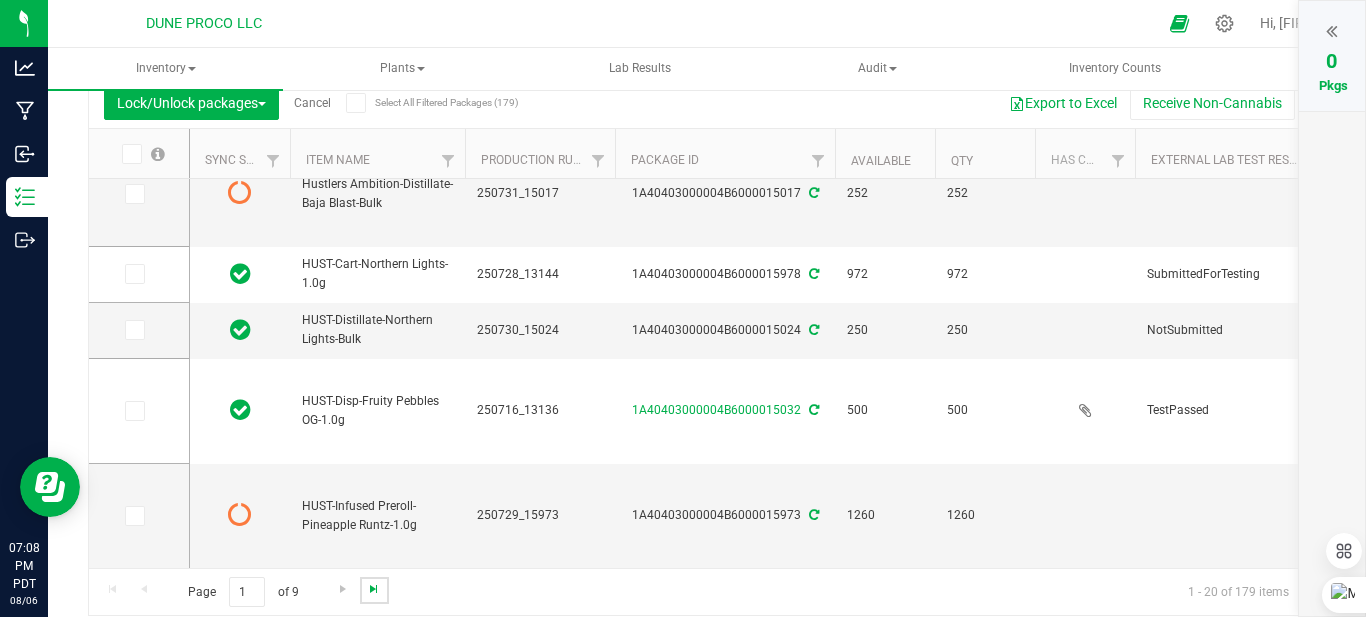 click at bounding box center (374, 589) 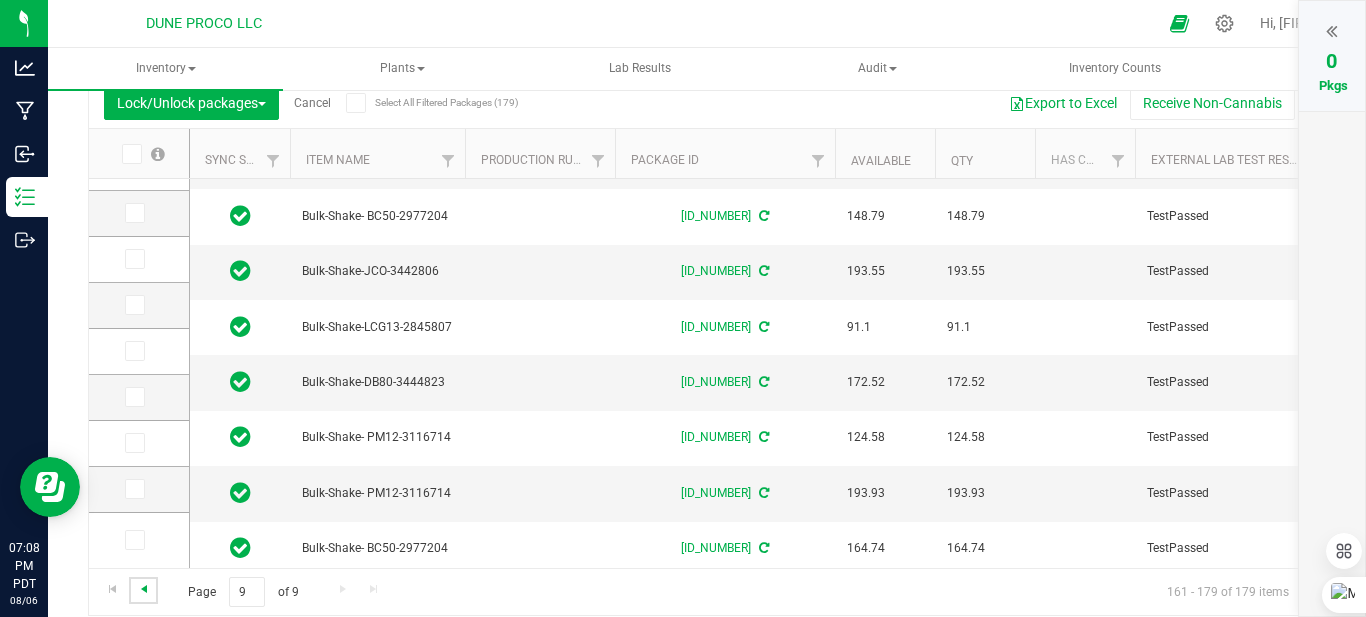 click at bounding box center [144, 589] 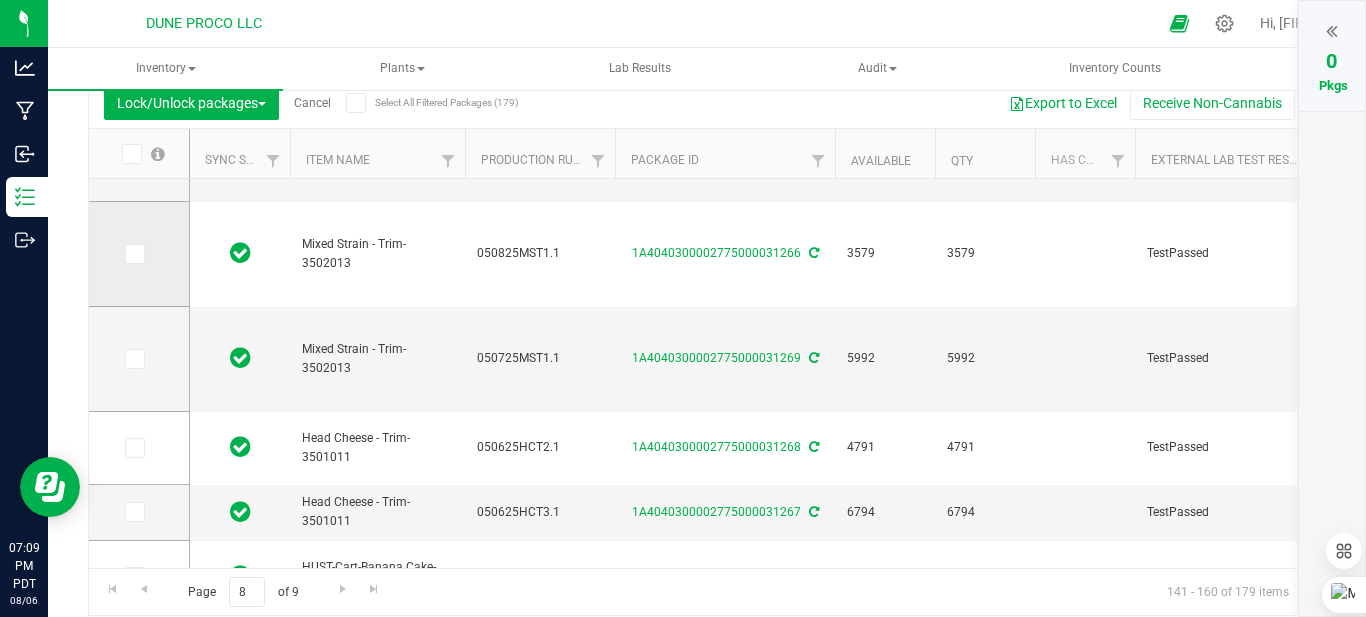 click at bounding box center [135, 254] 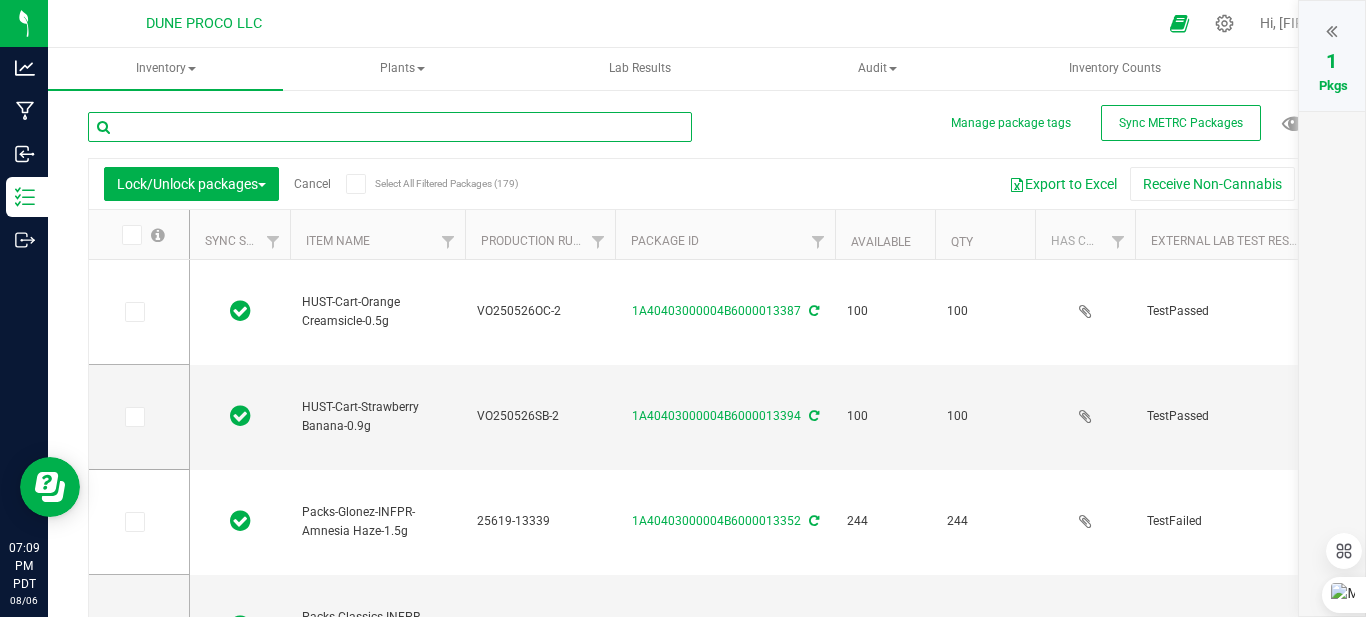 click at bounding box center (390, 127) 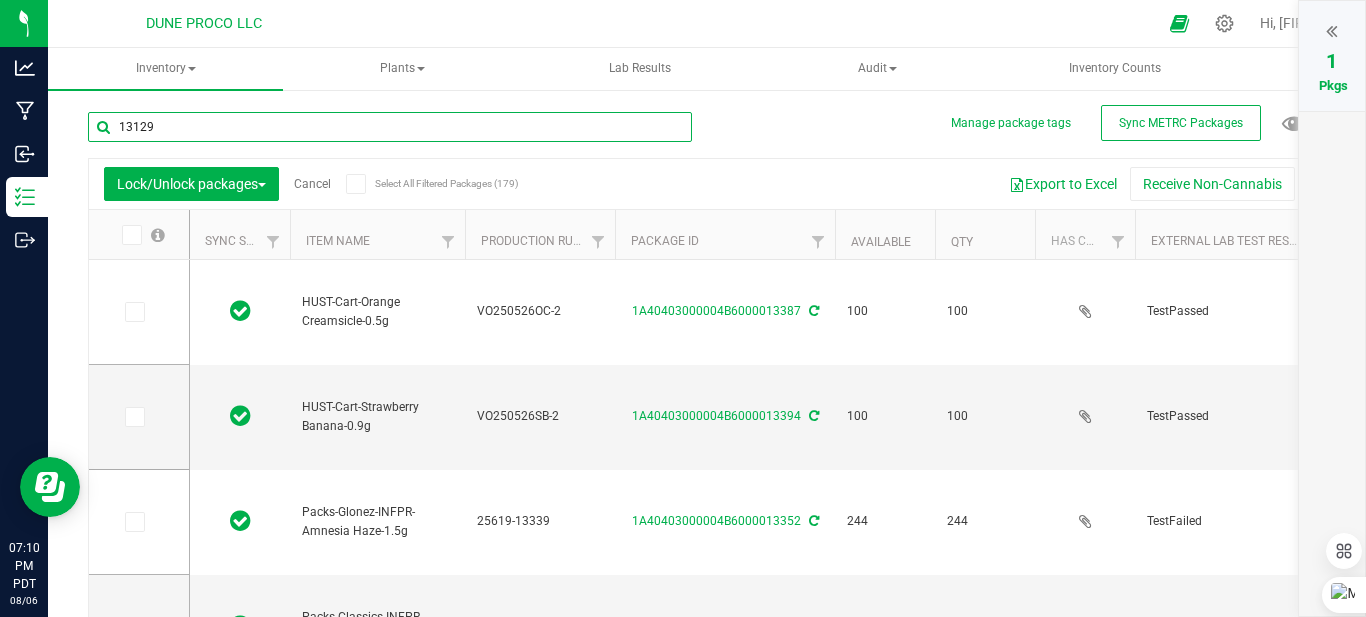type on "13129" 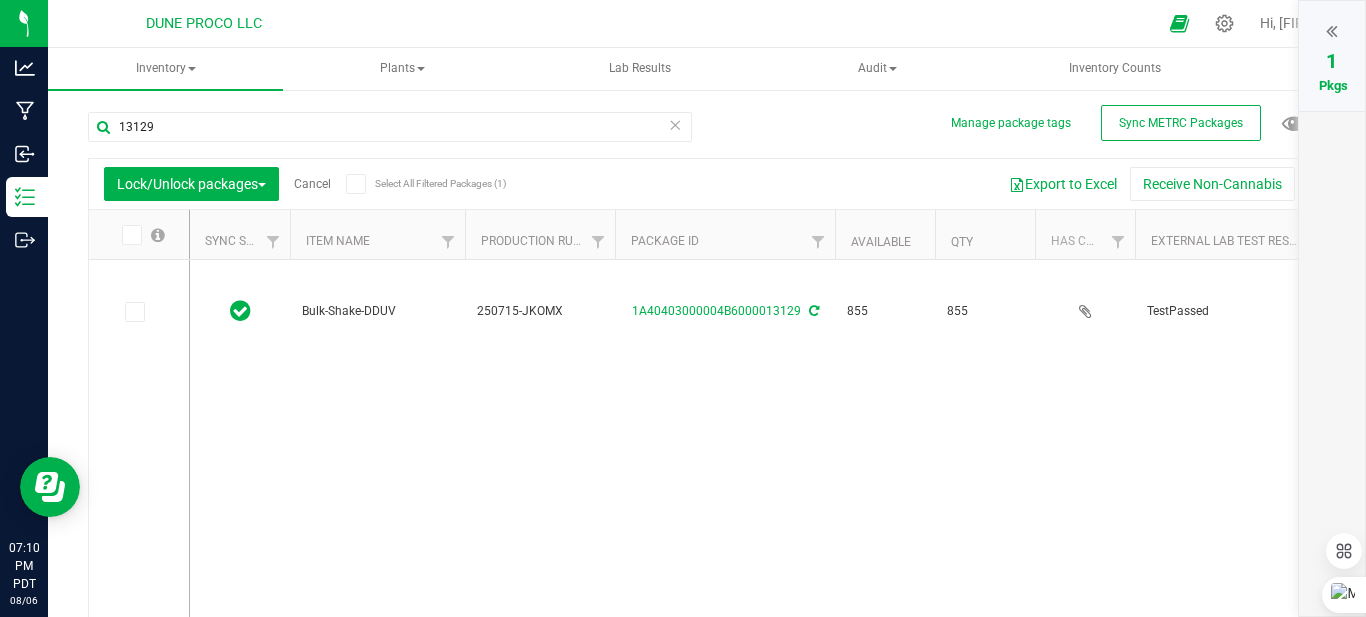click at bounding box center [675, 124] 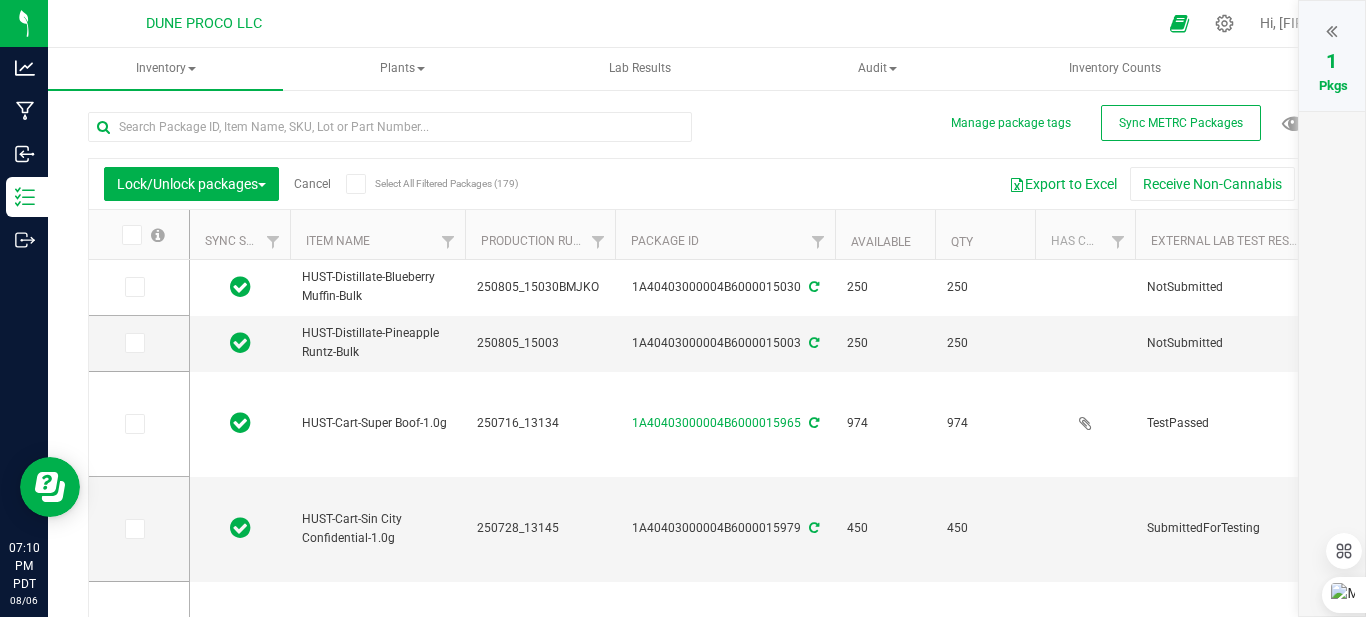 type on "2025-07-16" 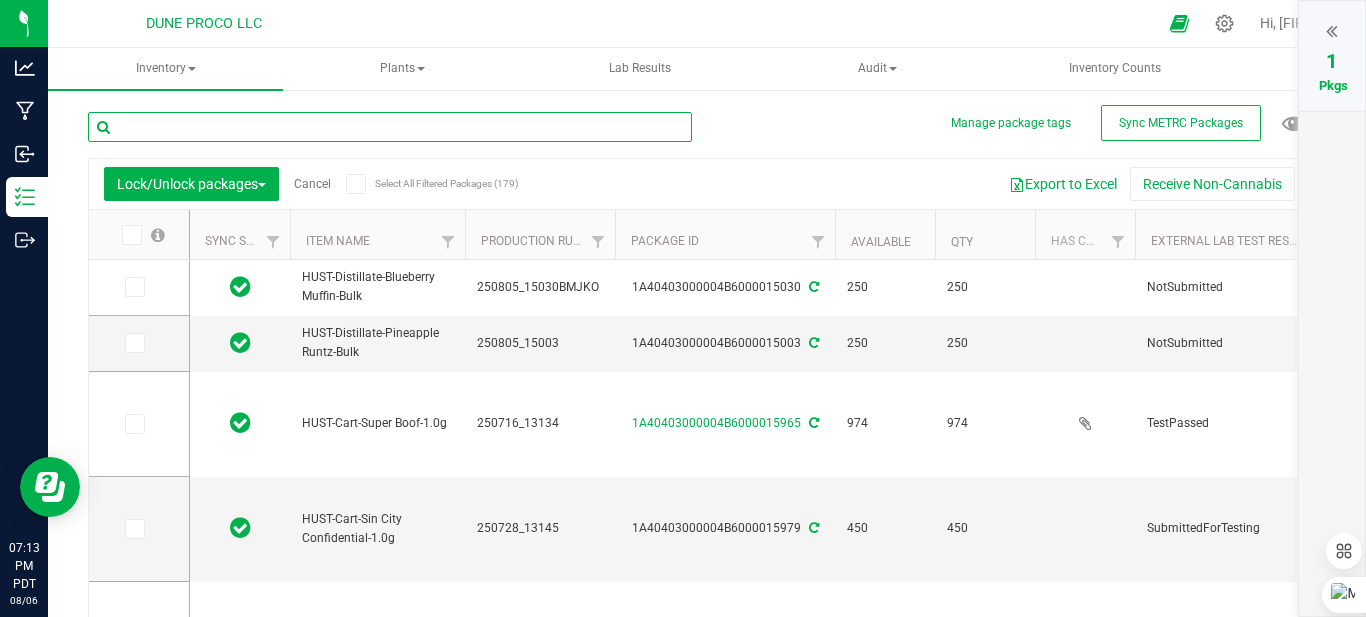 click at bounding box center (390, 127) 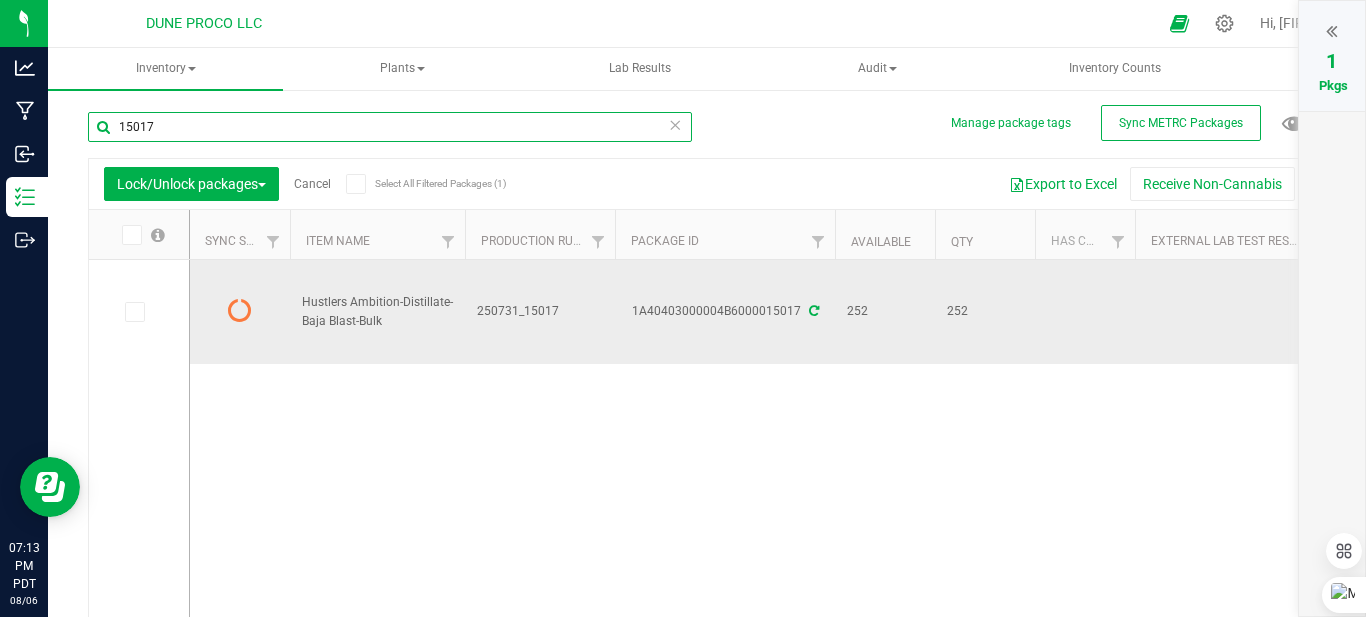 type on "15017" 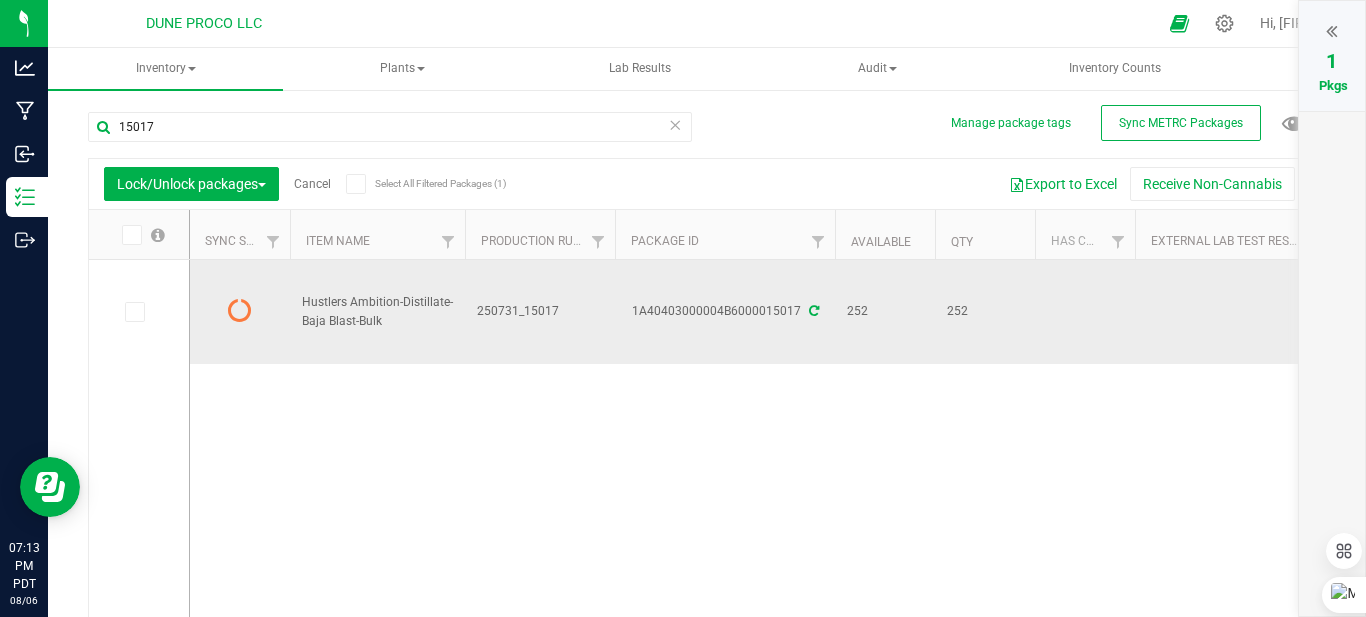 click at bounding box center [814, 311] 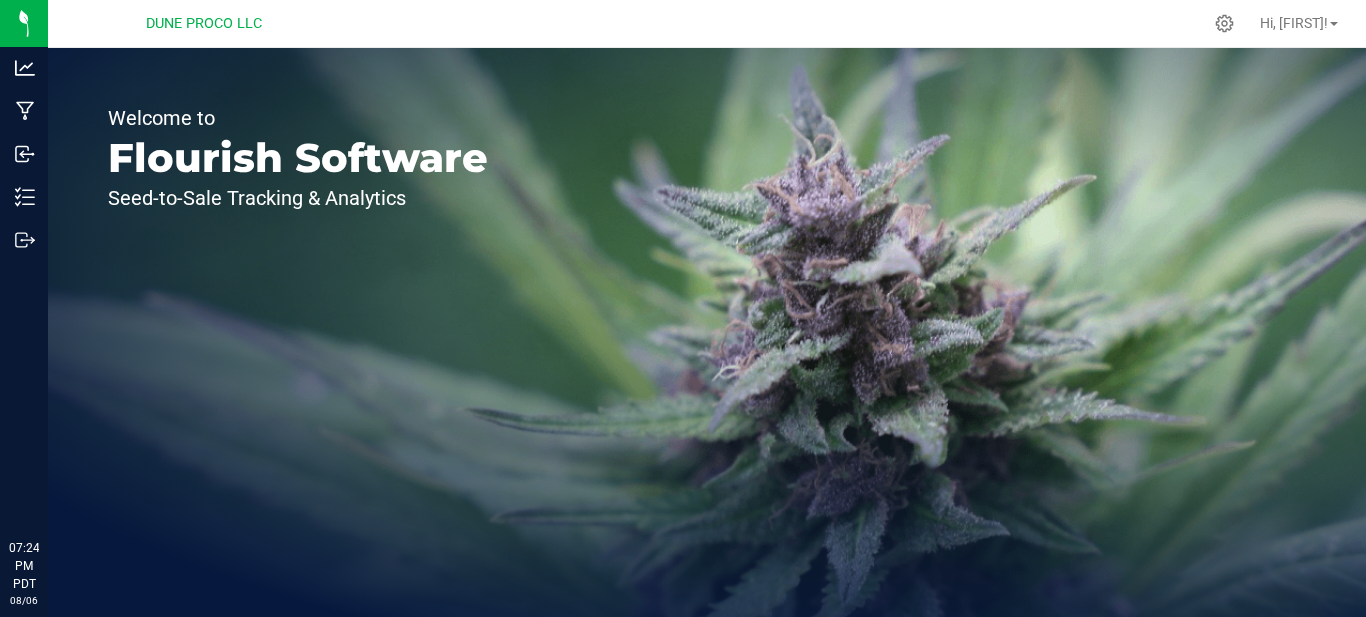scroll, scrollTop: 0, scrollLeft: 0, axis: both 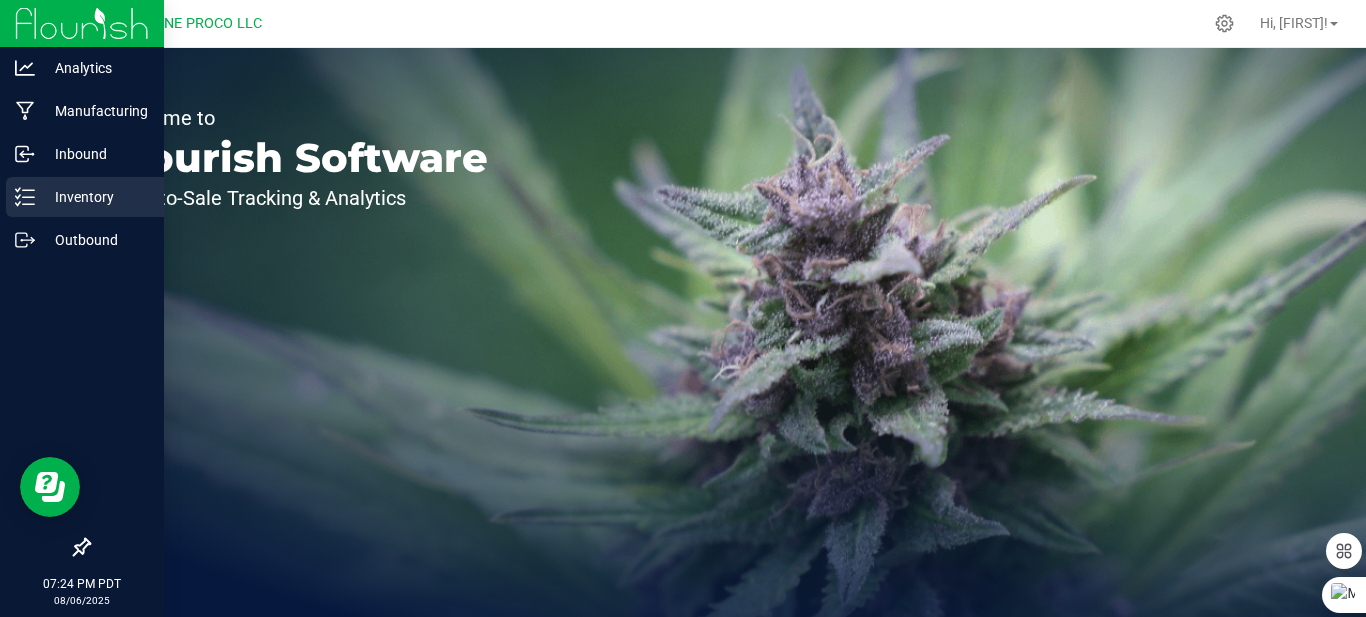 click on "Inventory" at bounding box center (95, 197) 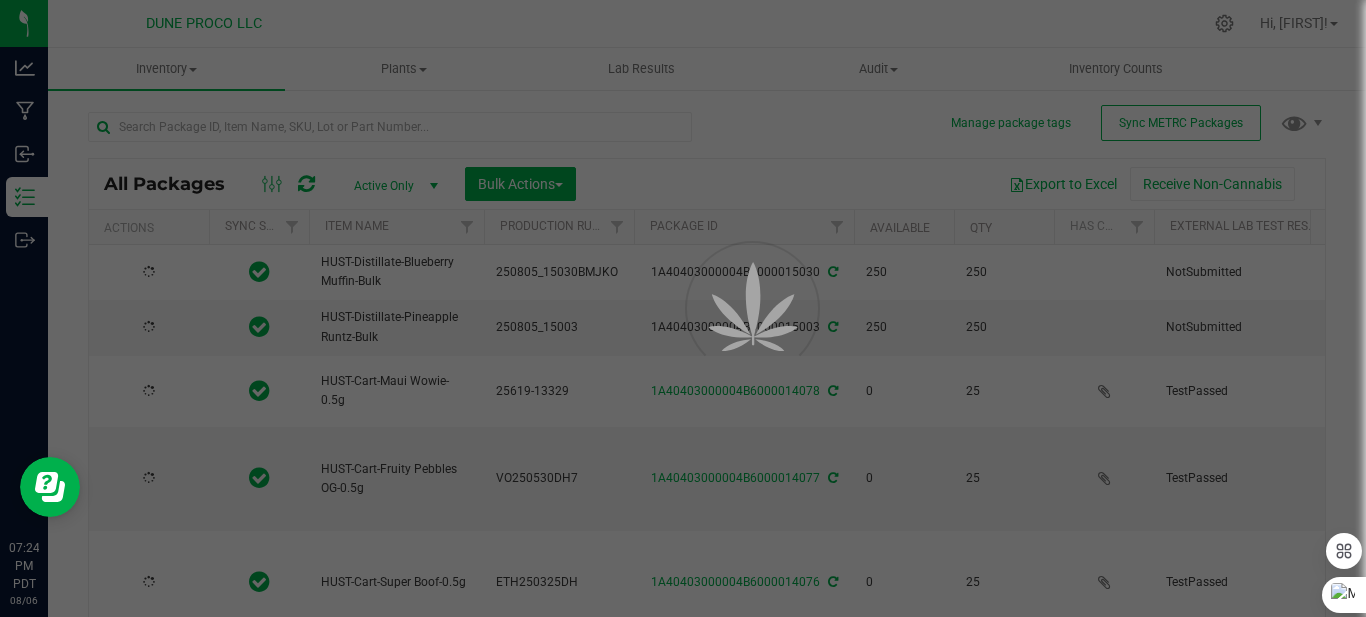 type on "2025-06-19" 